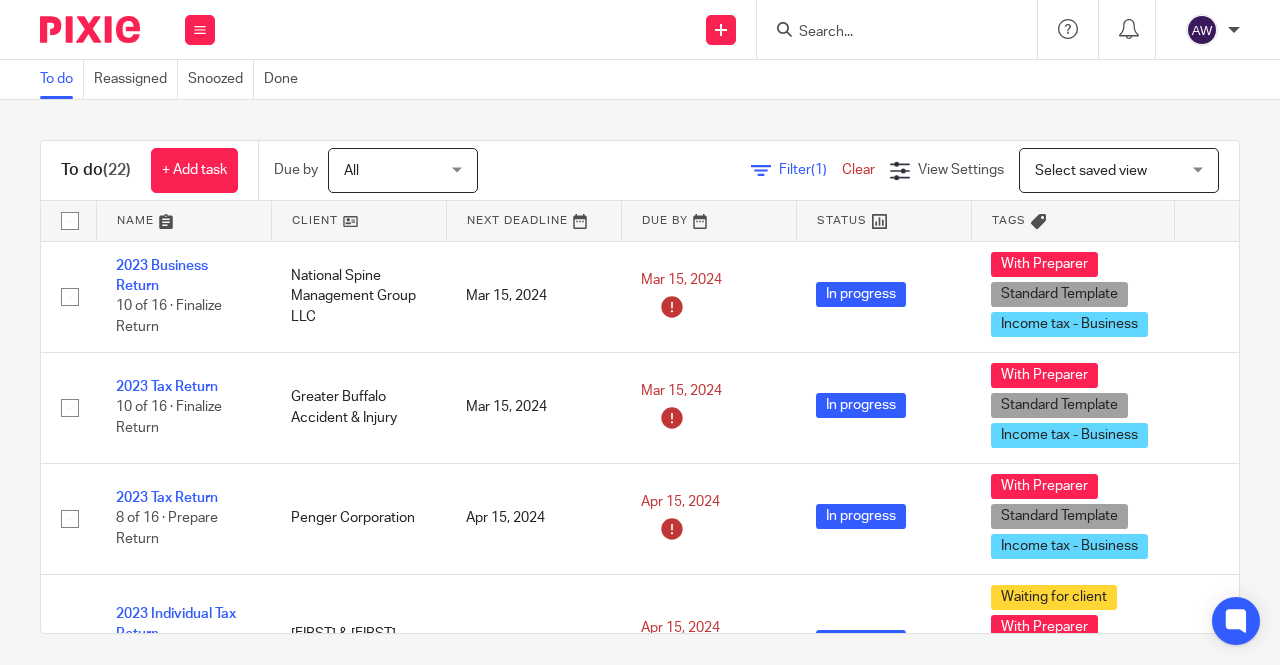 scroll, scrollTop: 0, scrollLeft: 0, axis: both 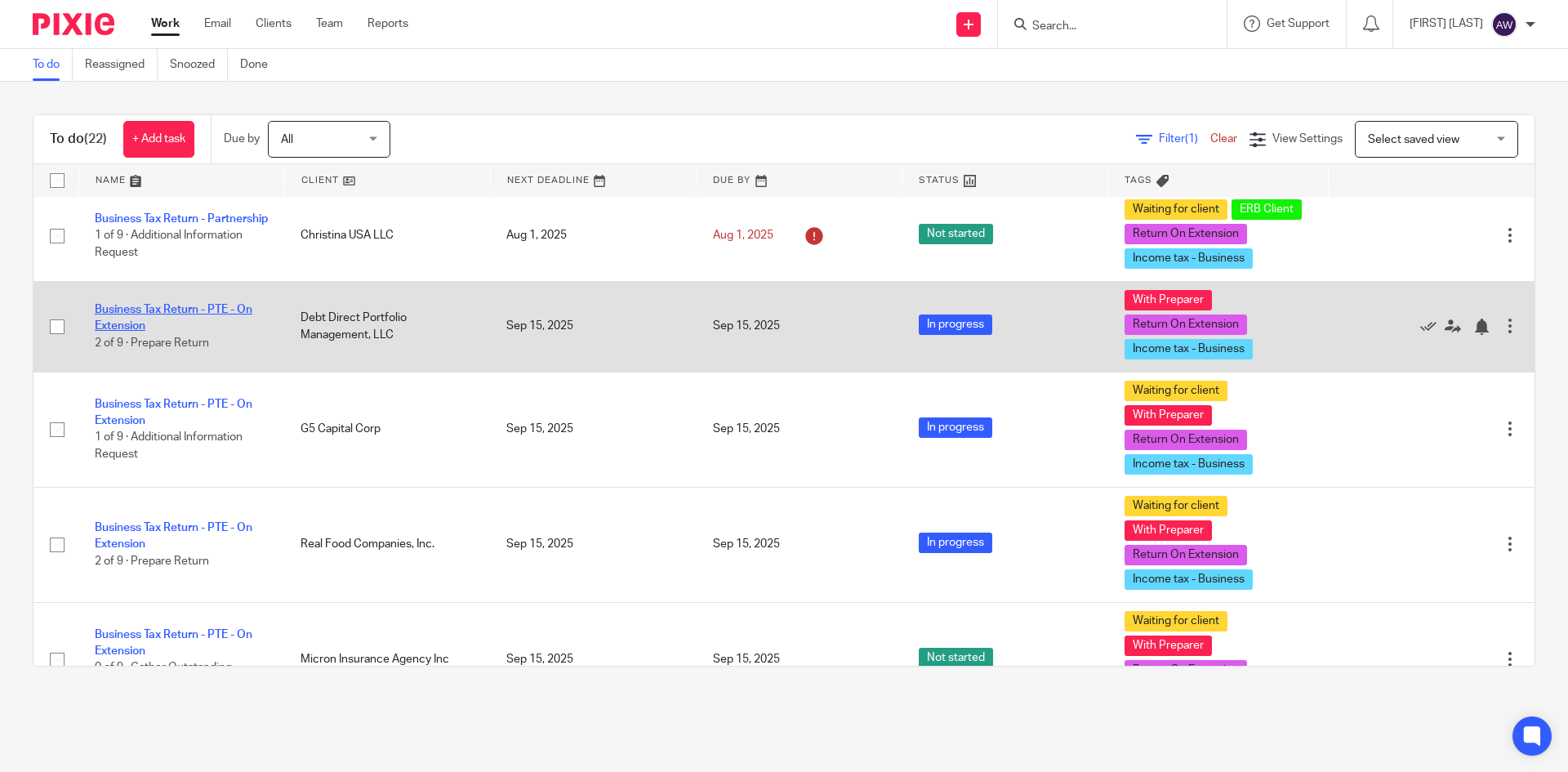 click on "Business Tax Return - PTE - On Extension" at bounding box center (173, 318) 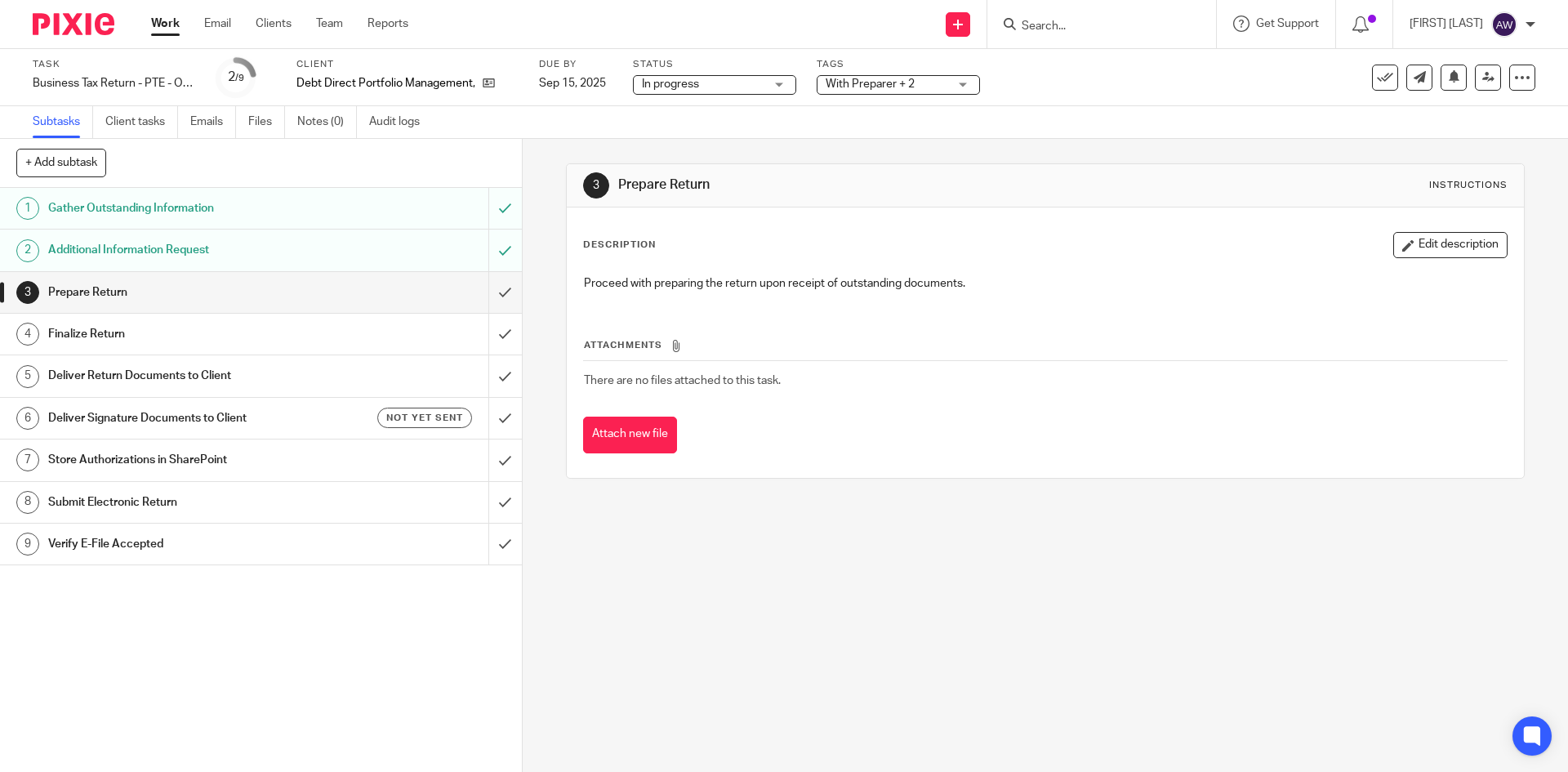 scroll, scrollTop: 0, scrollLeft: 0, axis: both 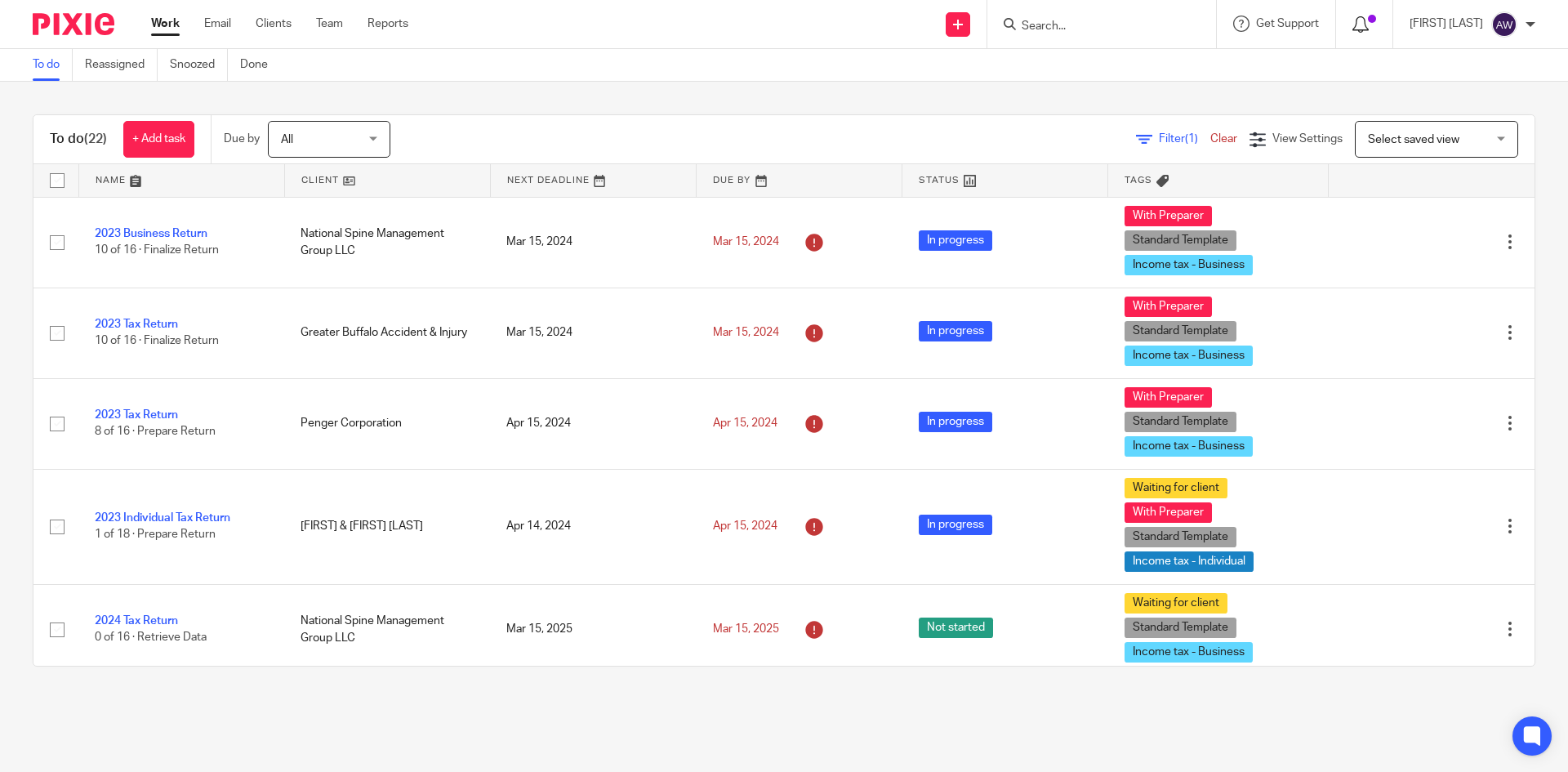 click at bounding box center [1361, 25] 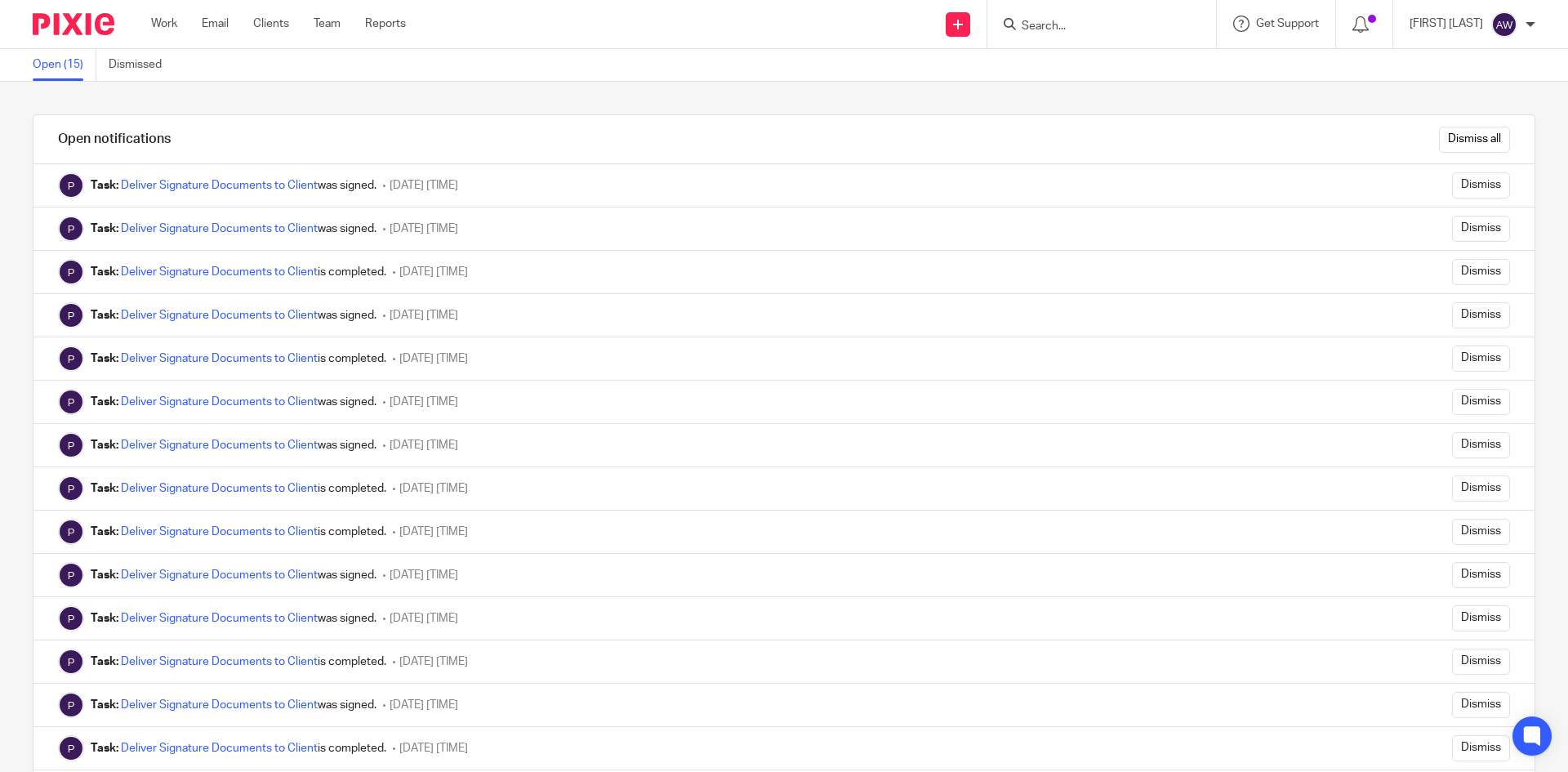 scroll, scrollTop: 0, scrollLeft: 0, axis: both 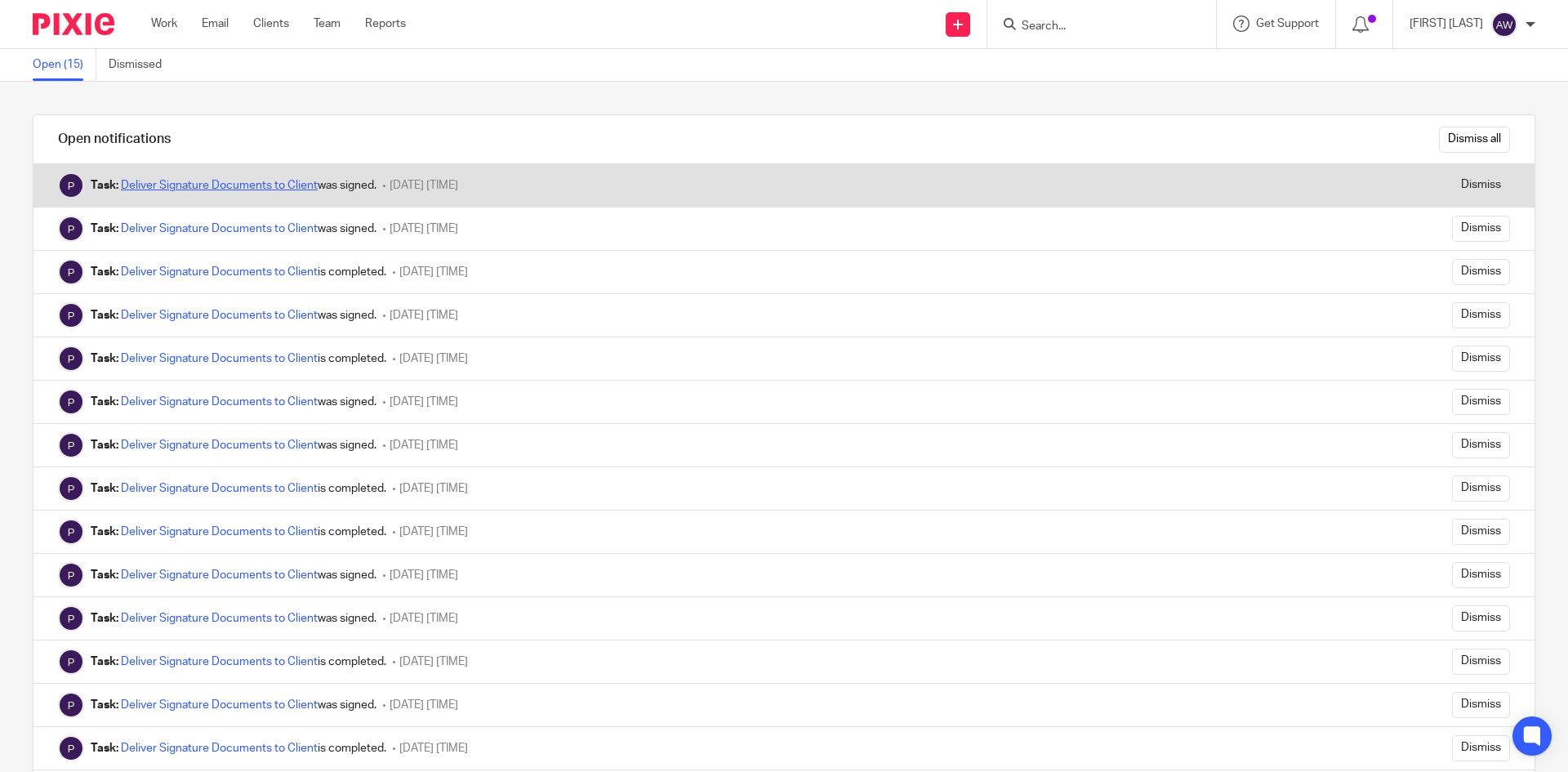 click on "Deliver Signature Documents to Client" at bounding box center [219, 185] 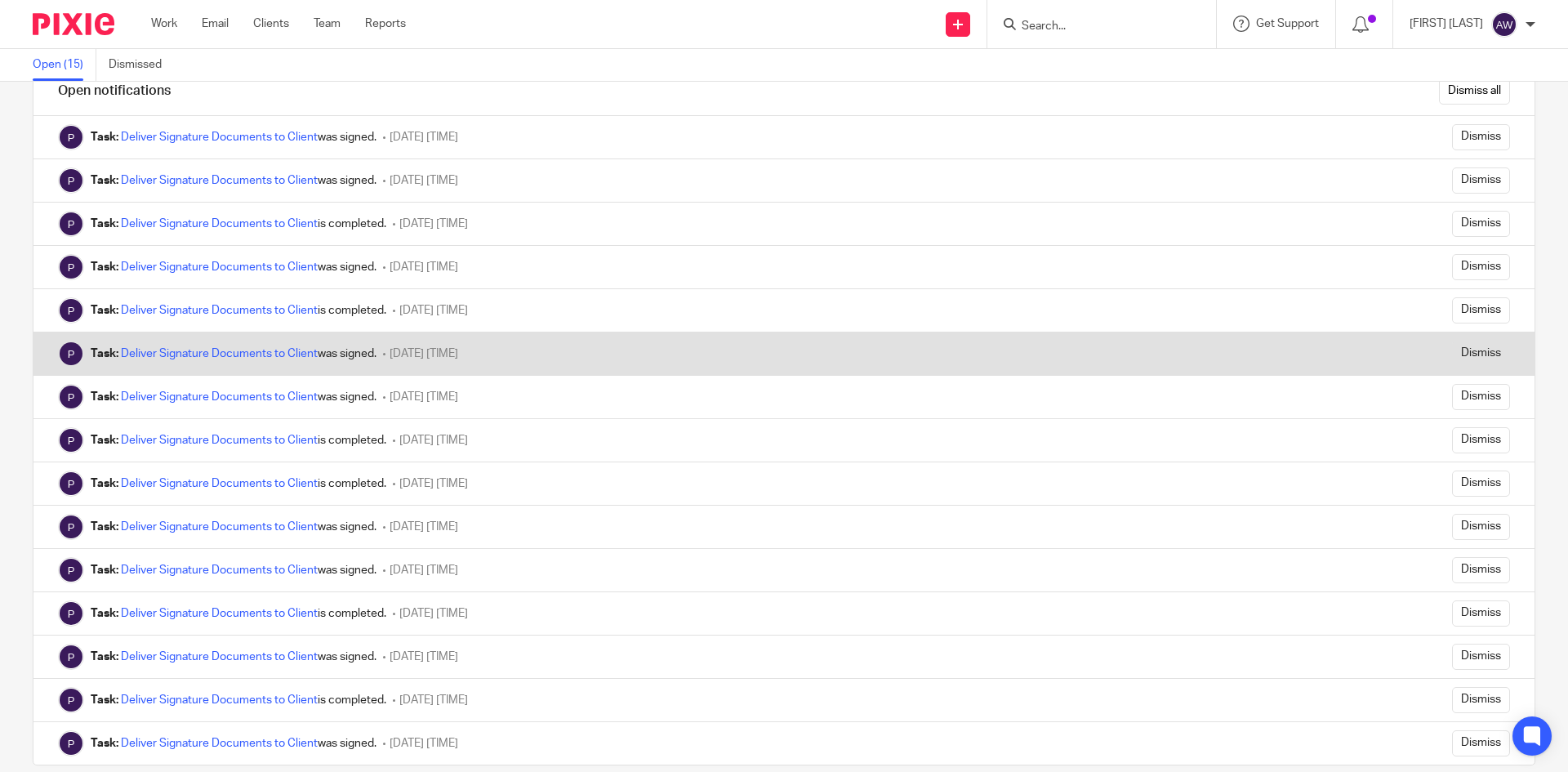 scroll, scrollTop: 74, scrollLeft: 0, axis: vertical 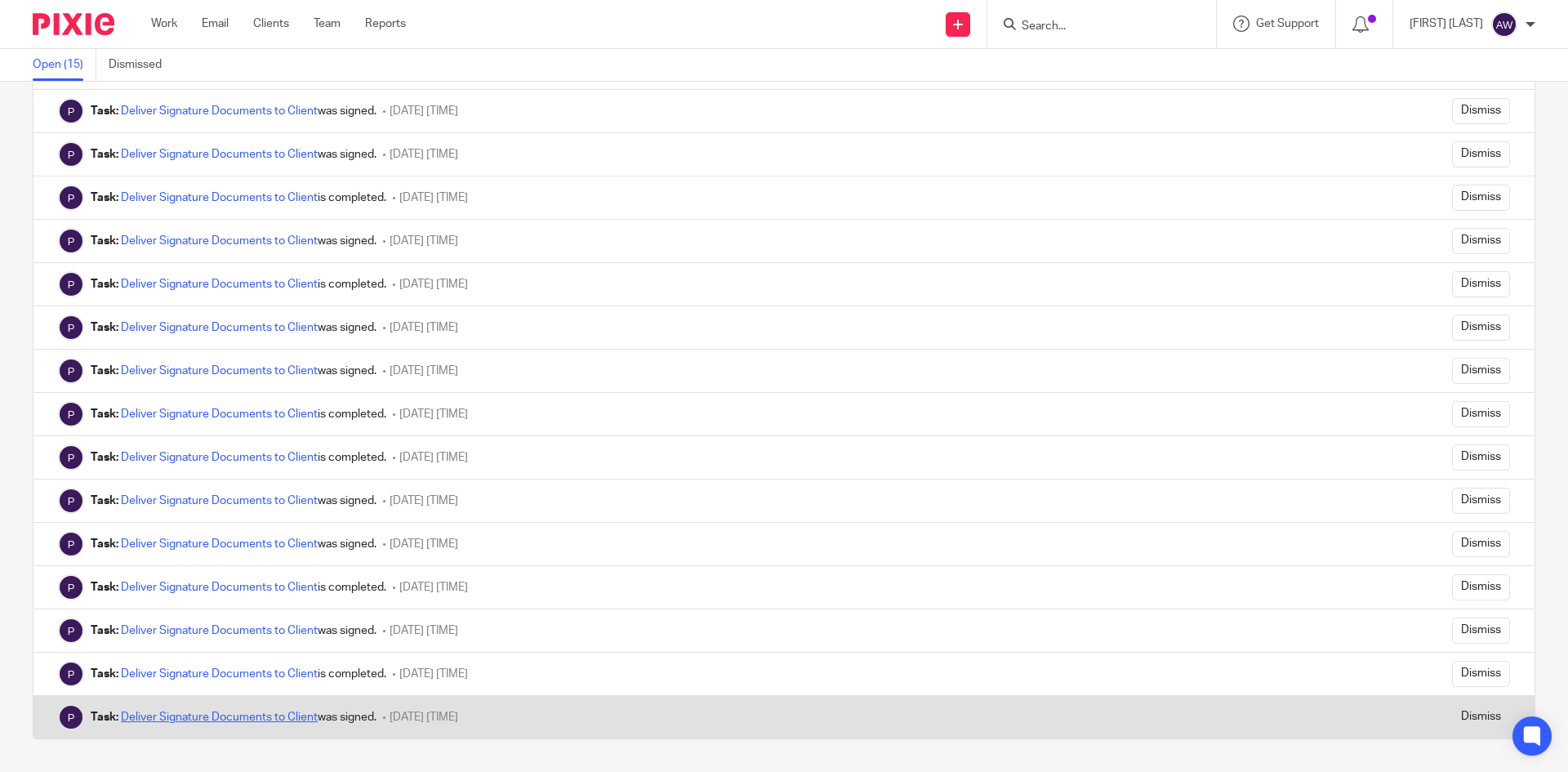 click on "Deliver Signature Documents to Client" at bounding box center [219, 717] 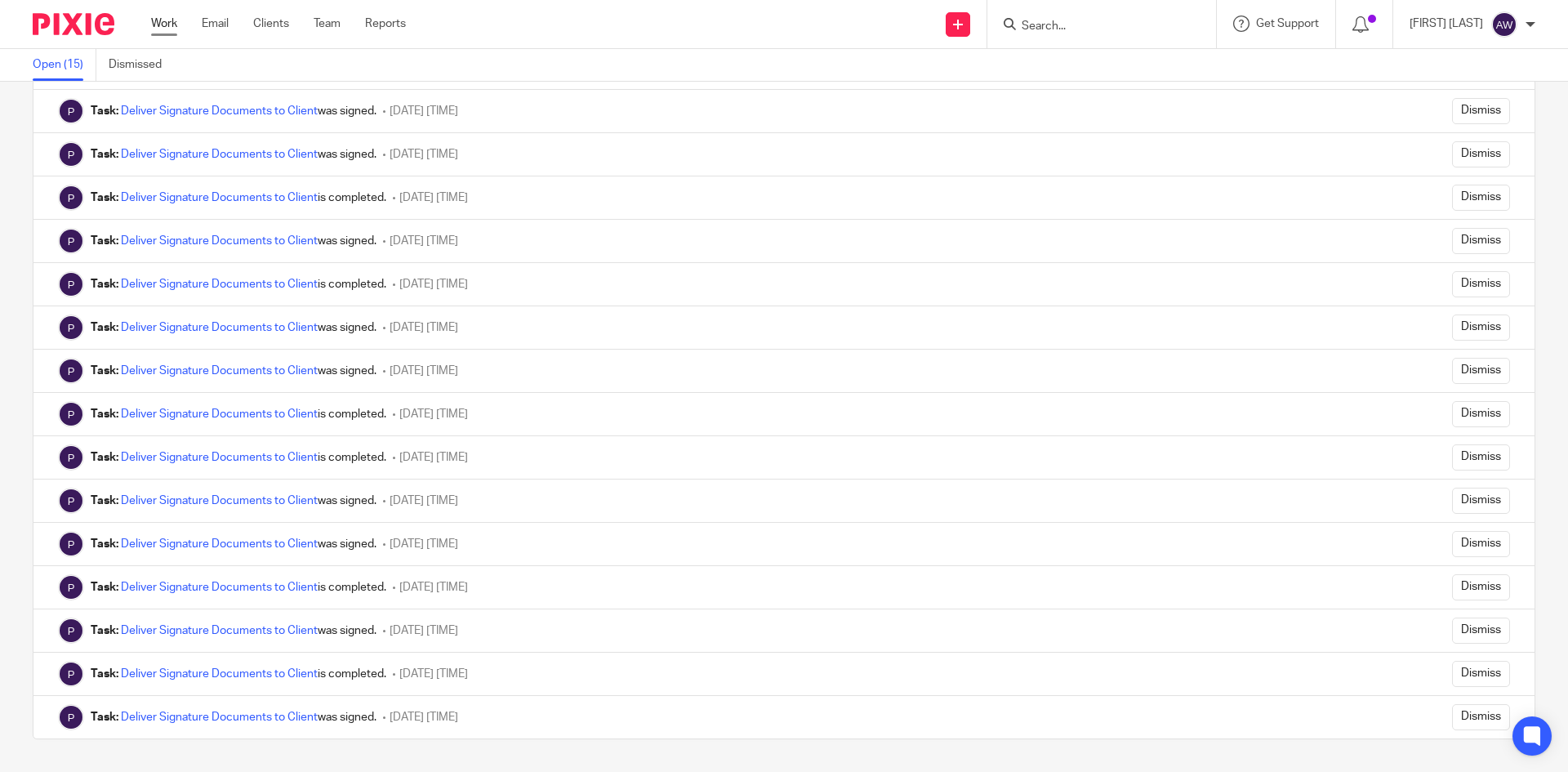 click on "Work" at bounding box center (164, 24) 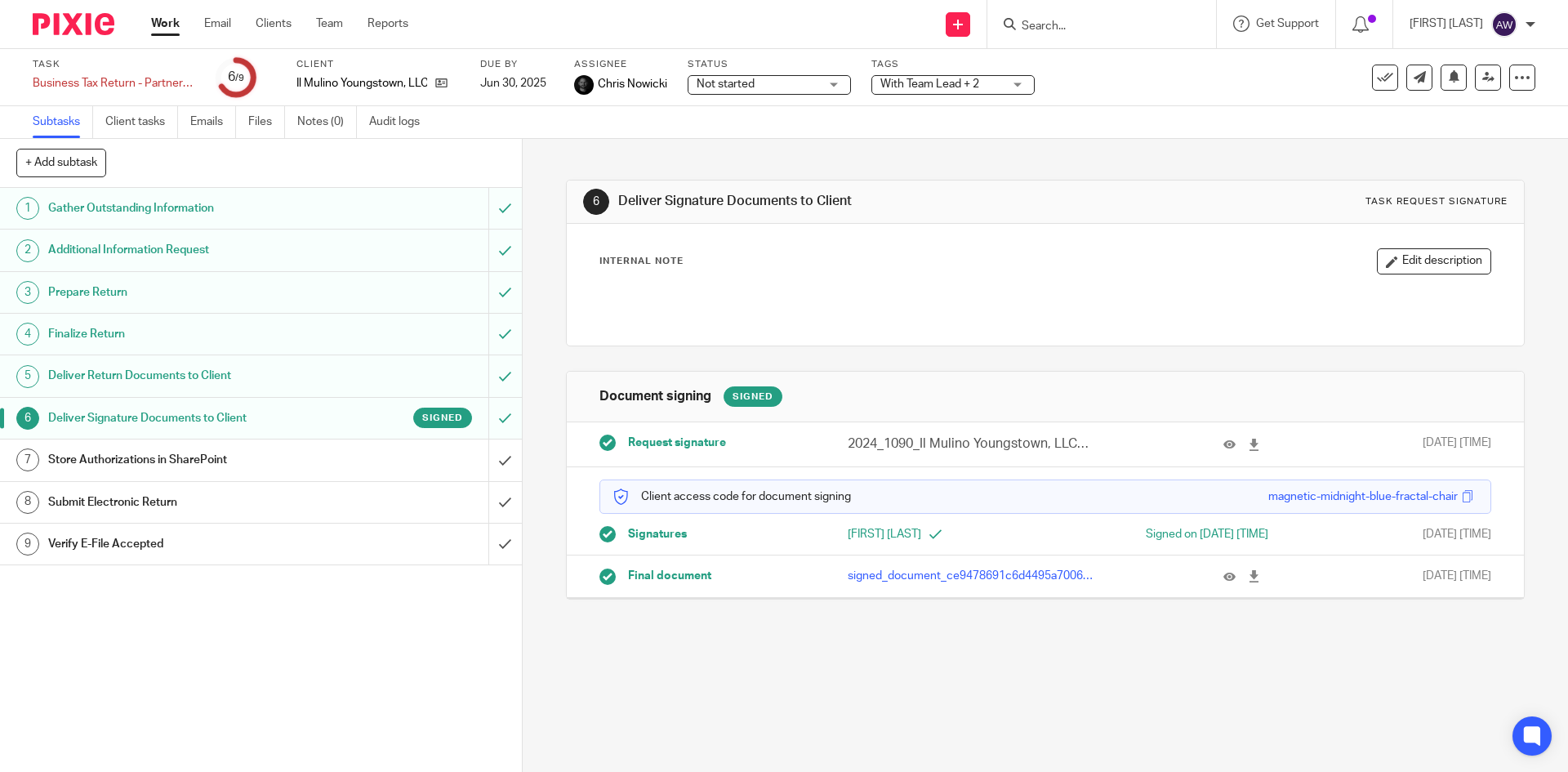 scroll, scrollTop: 0, scrollLeft: 0, axis: both 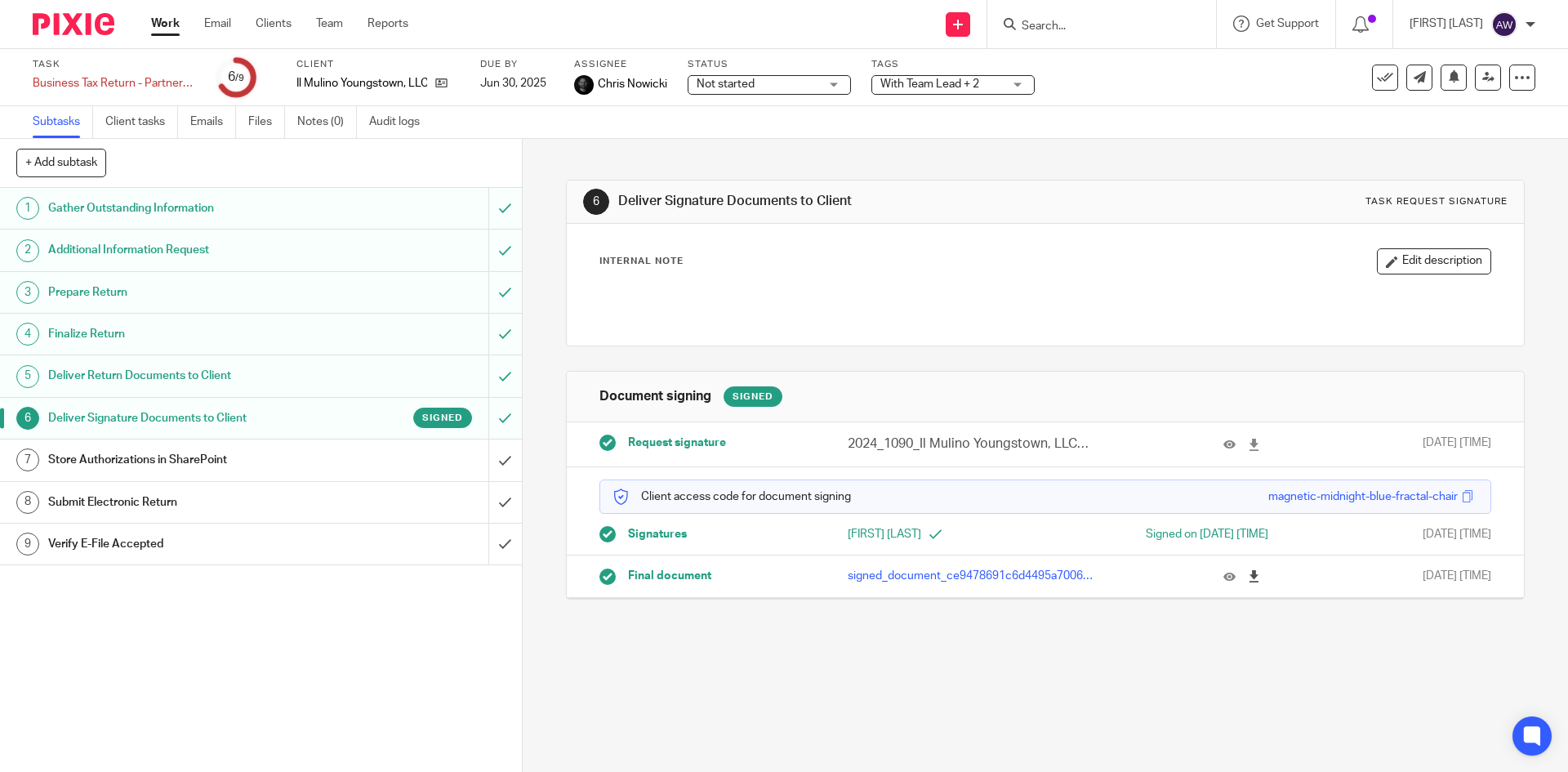 click at bounding box center [1254, 576] 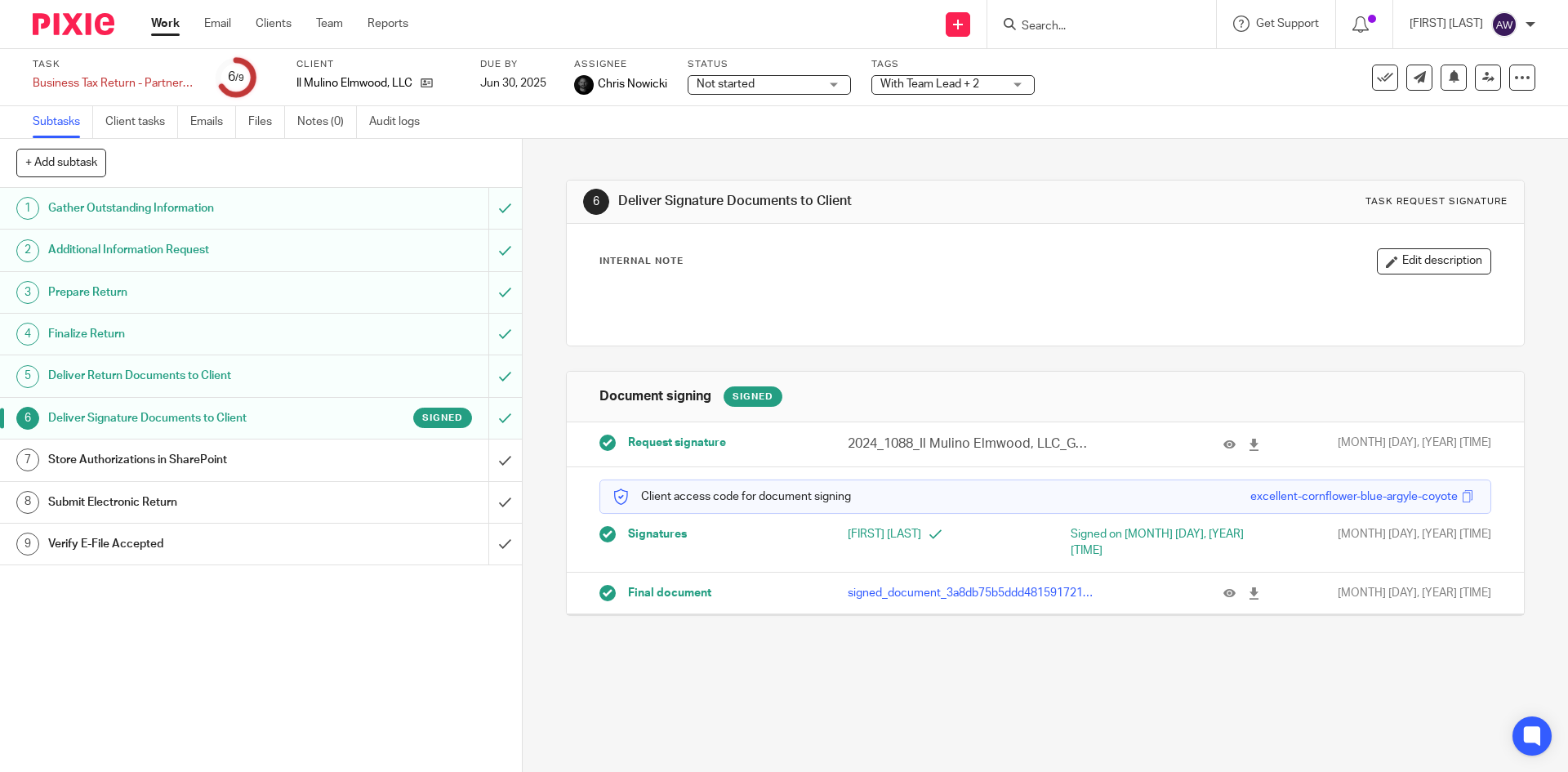 scroll, scrollTop: 0, scrollLeft: 0, axis: both 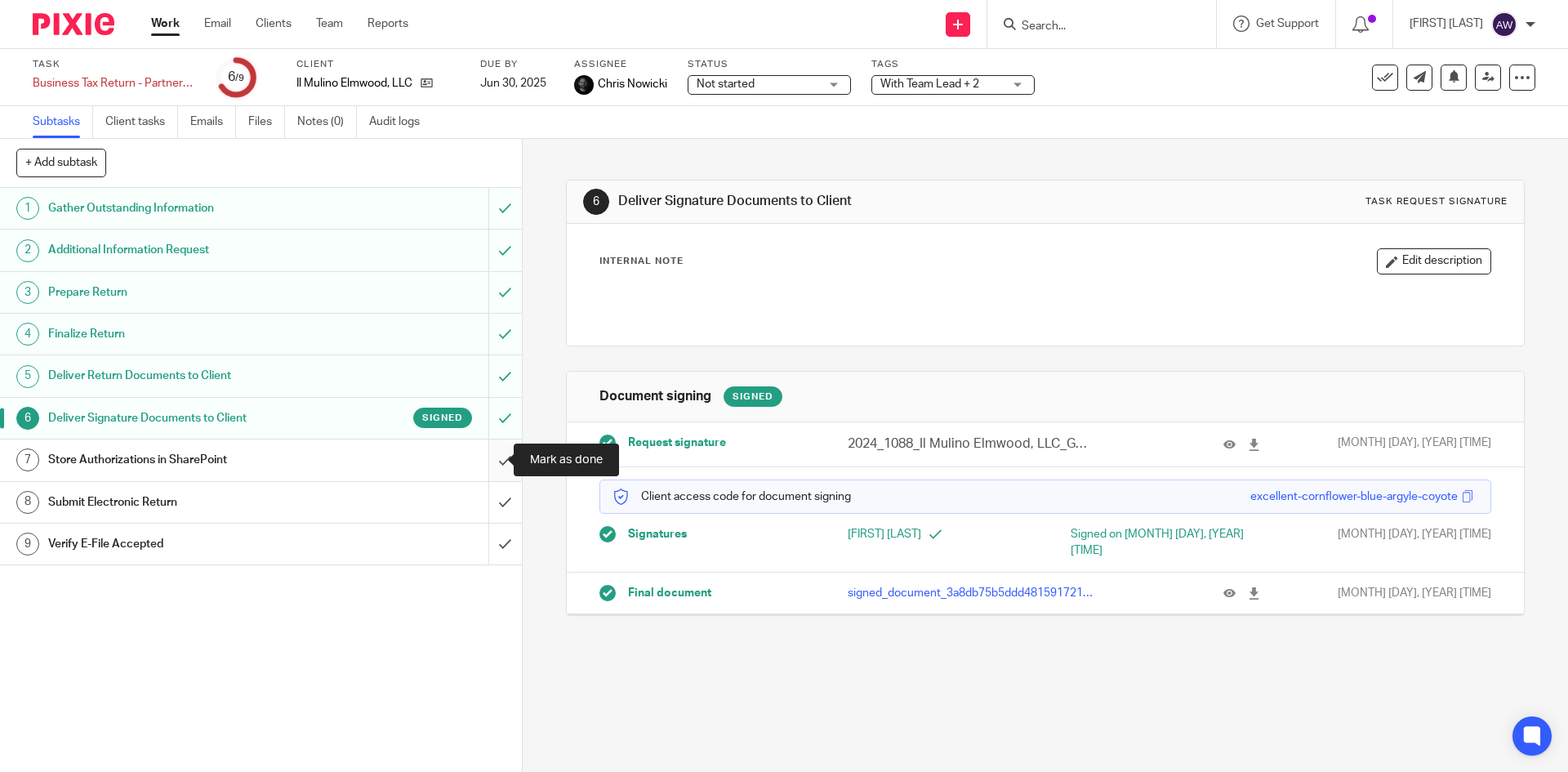 click at bounding box center [261, 460] 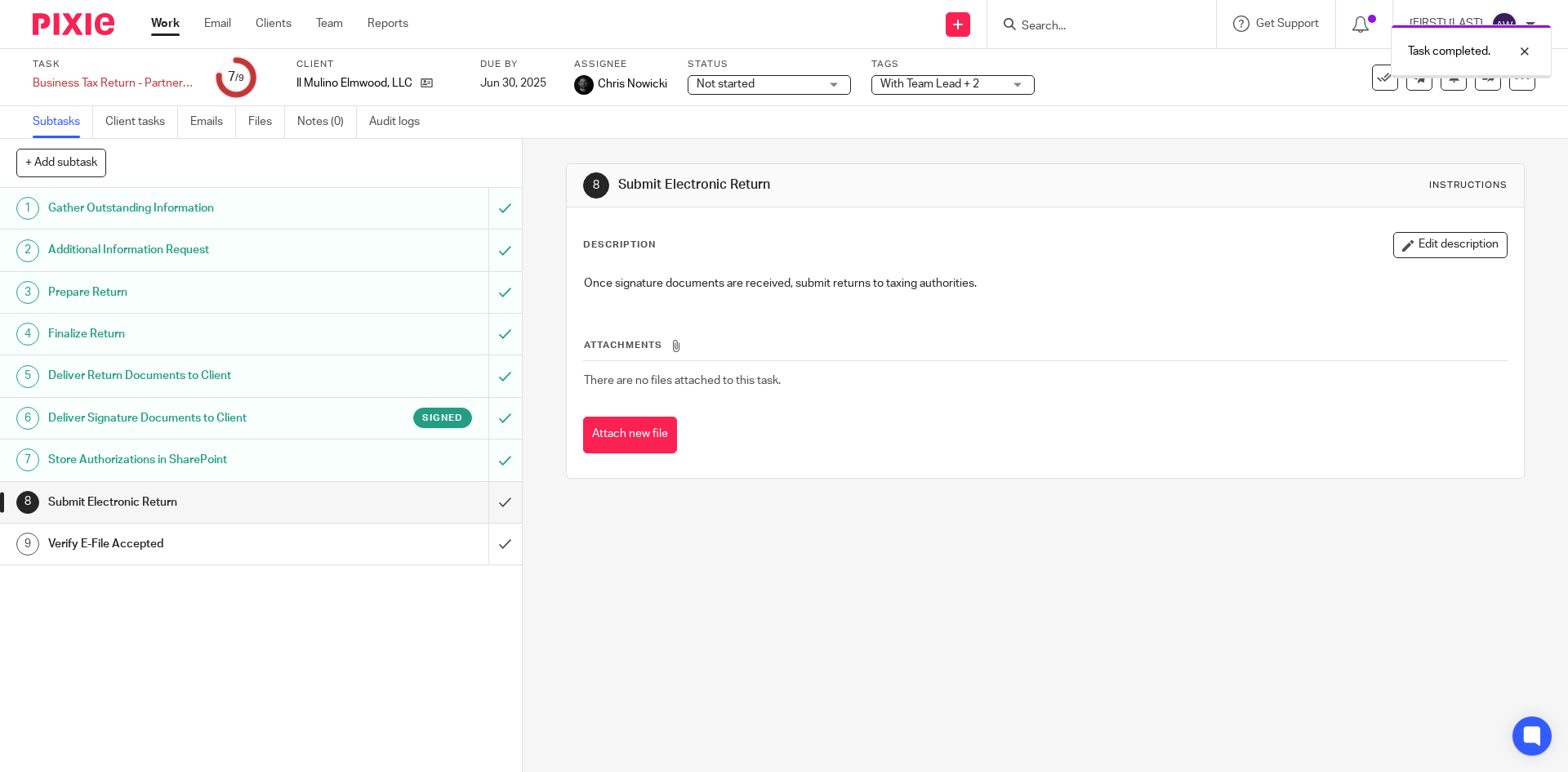 scroll, scrollTop: 0, scrollLeft: 0, axis: both 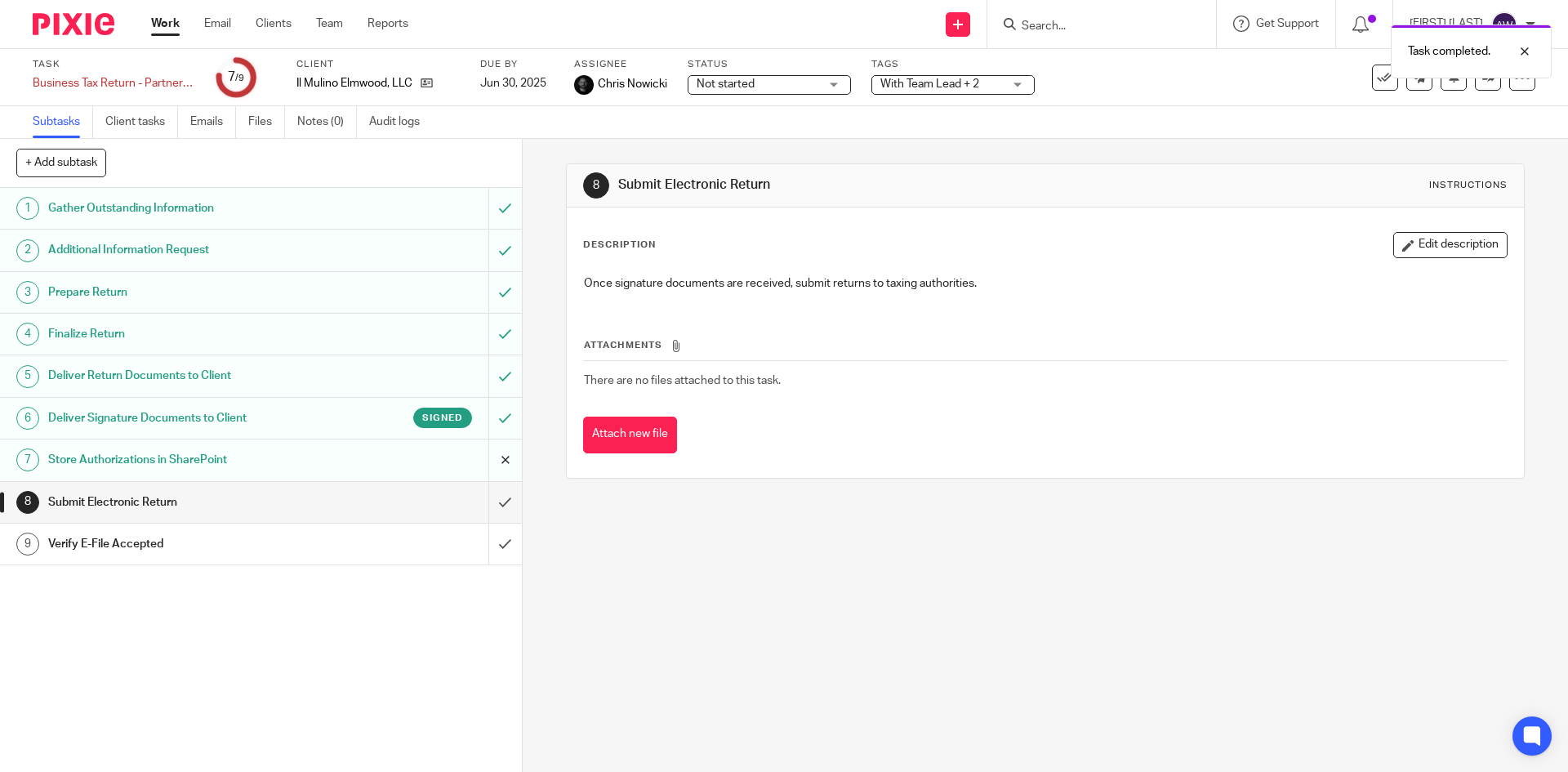 click at bounding box center (261, 460) 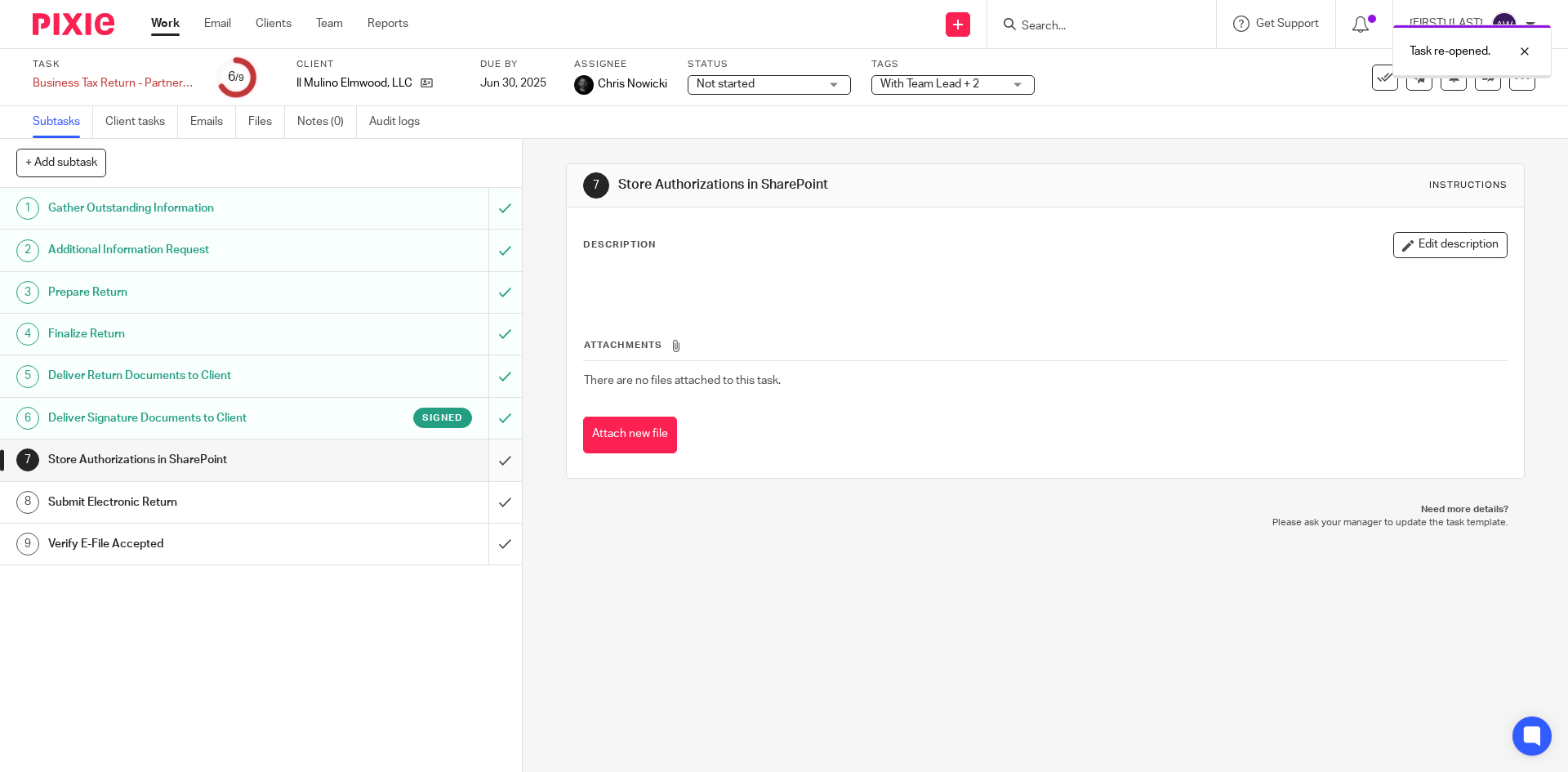 scroll, scrollTop: 0, scrollLeft: 0, axis: both 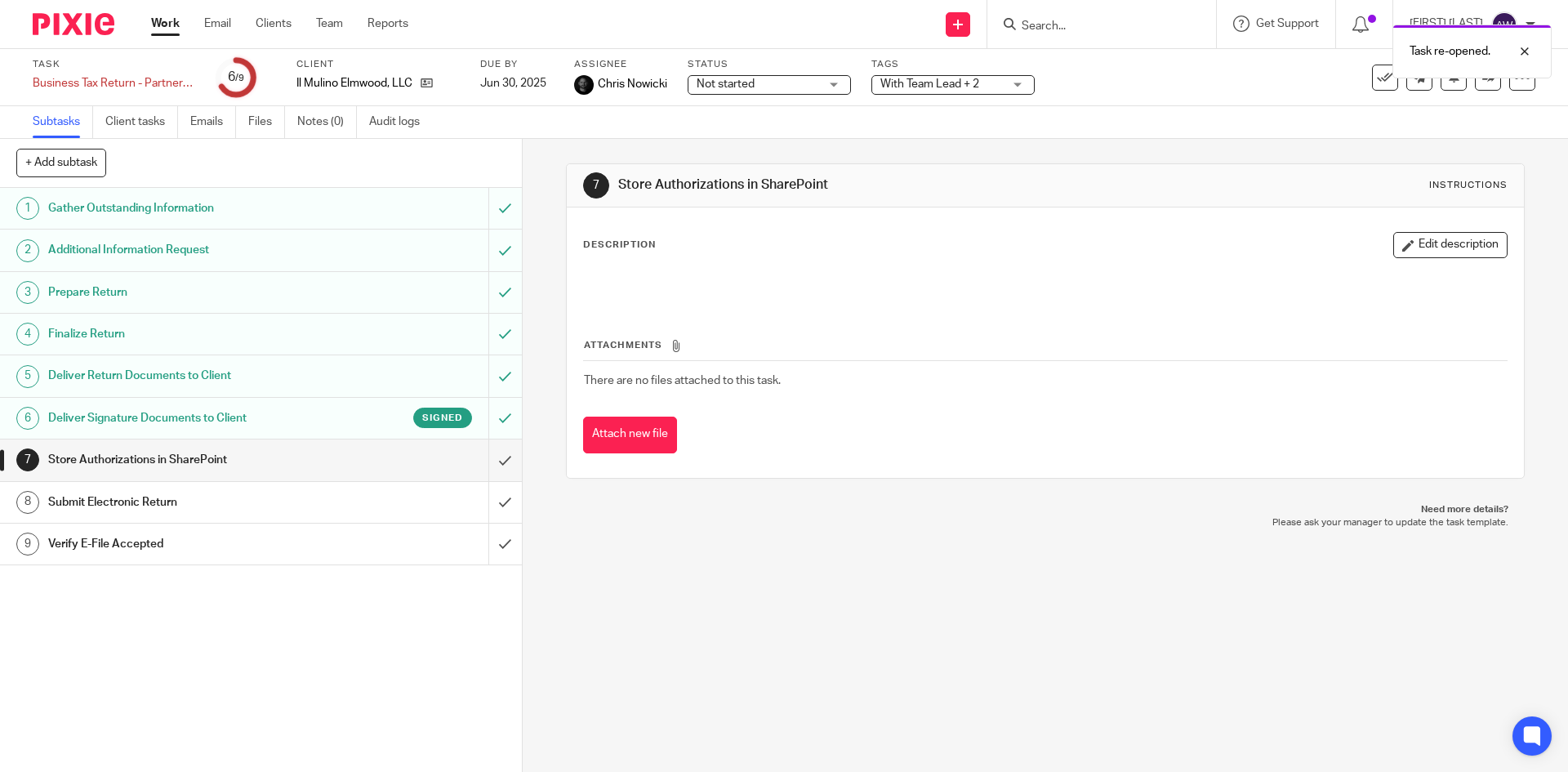click on "Signed" at bounding box center [401, 417] 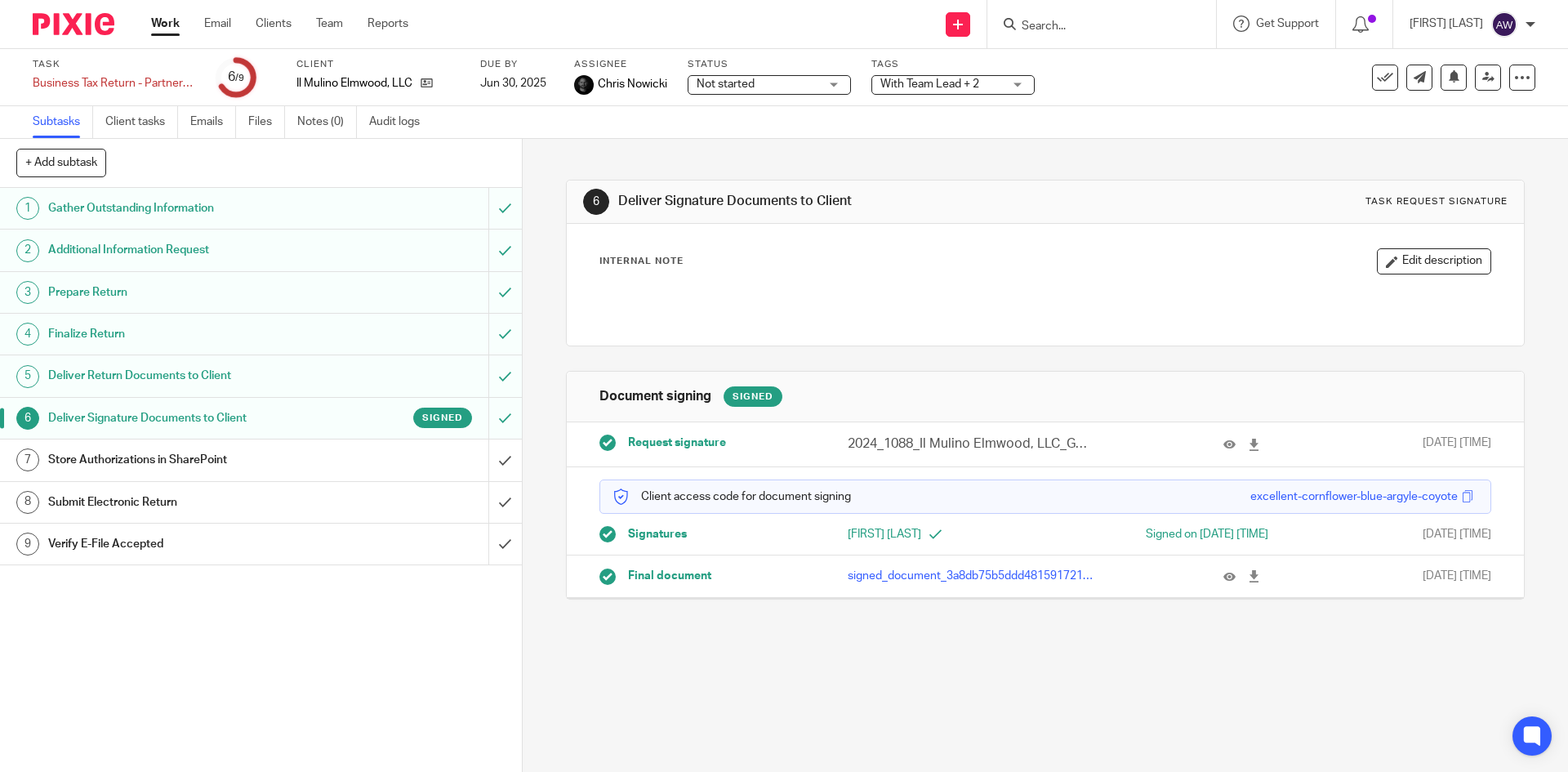 scroll, scrollTop: 0, scrollLeft: 0, axis: both 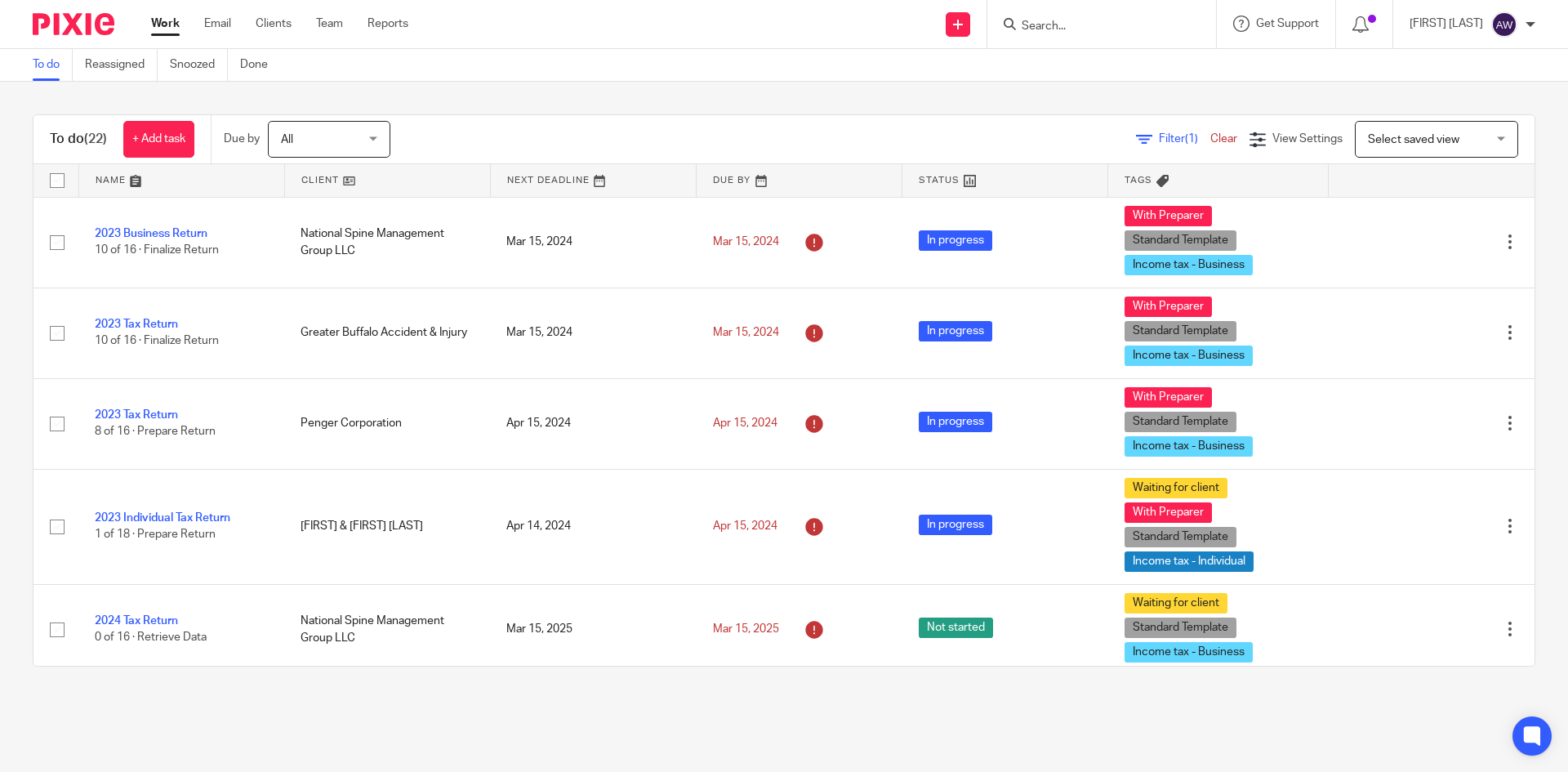 drag, startPoint x: 0, startPoint y: 0, endPoint x: 1028, endPoint y: 23, distance: 1028.2573 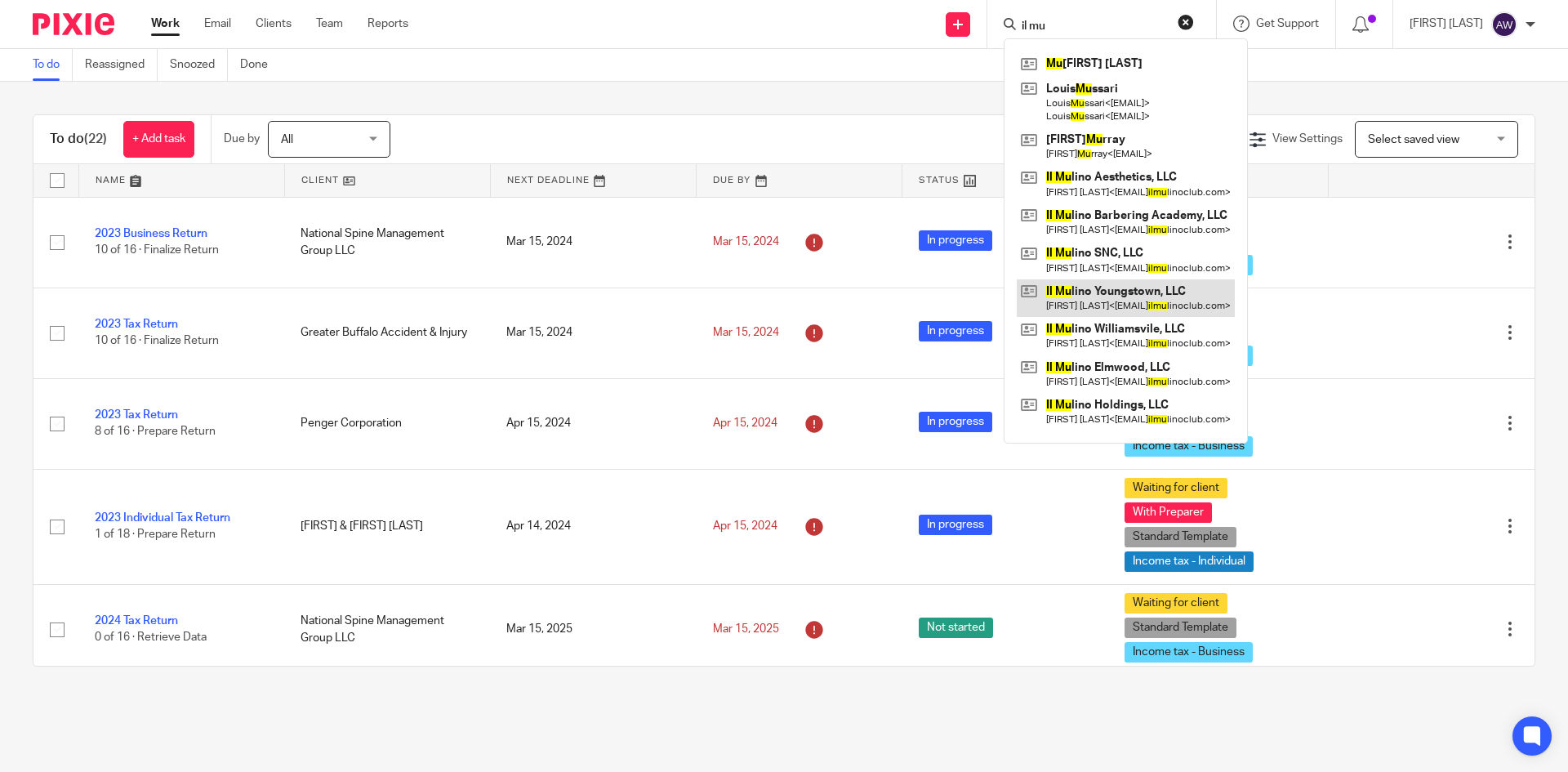 type on "il mu" 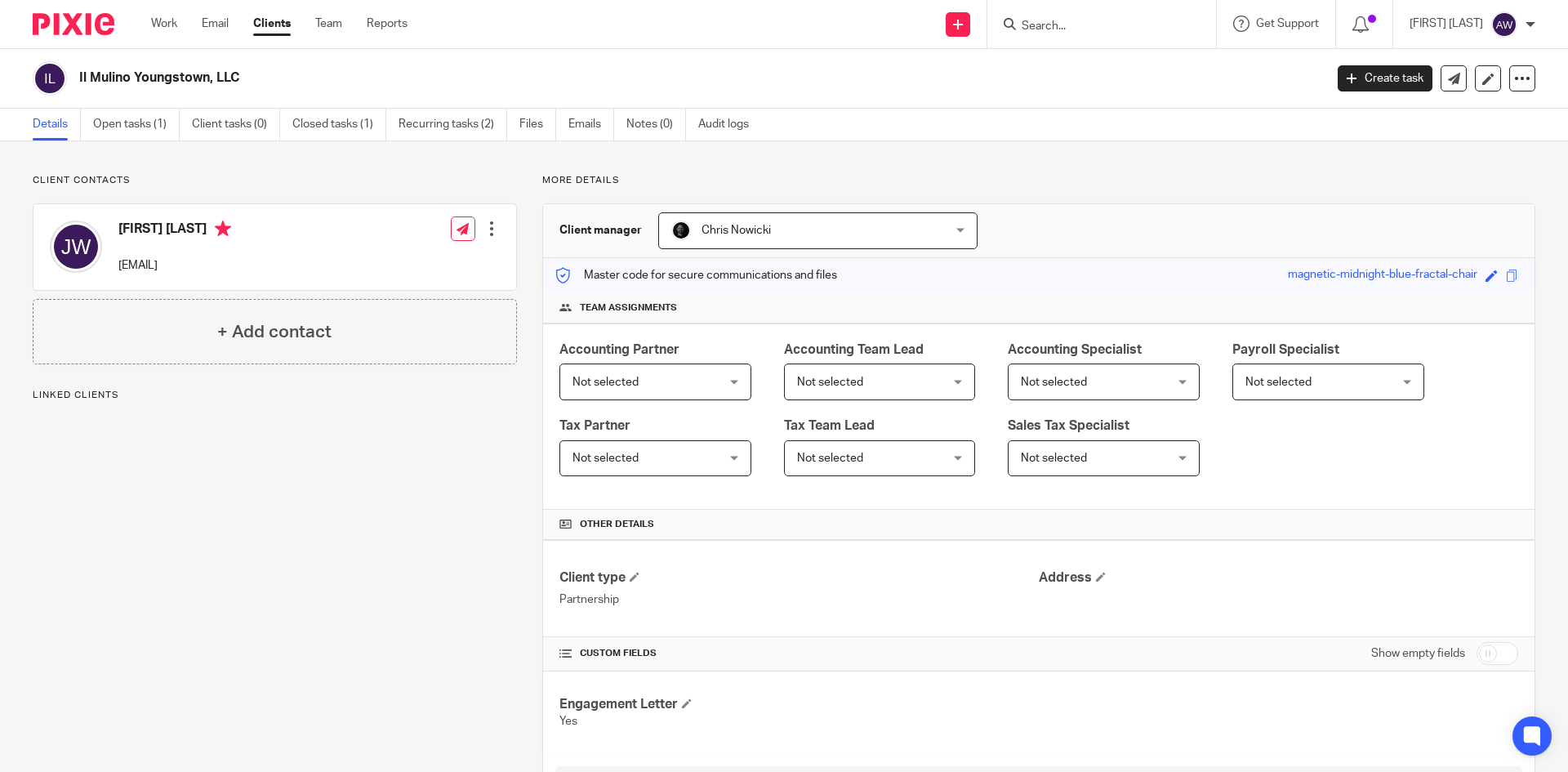 scroll, scrollTop: 0, scrollLeft: 0, axis: both 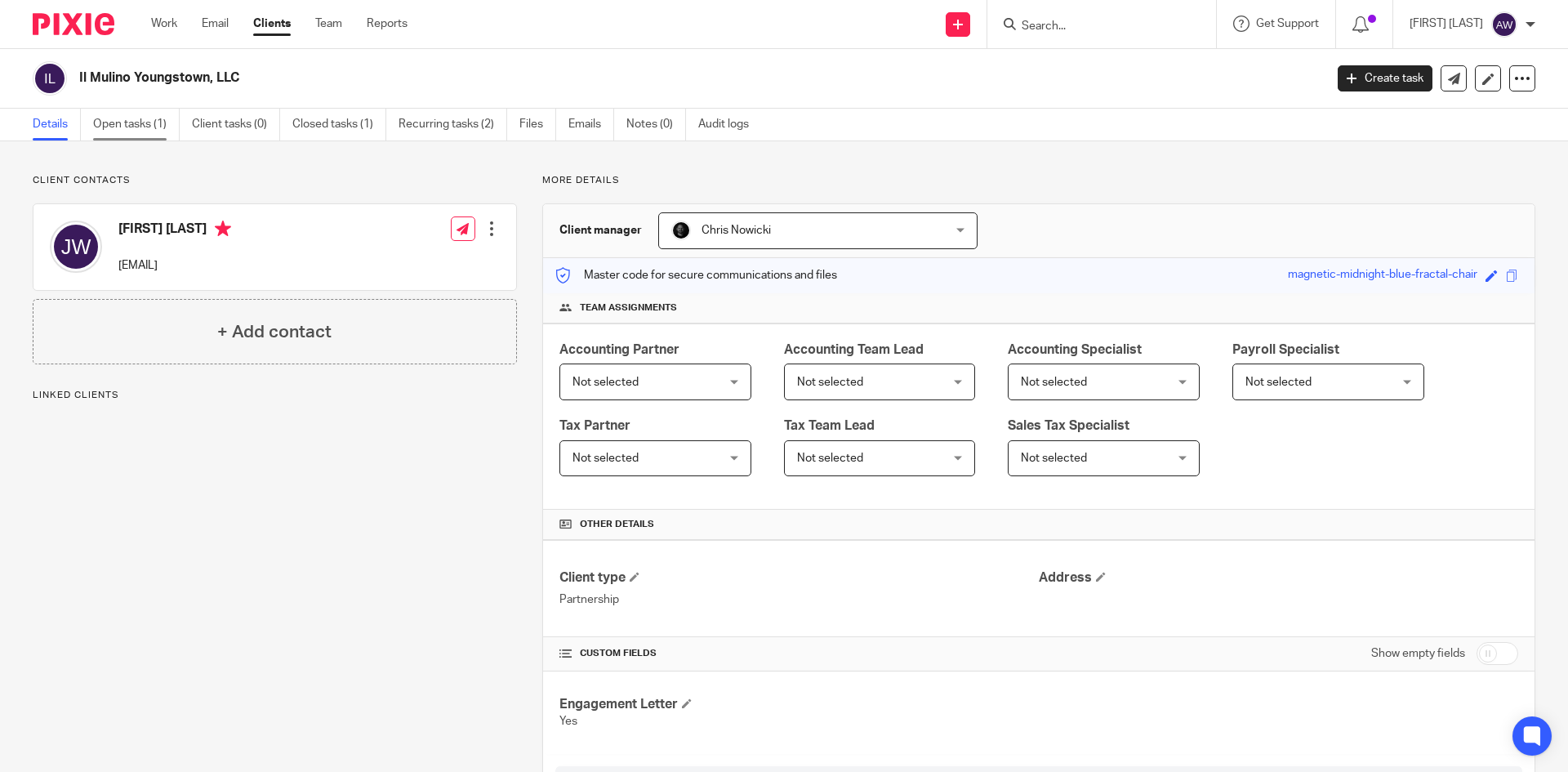 click on "Open tasks (1)" at bounding box center [136, 124] 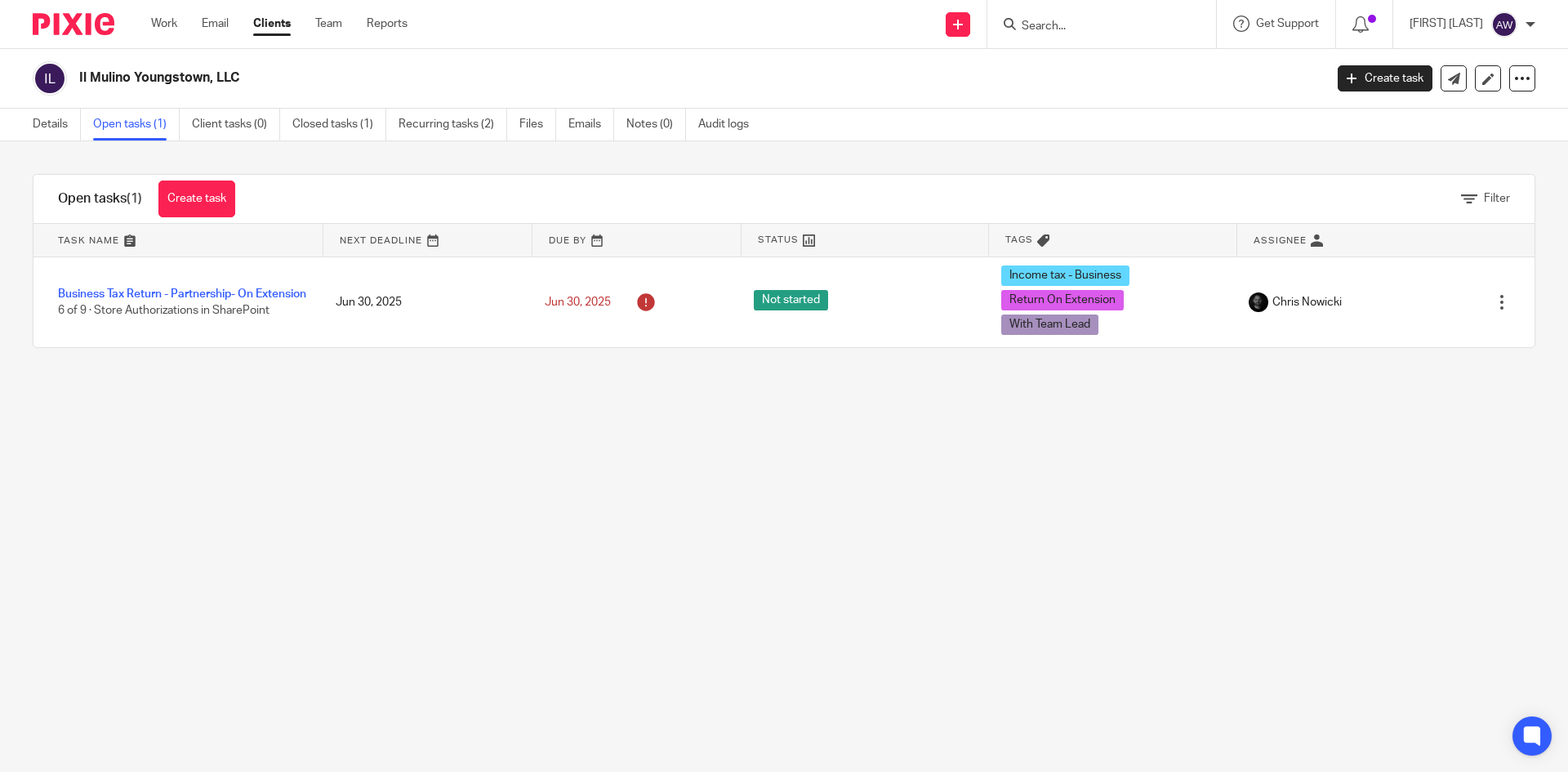 scroll, scrollTop: 0, scrollLeft: 0, axis: both 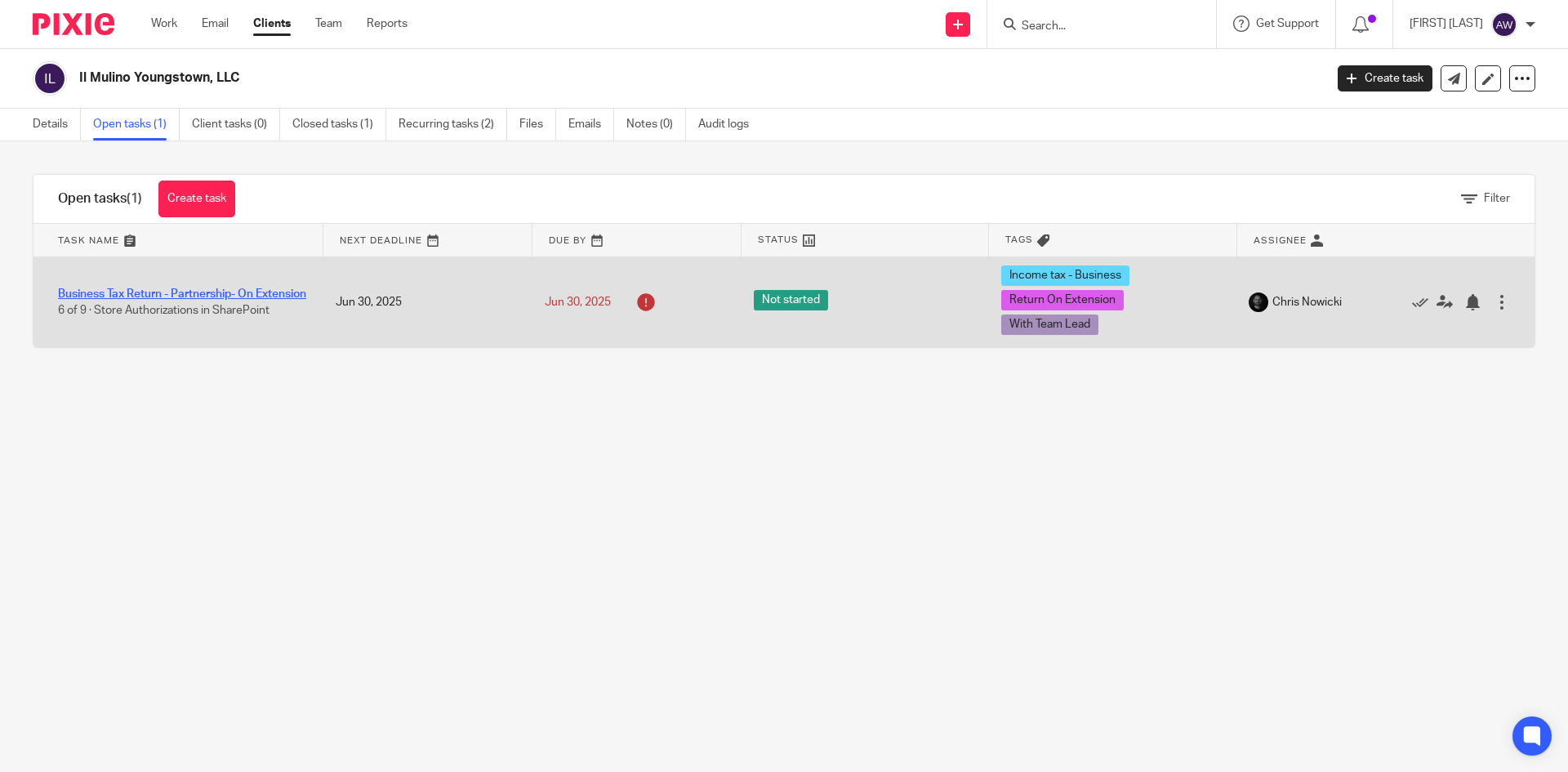 click on "Business Tax Return - Partnership- On Extension" at bounding box center [182, 294] 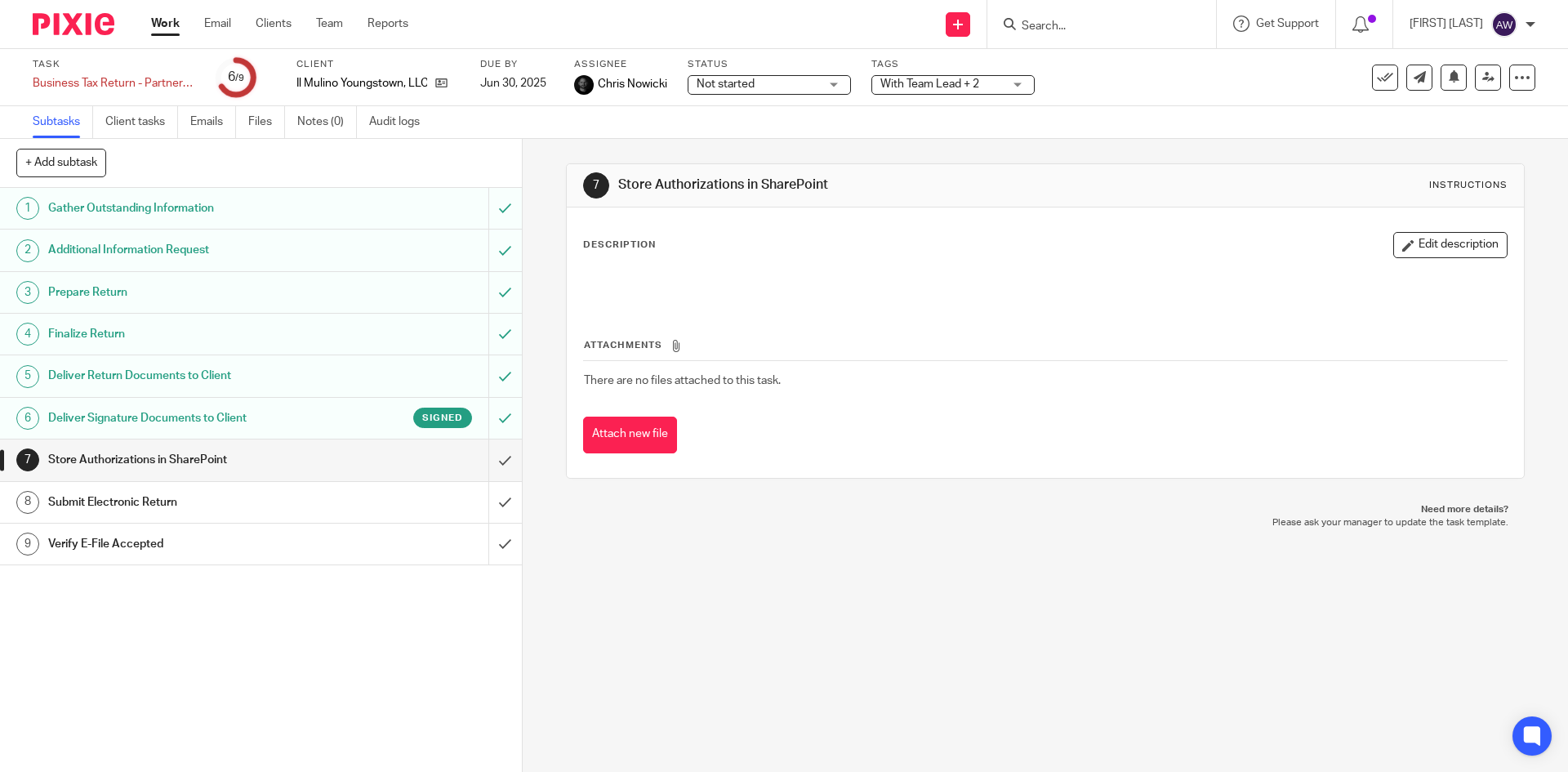 scroll, scrollTop: 0, scrollLeft: 0, axis: both 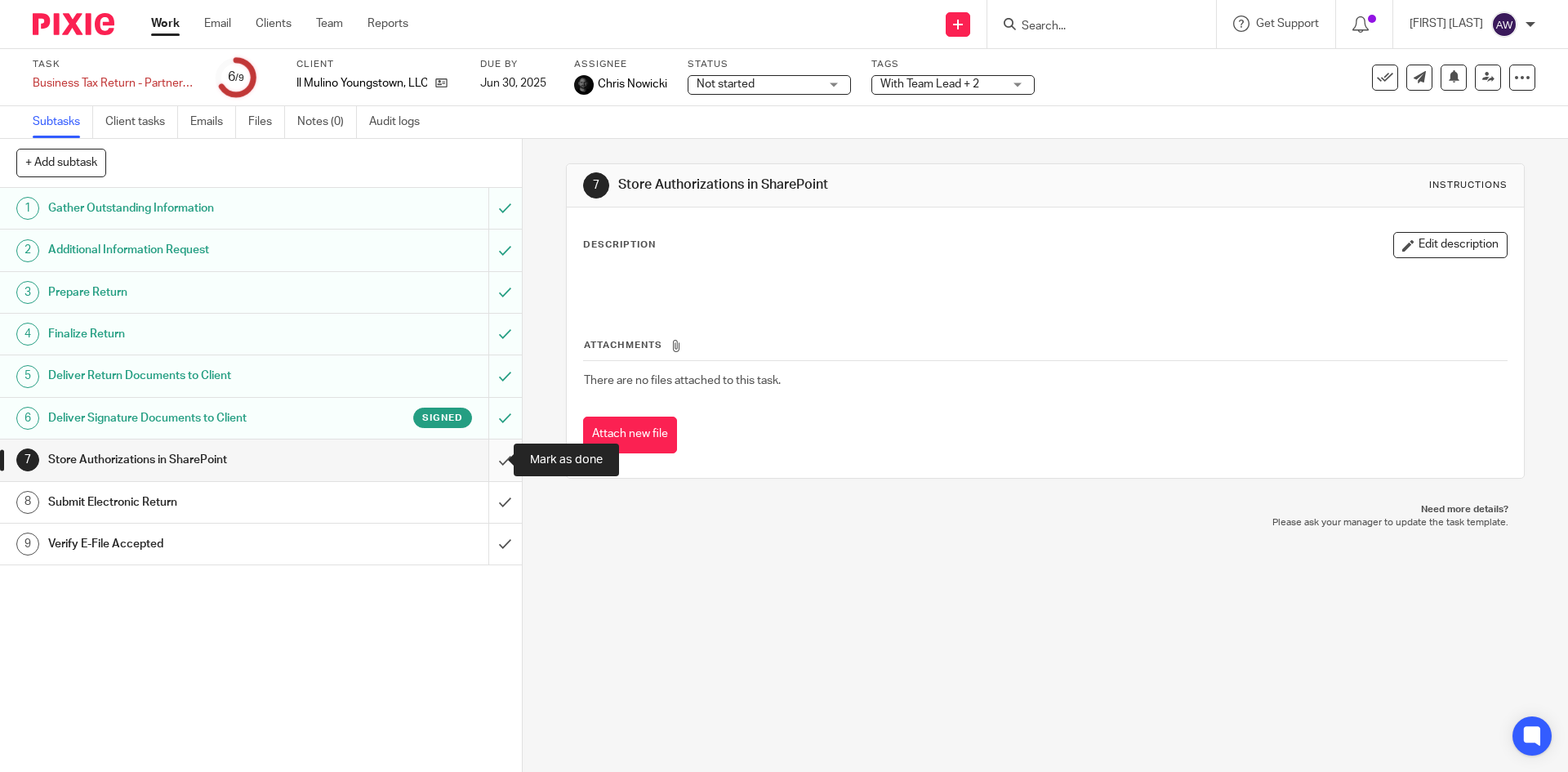 click at bounding box center (261, 460) 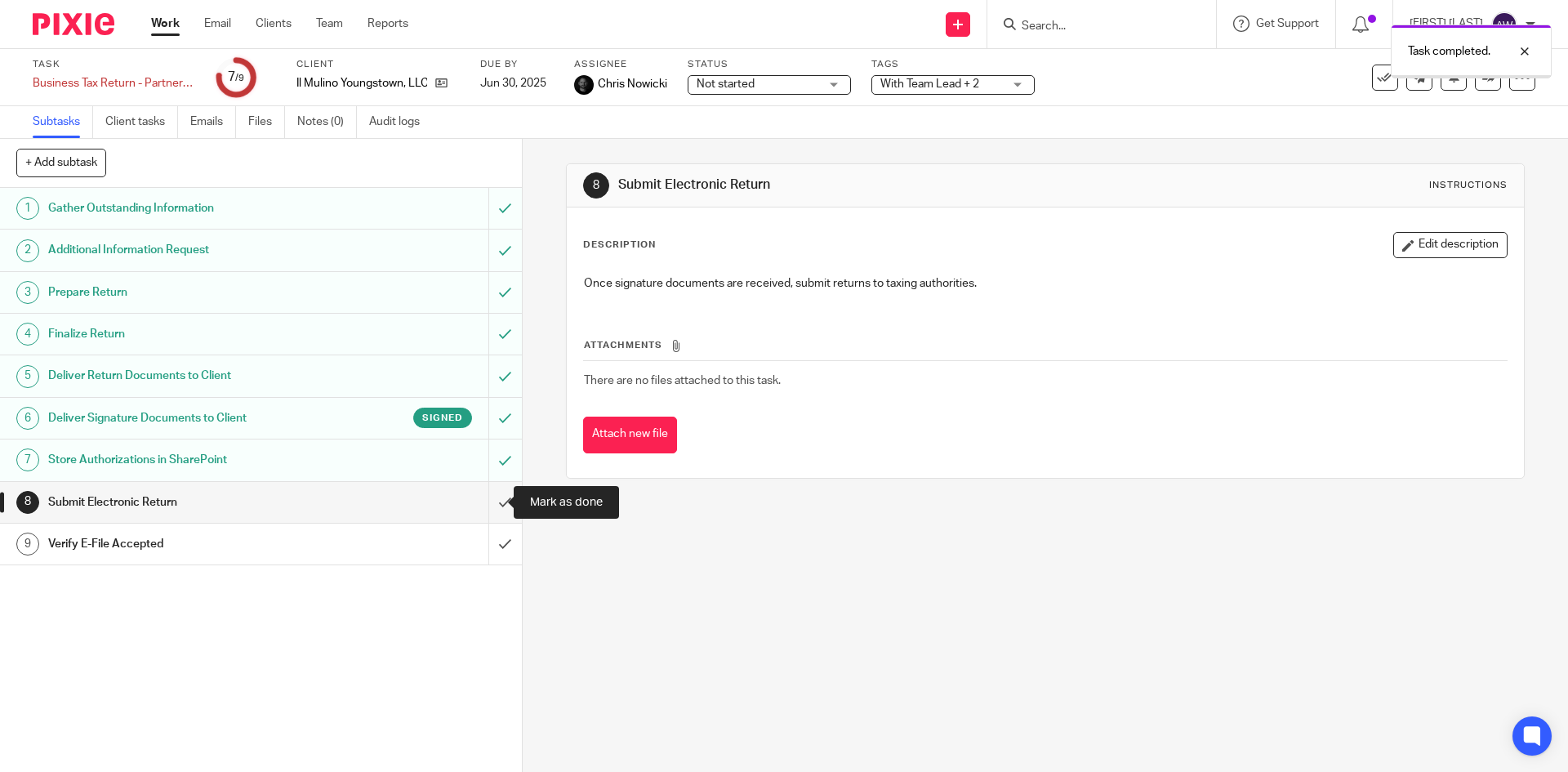 scroll, scrollTop: 0, scrollLeft: 0, axis: both 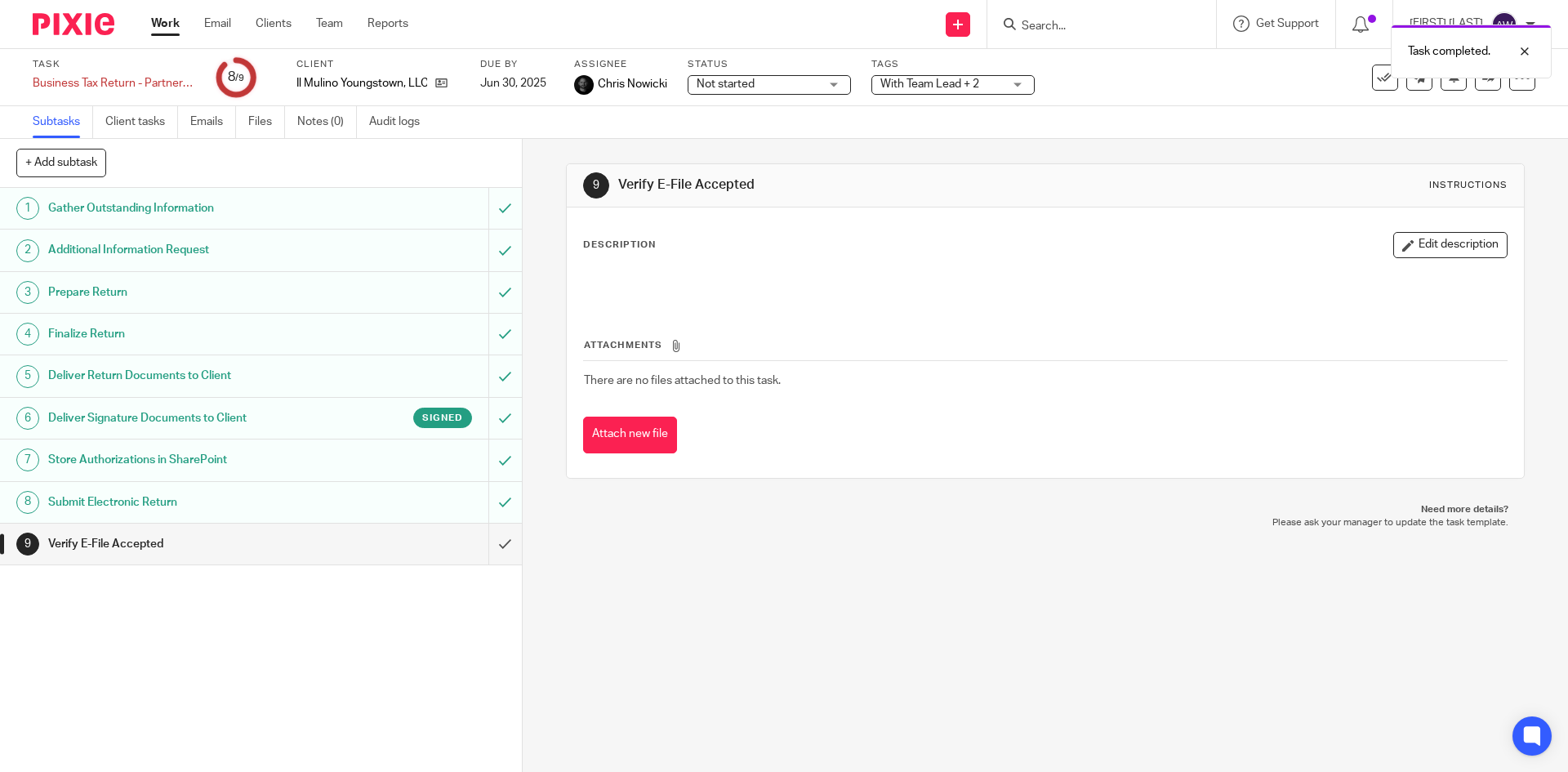 click on "Work" at bounding box center [165, 24] 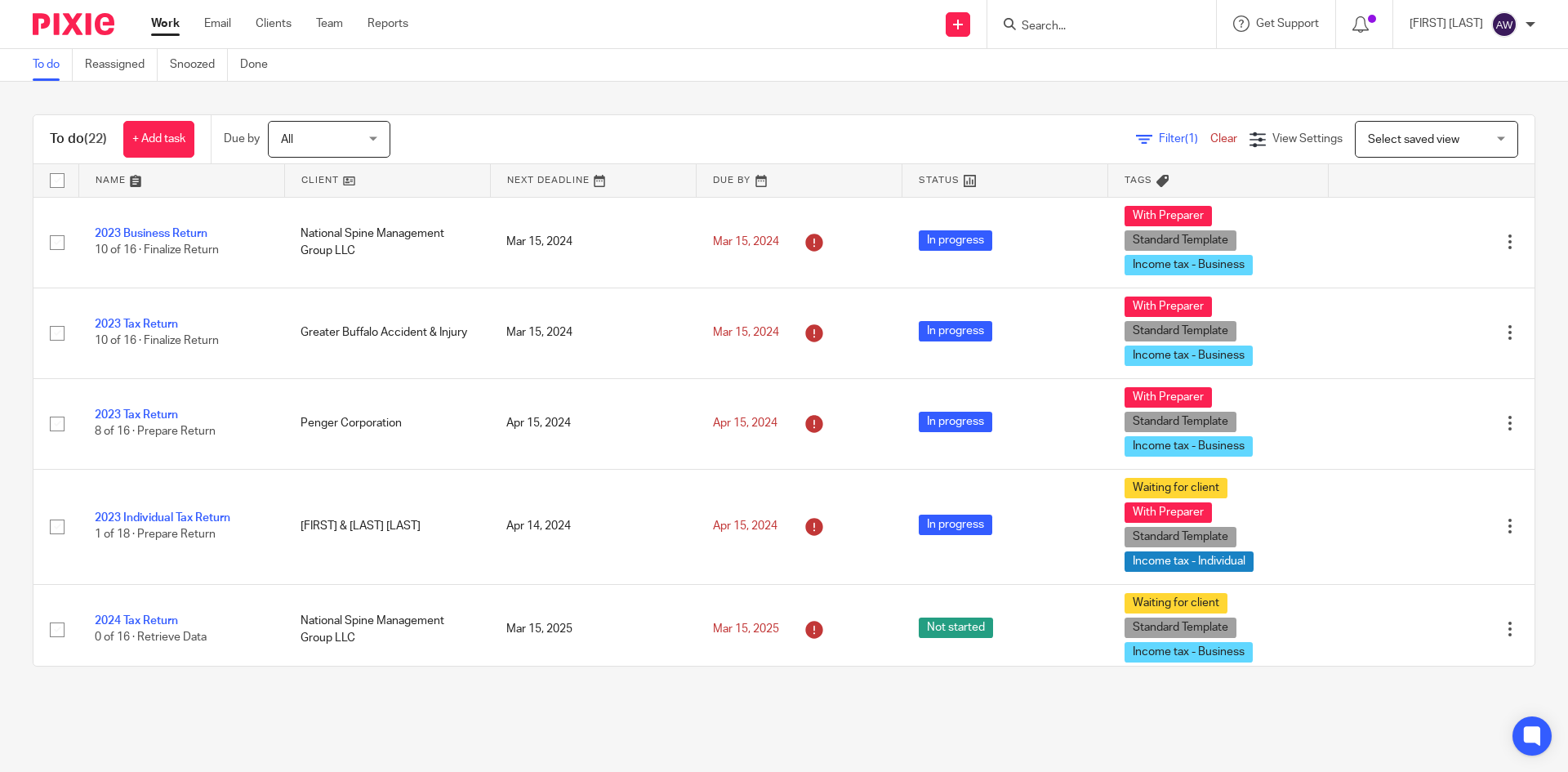 scroll, scrollTop: 0, scrollLeft: 0, axis: both 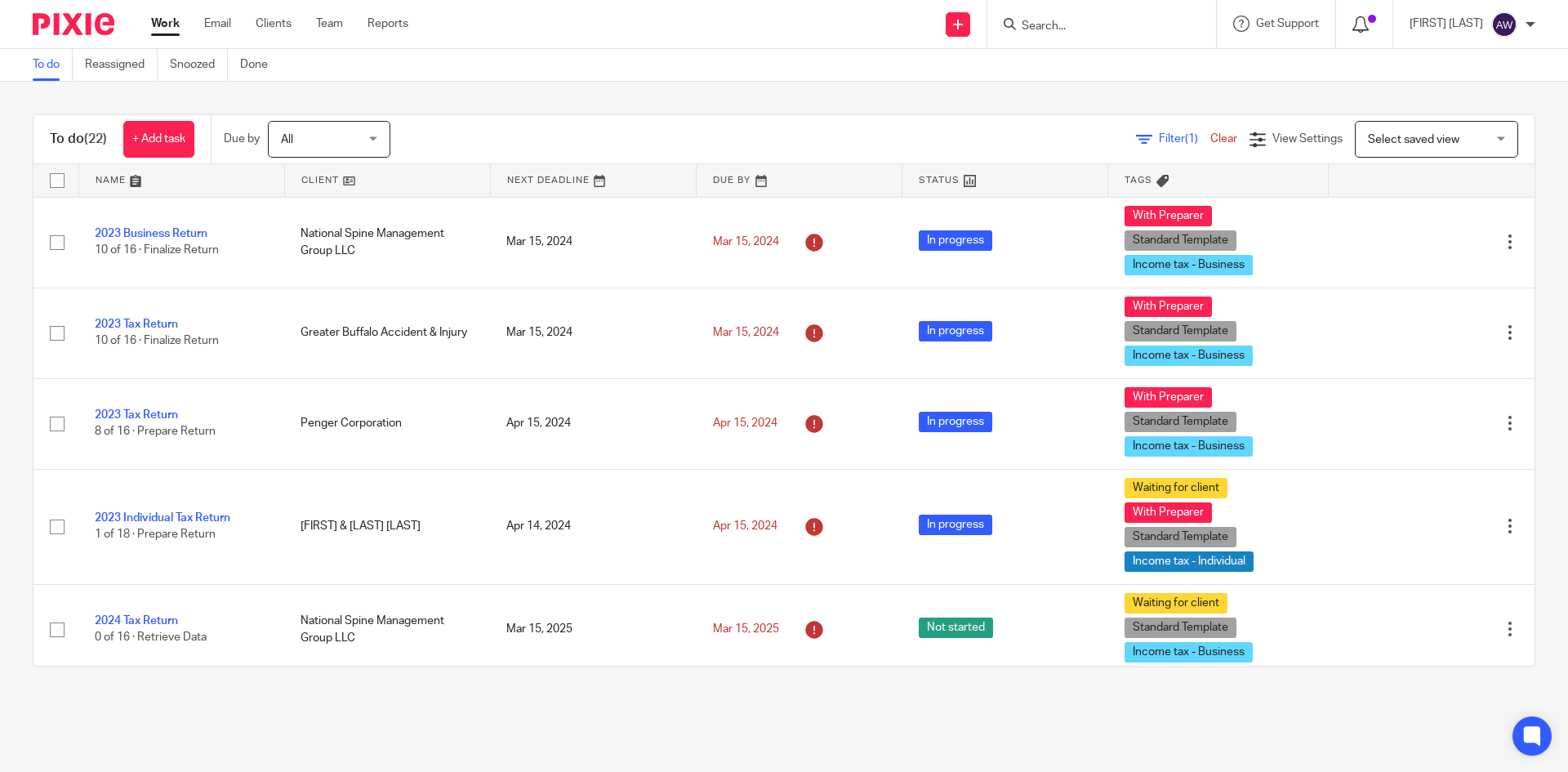 click at bounding box center (1361, 25) 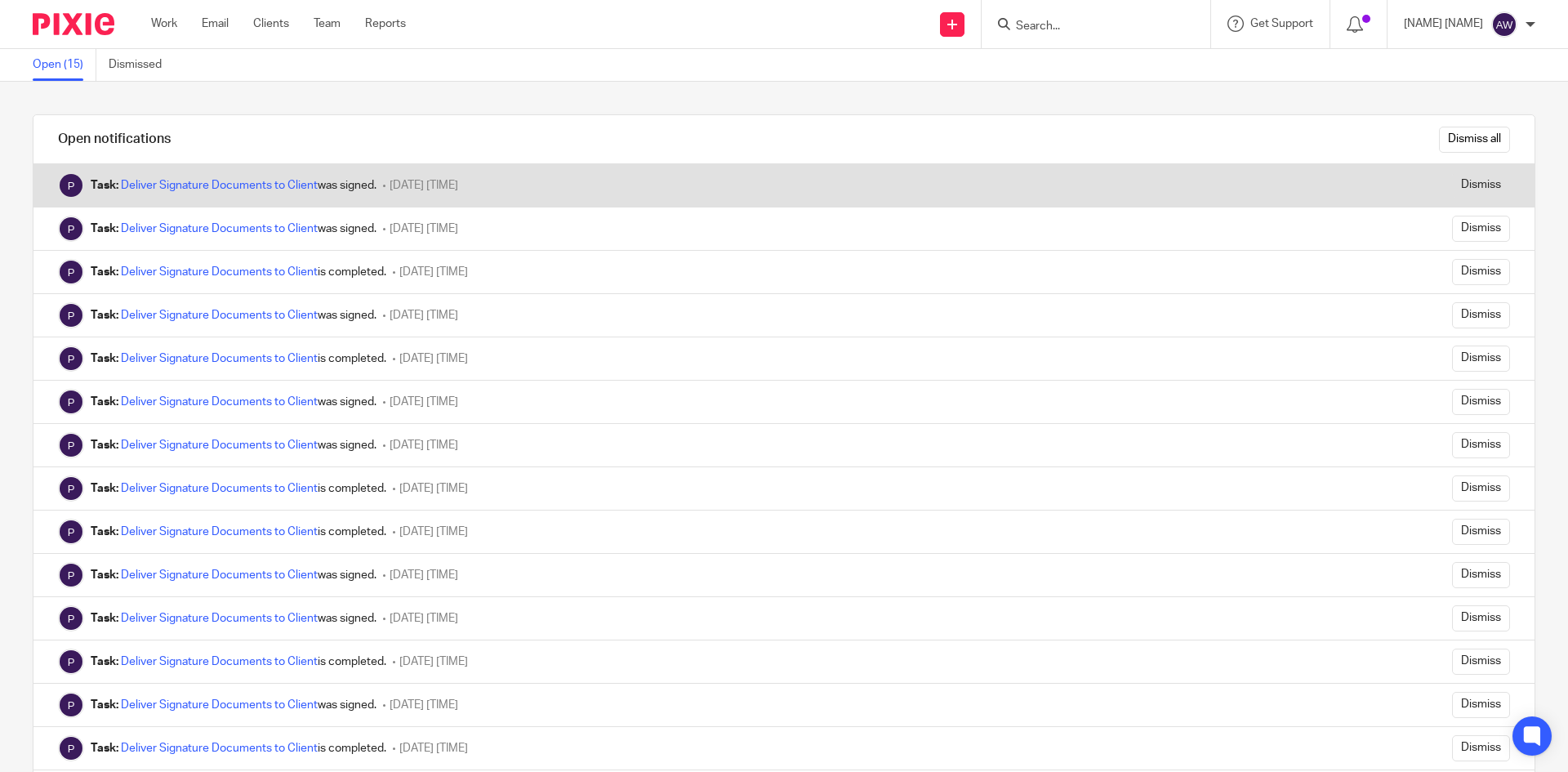 scroll, scrollTop: 0, scrollLeft: 0, axis: both 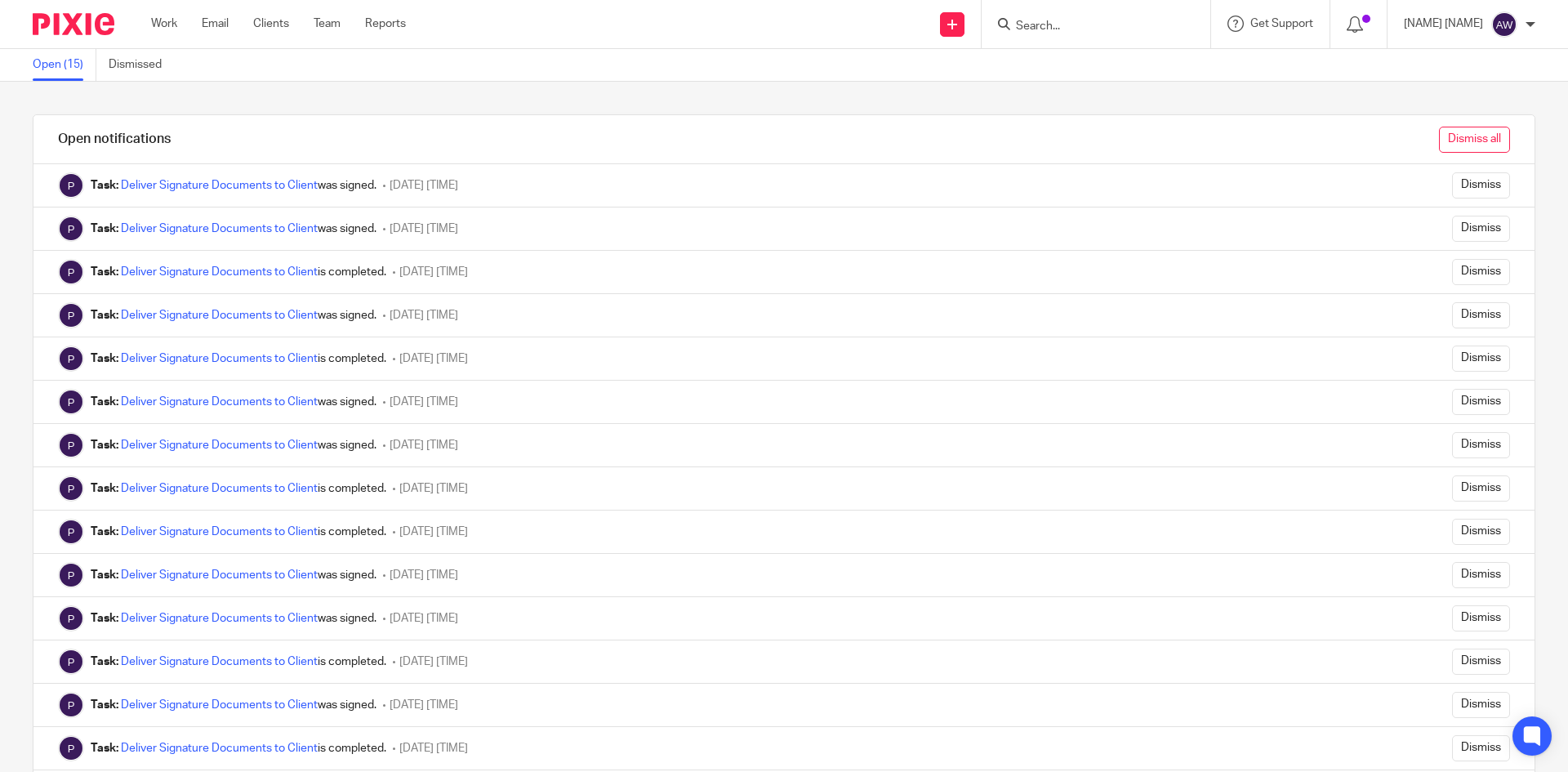 click on "Dismiss all" at bounding box center [1474, 140] 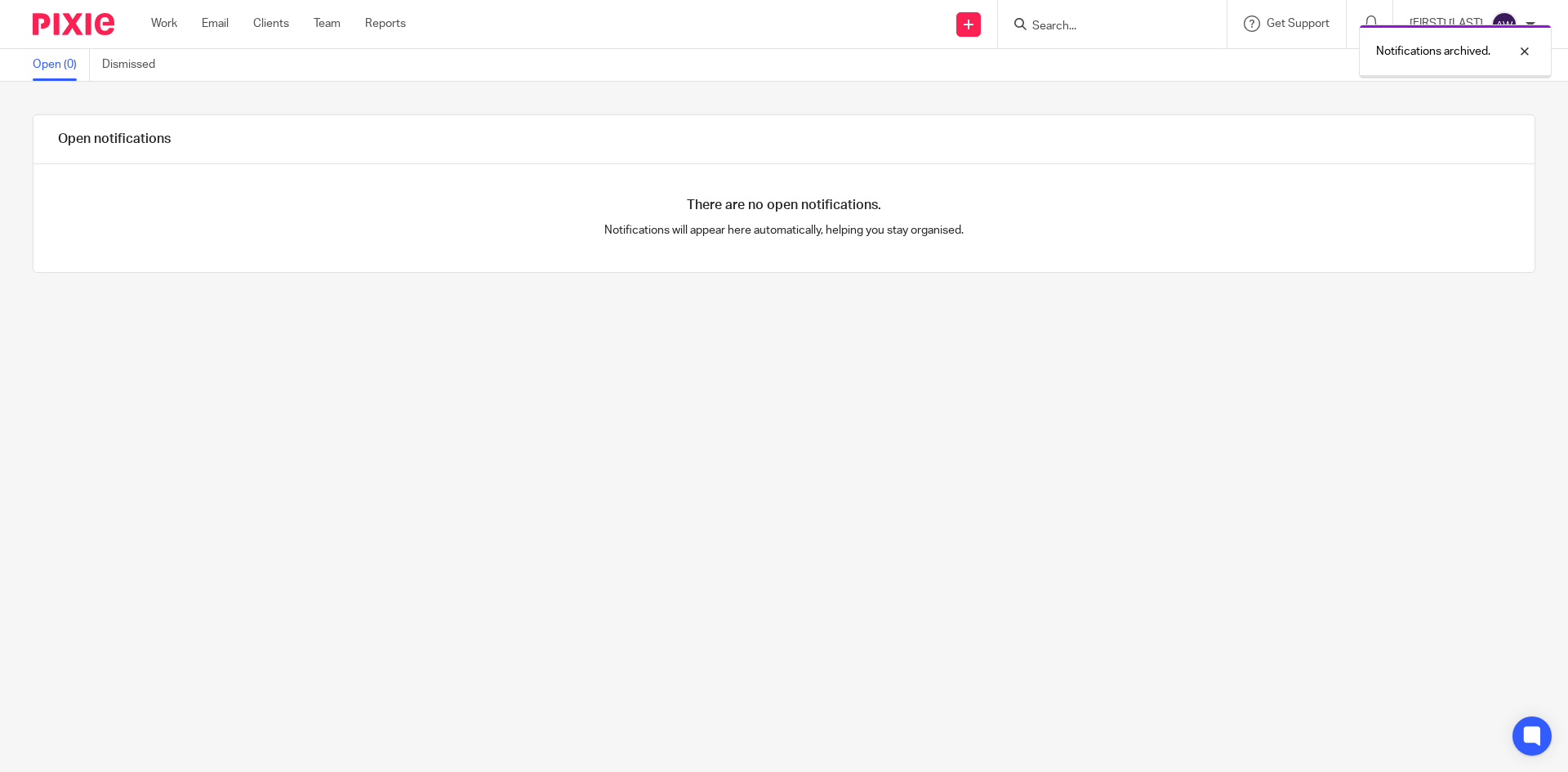 scroll, scrollTop: 0, scrollLeft: 0, axis: both 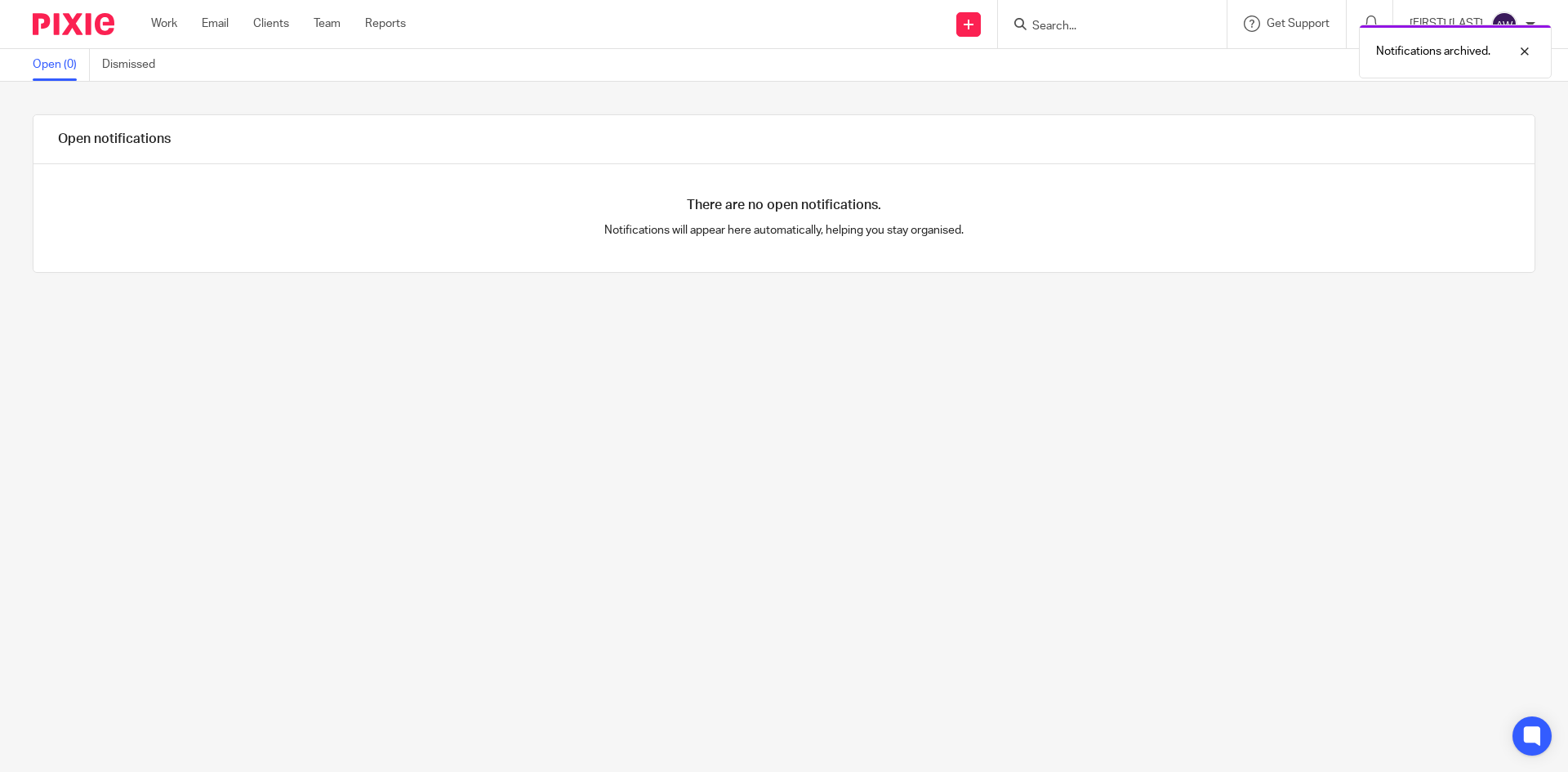 click on "Notifications archived." at bounding box center [1168, 47] 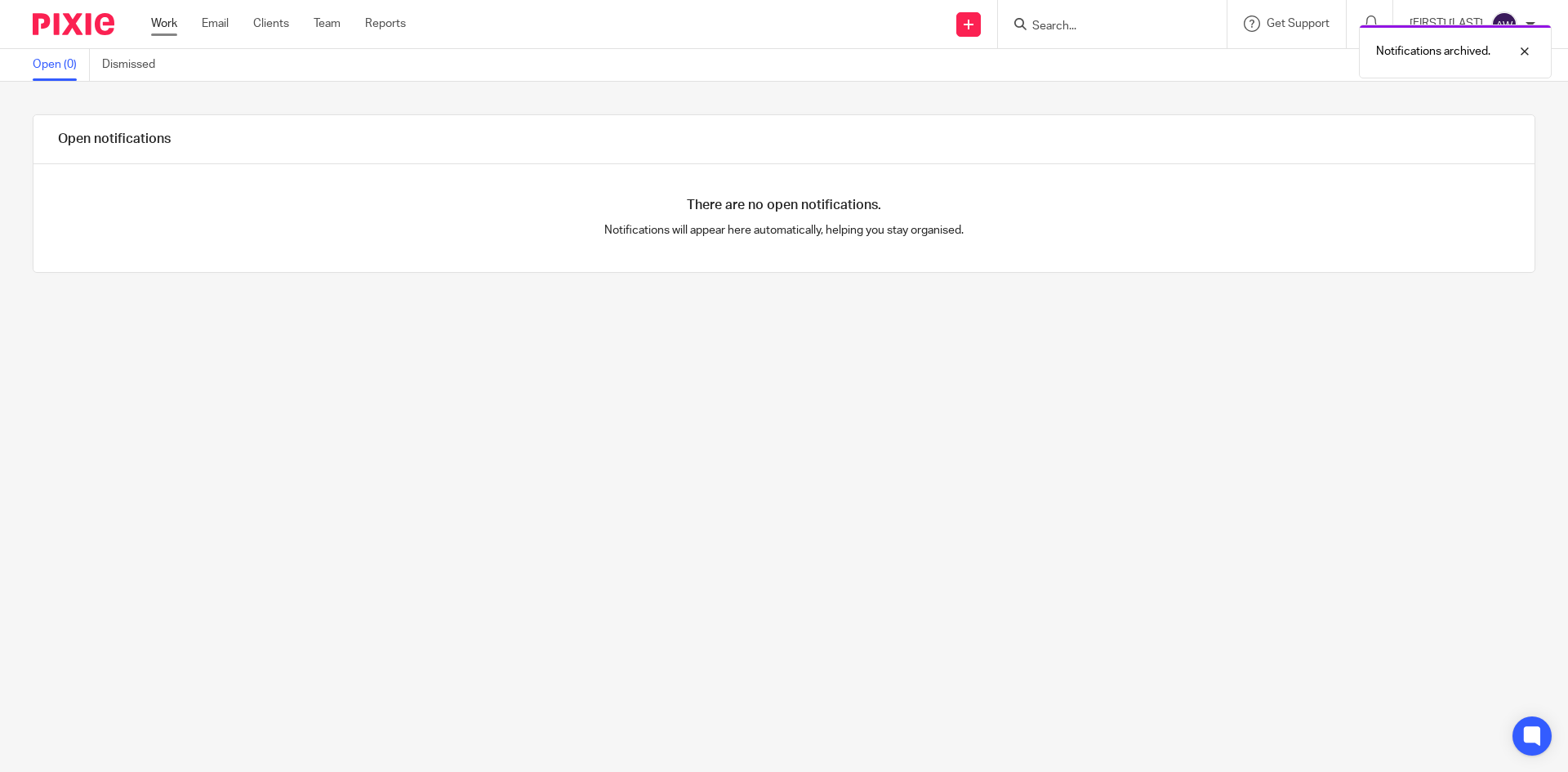 click on "Work" at bounding box center [164, 24] 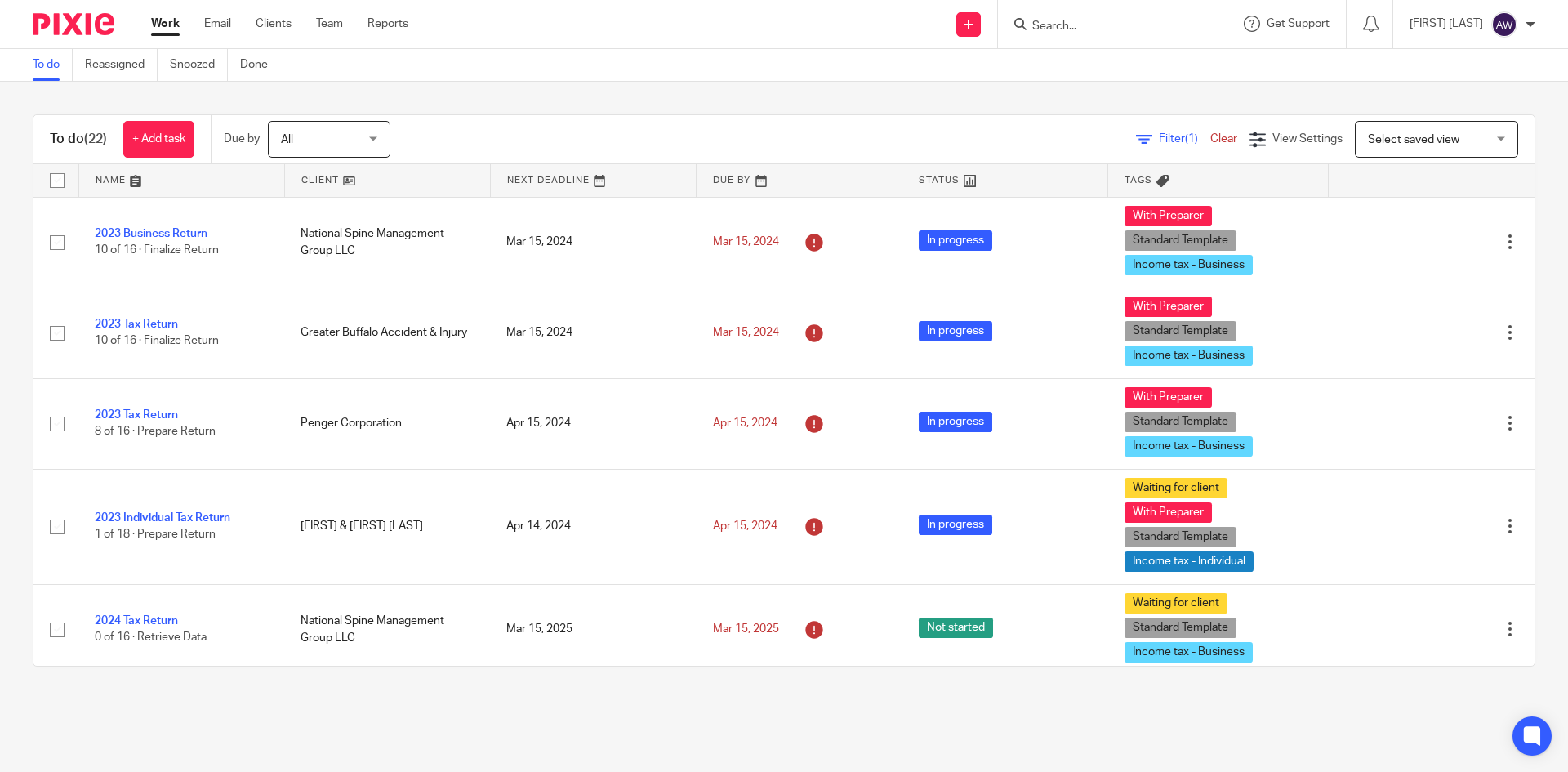 scroll, scrollTop: 0, scrollLeft: 0, axis: both 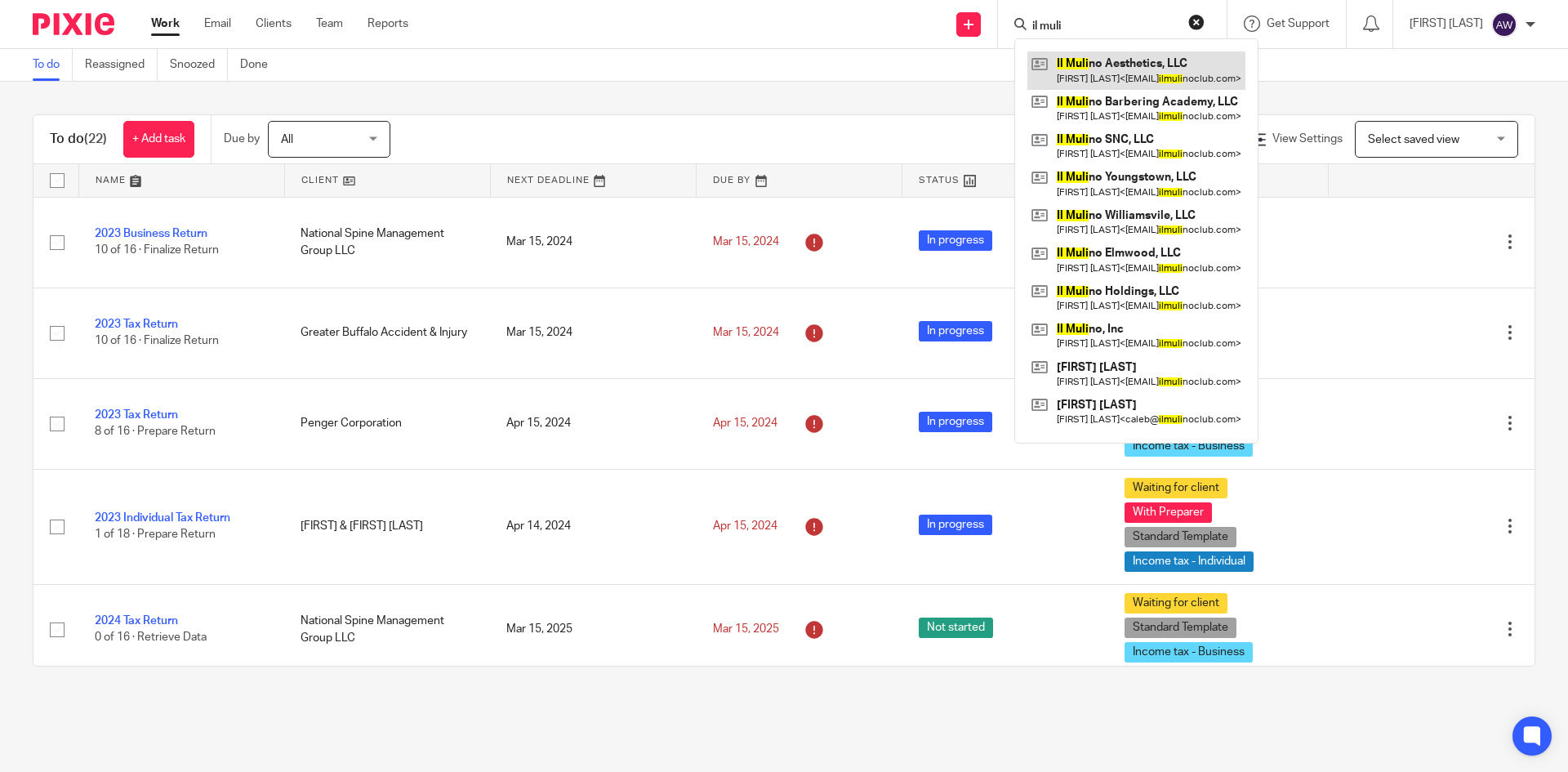 type on "il muli" 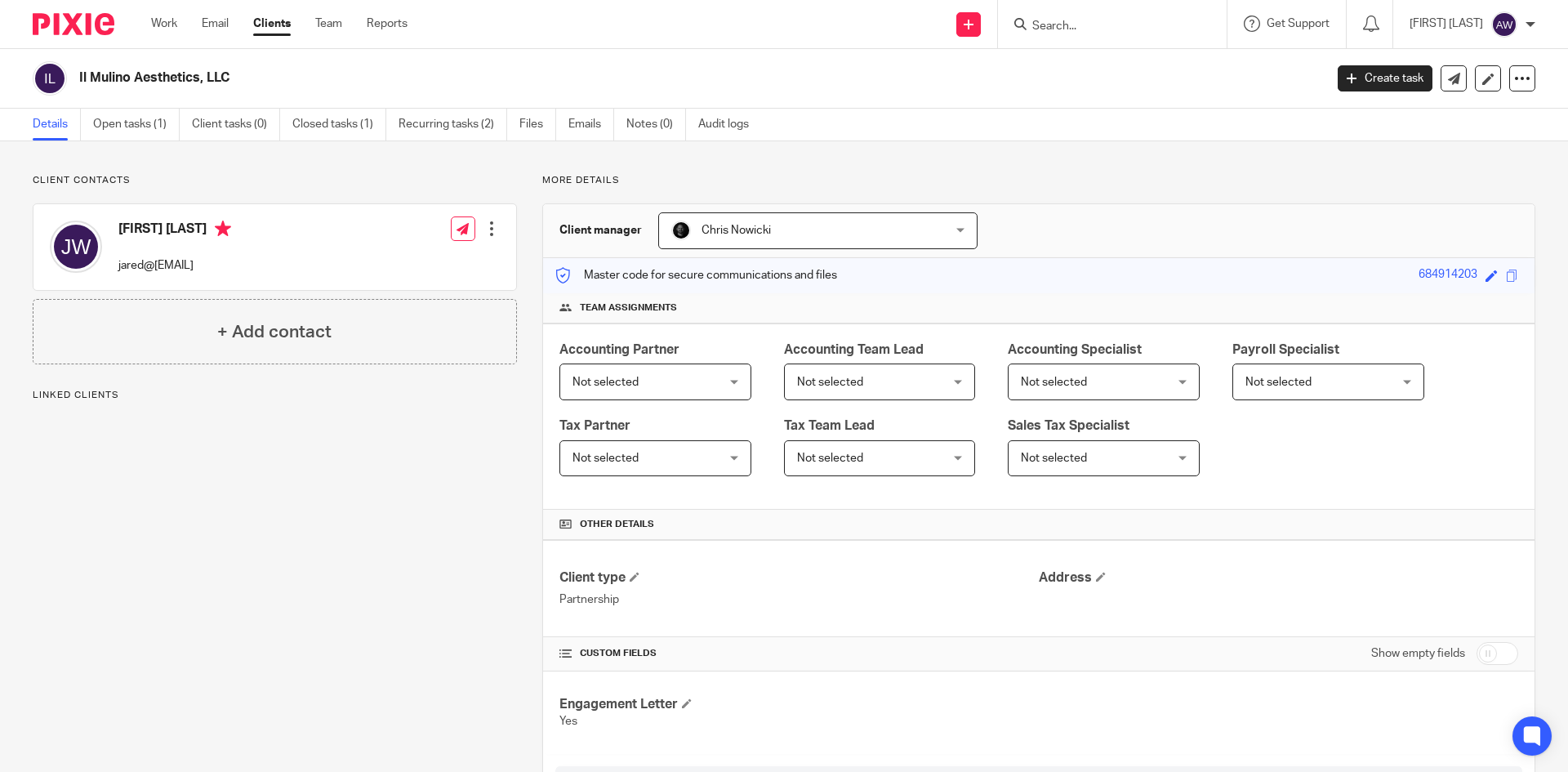 scroll, scrollTop: 0, scrollLeft: 0, axis: both 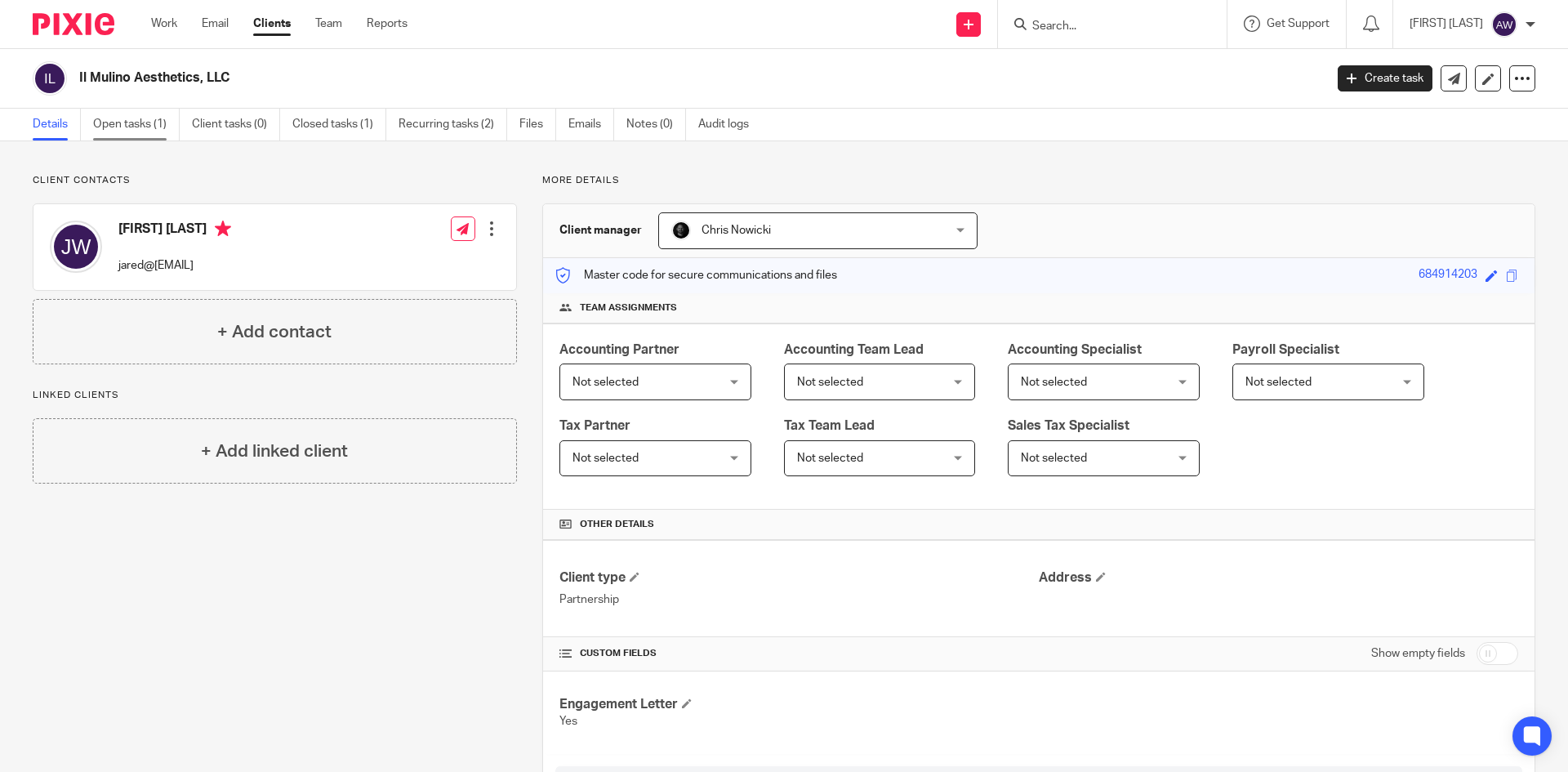 click on "Open tasks (1)" at bounding box center (136, 124) 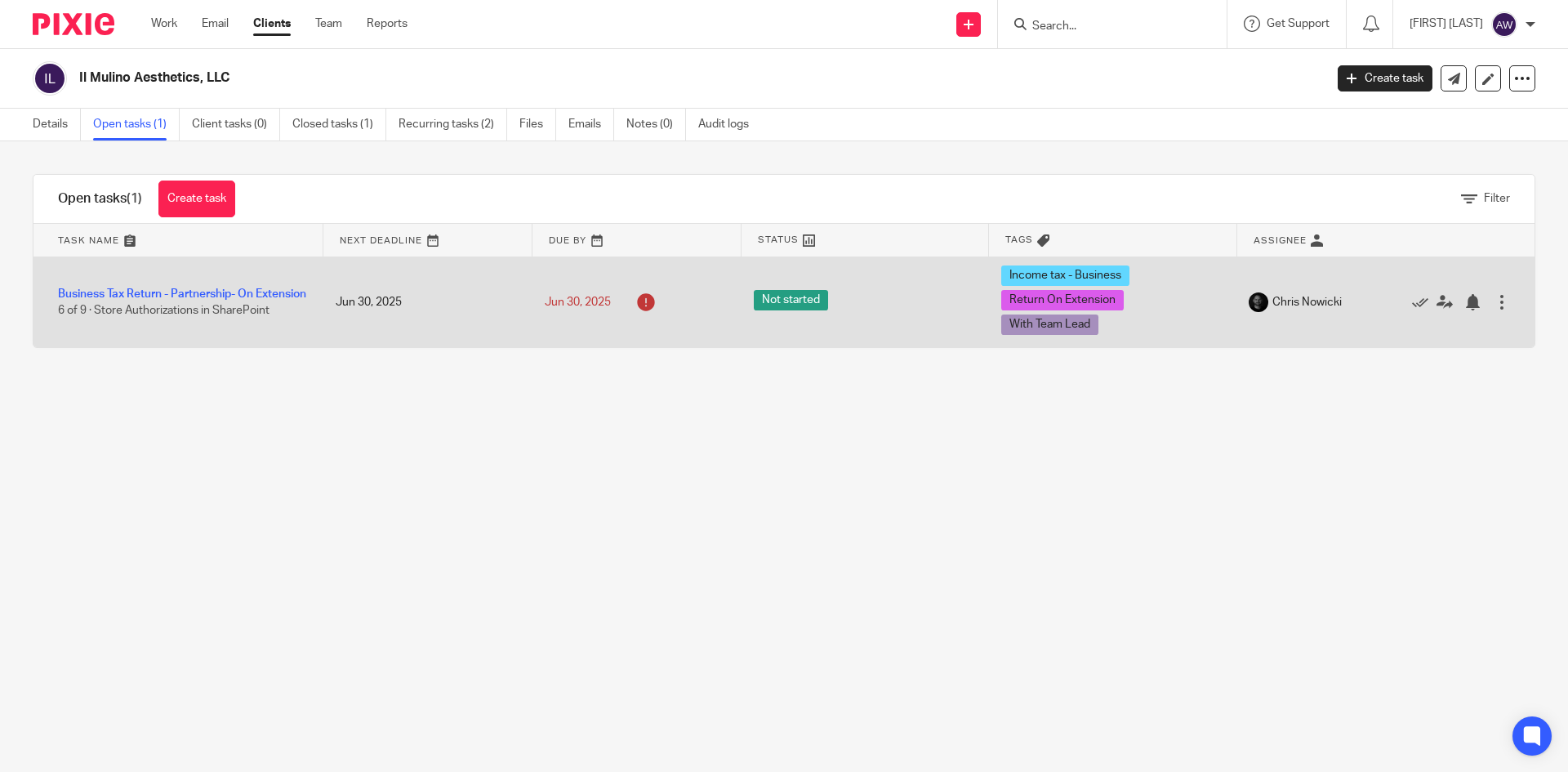 scroll, scrollTop: 0, scrollLeft: 0, axis: both 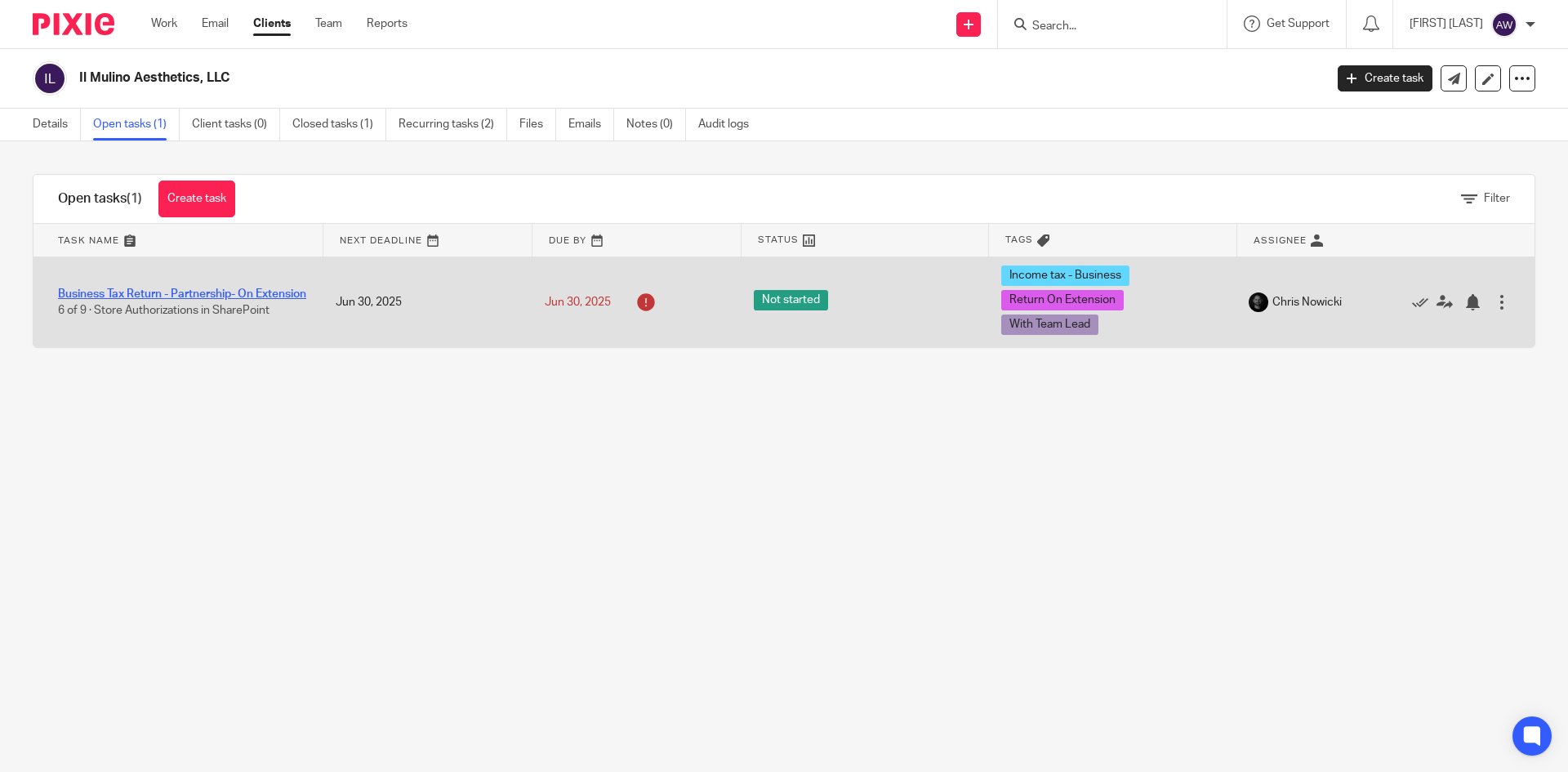 click on "Business Tax Return - Partnership- On Extension" at bounding box center (182, 294) 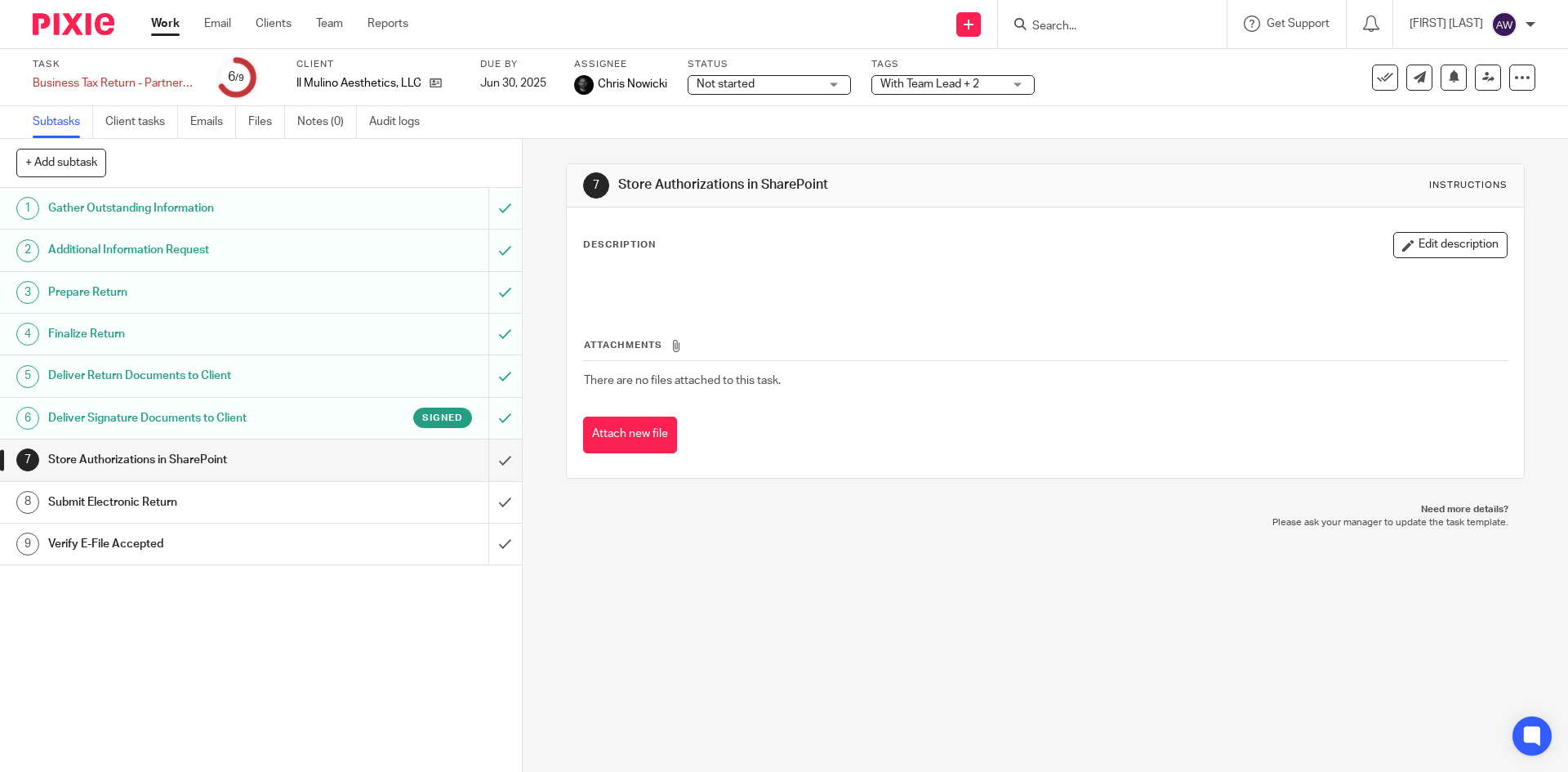 scroll, scrollTop: 0, scrollLeft: 0, axis: both 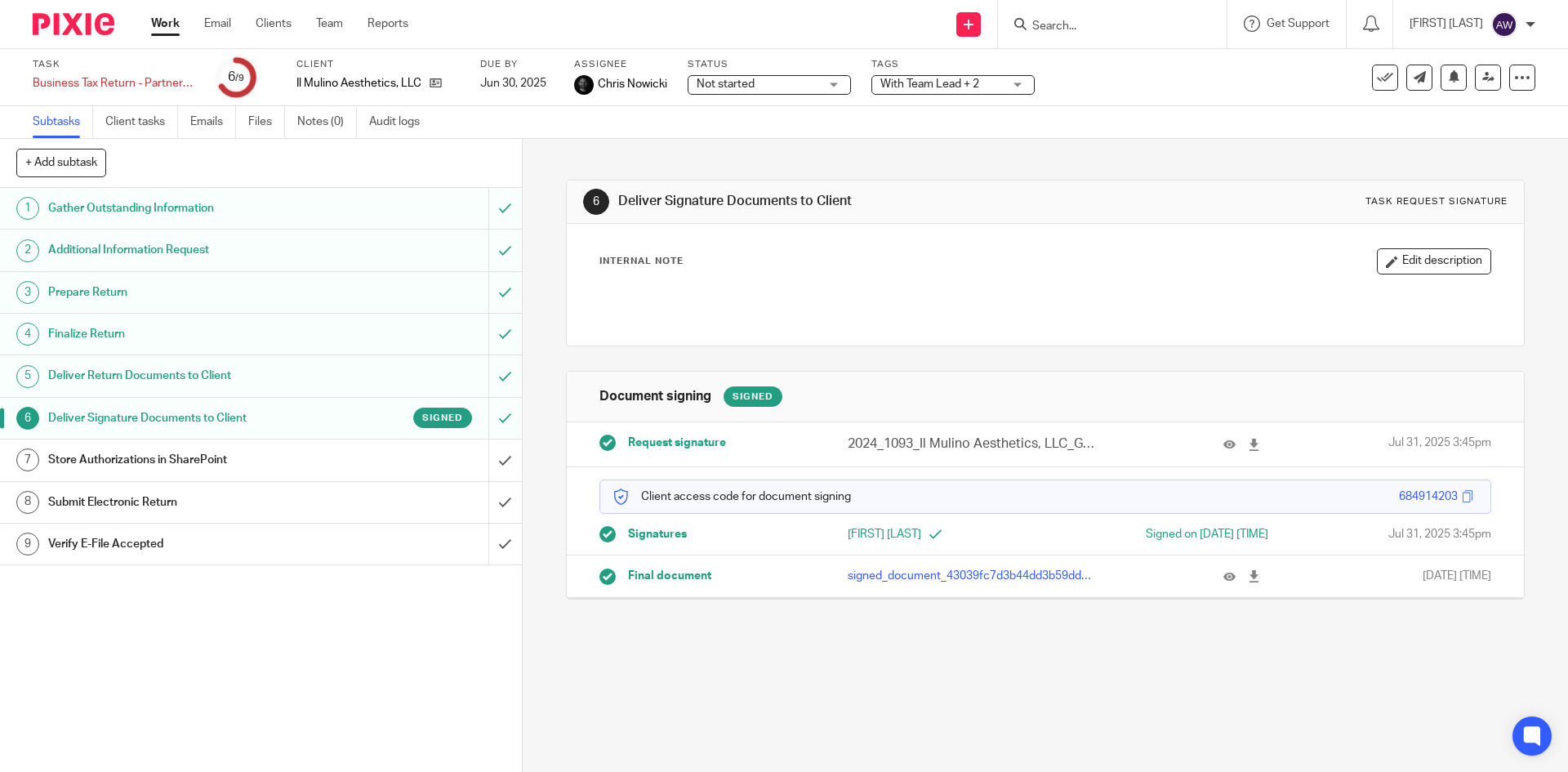 click on "signed_document_43039fc7d3b44dd3b59dd1762acdcf67.pdf" at bounding box center [971, 576] 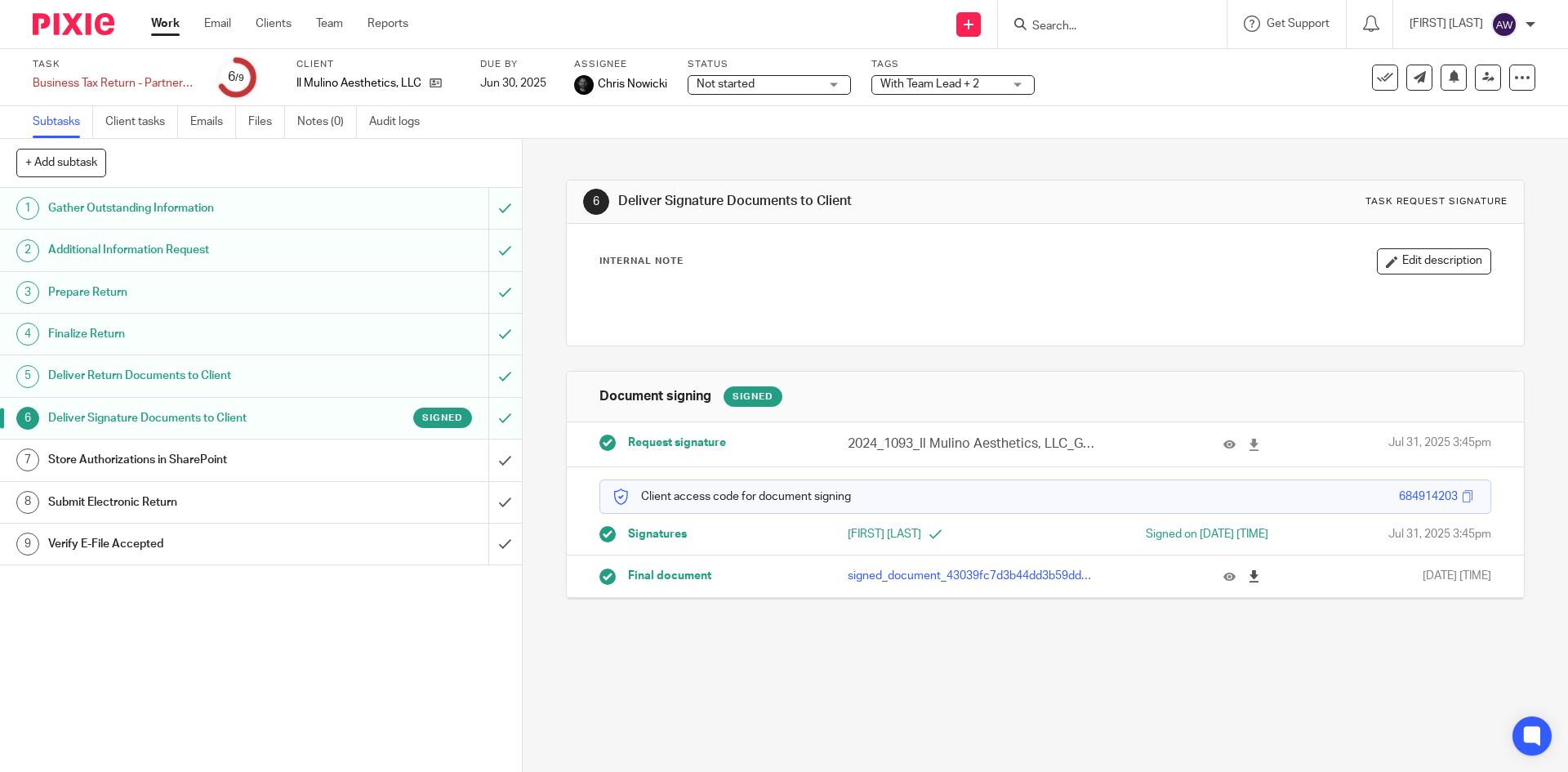 click at bounding box center [1254, 576] 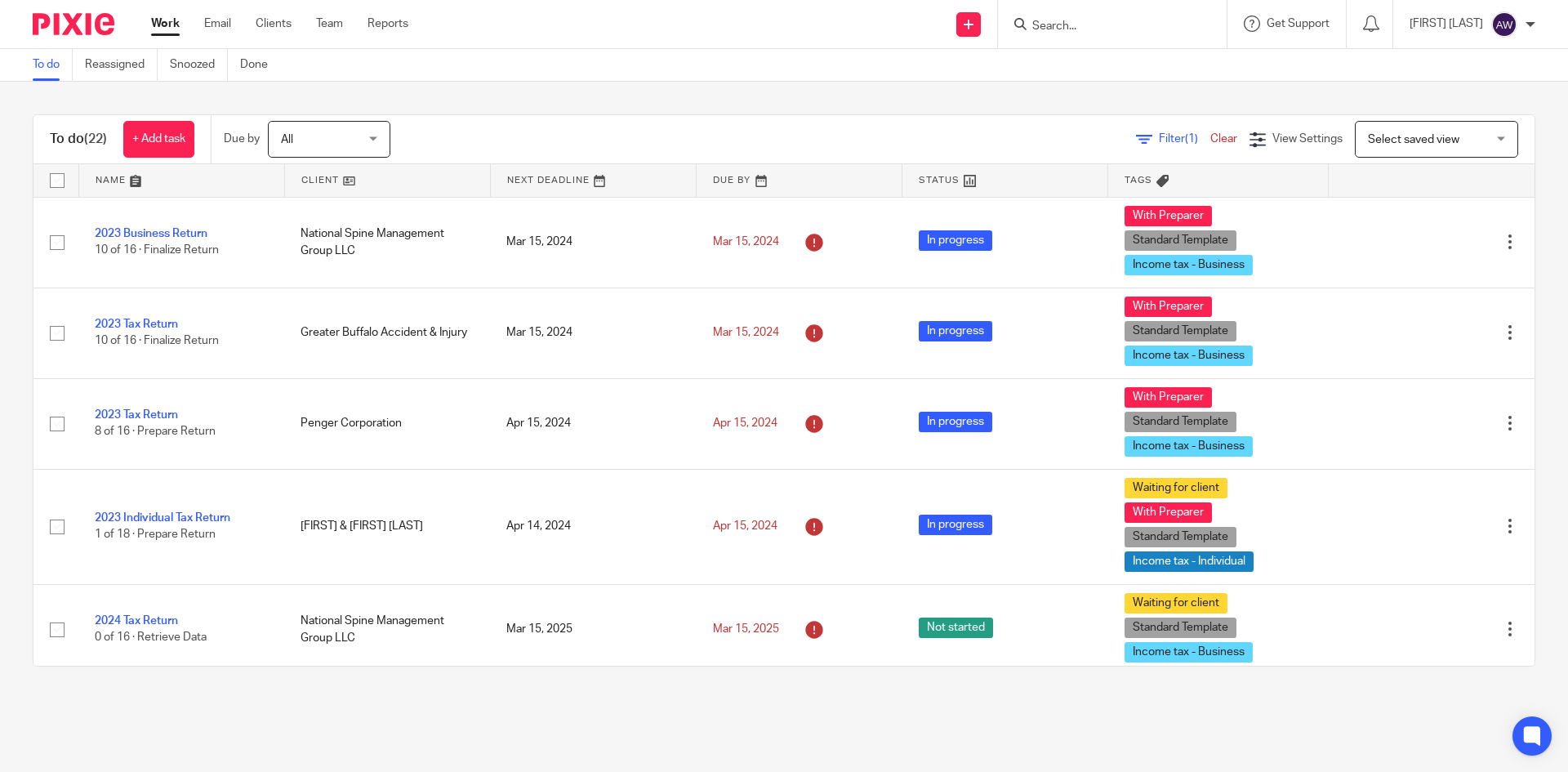 scroll, scrollTop: 0, scrollLeft: 0, axis: both 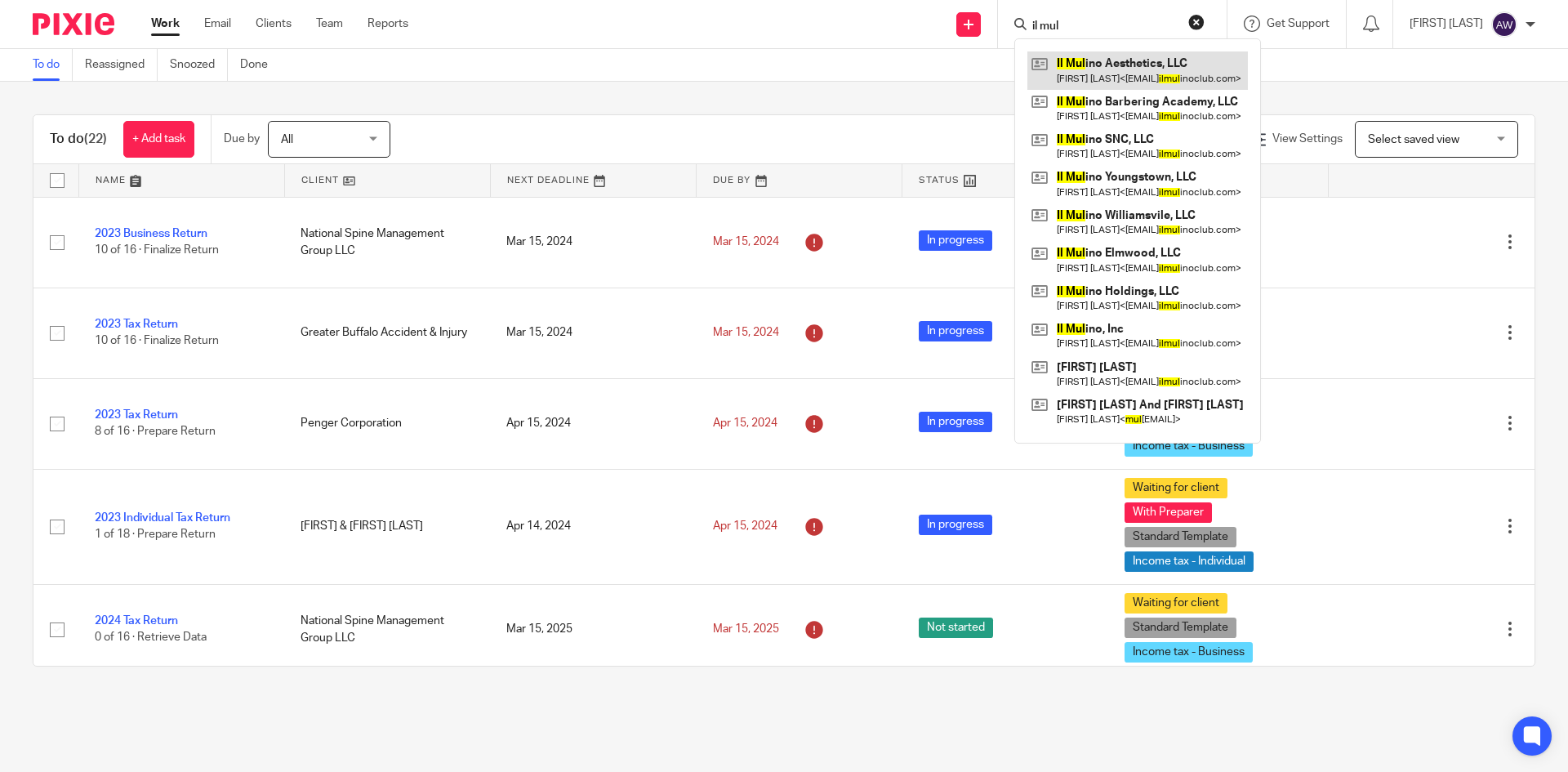 type on "il mul" 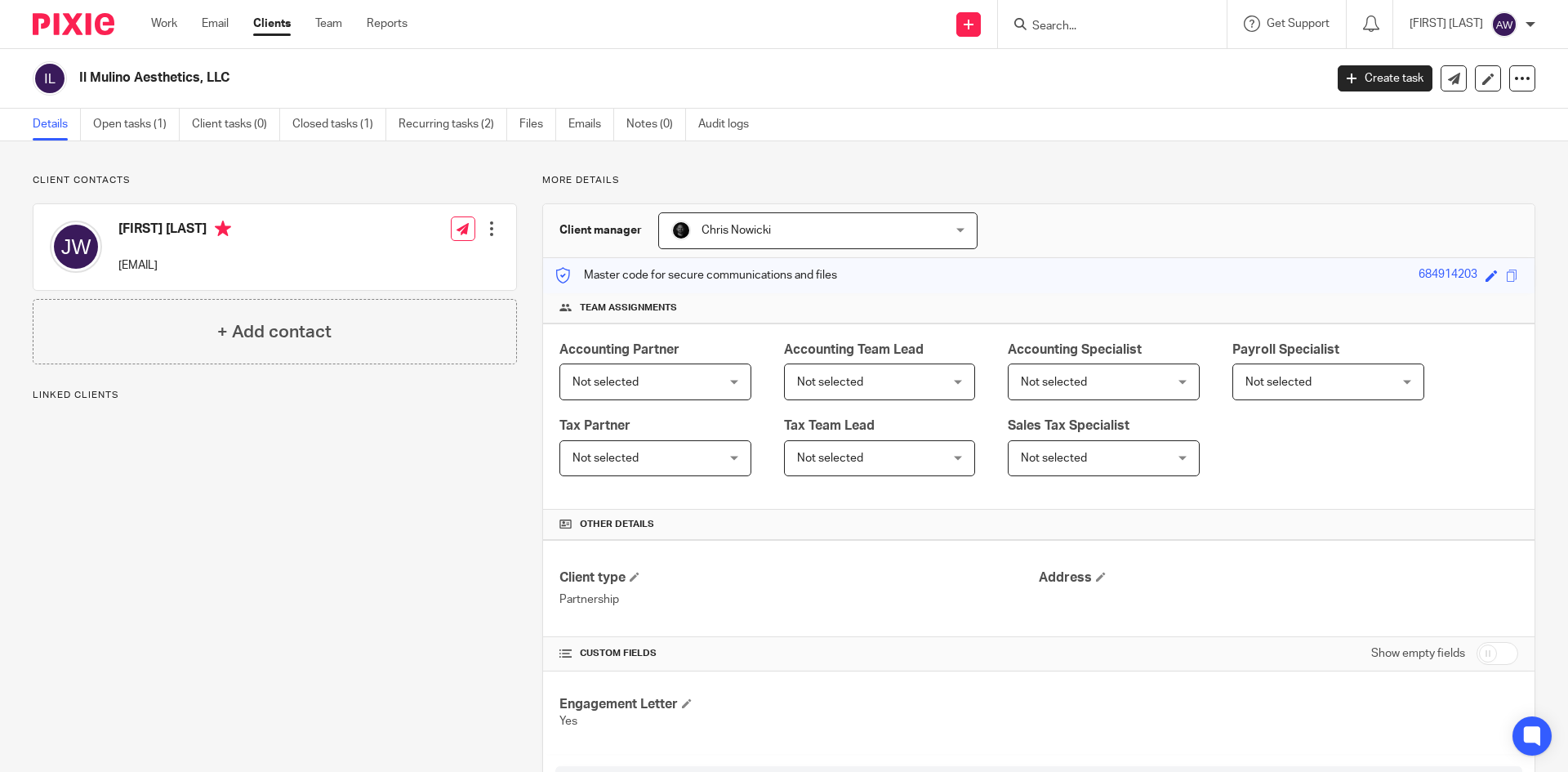 scroll, scrollTop: 0, scrollLeft: 0, axis: both 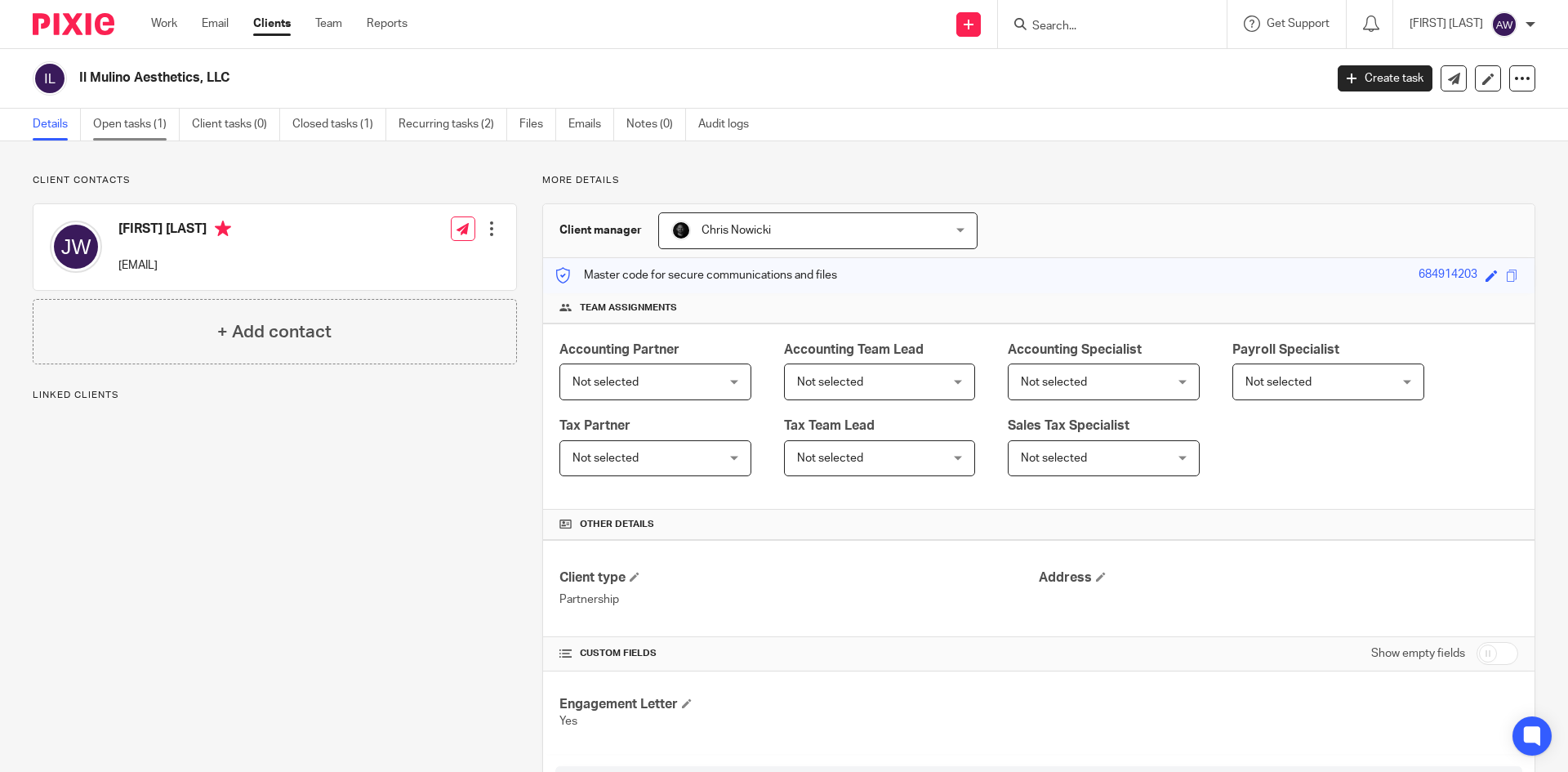 click on "Open tasks (1)" at bounding box center [136, 124] 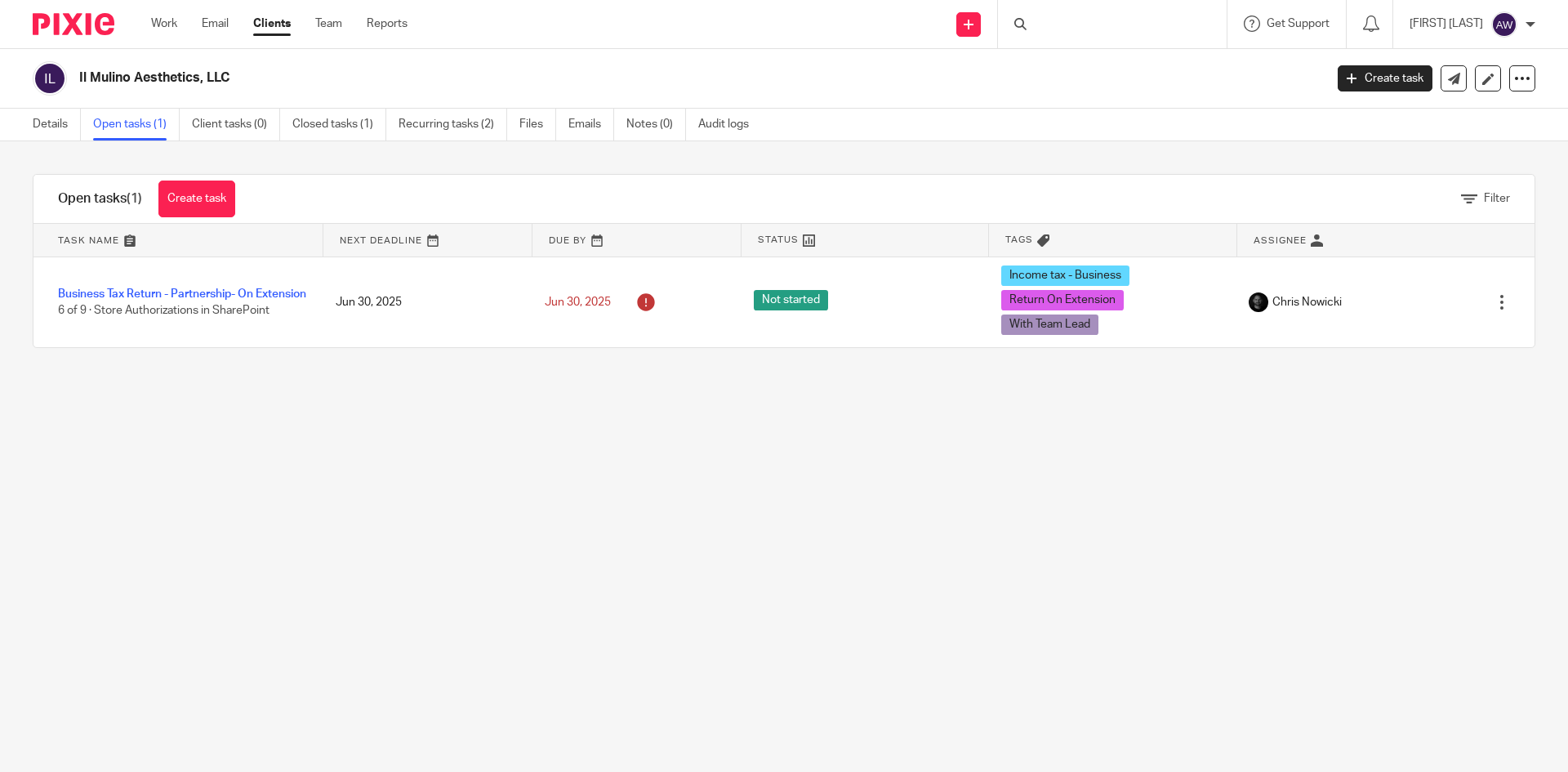 scroll, scrollTop: 0, scrollLeft: 0, axis: both 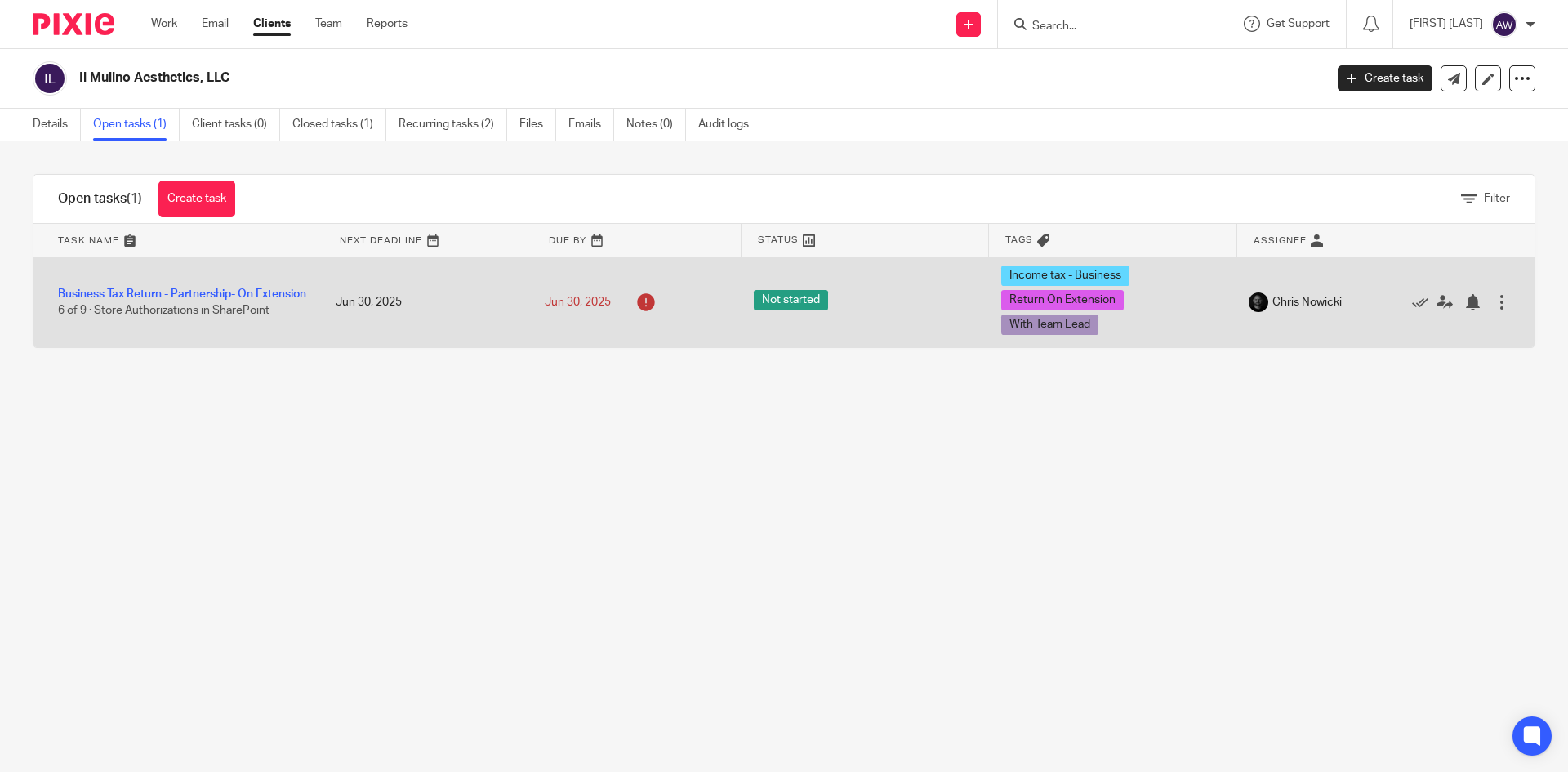click on "Business Tax Return - Partnership- On Extension
6
of
9 ·
Store Authorizations in SharePoint" at bounding box center [176, 302] 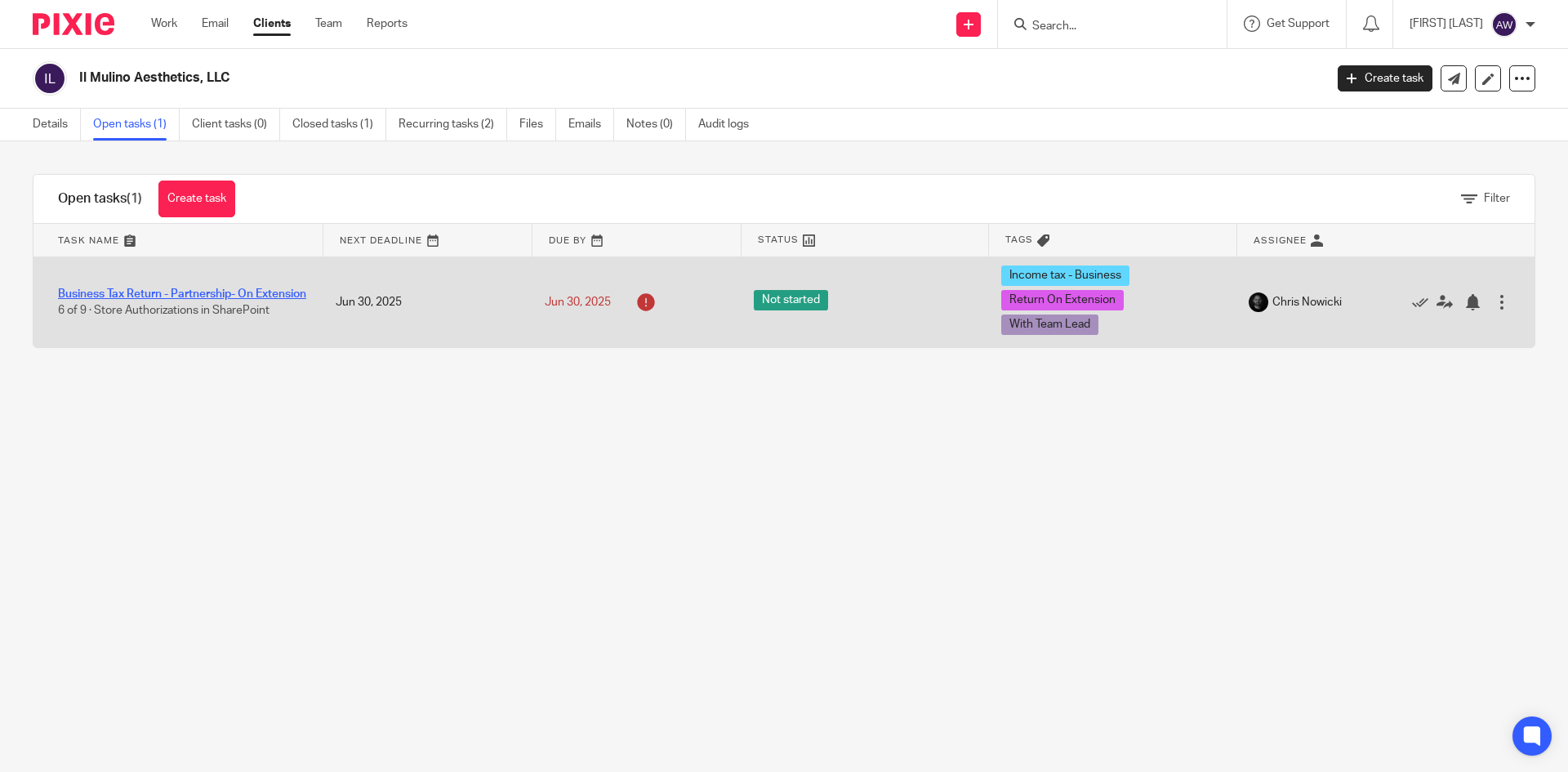 click on "Business Tax Return - Partnership- On Extension" at bounding box center [182, 294] 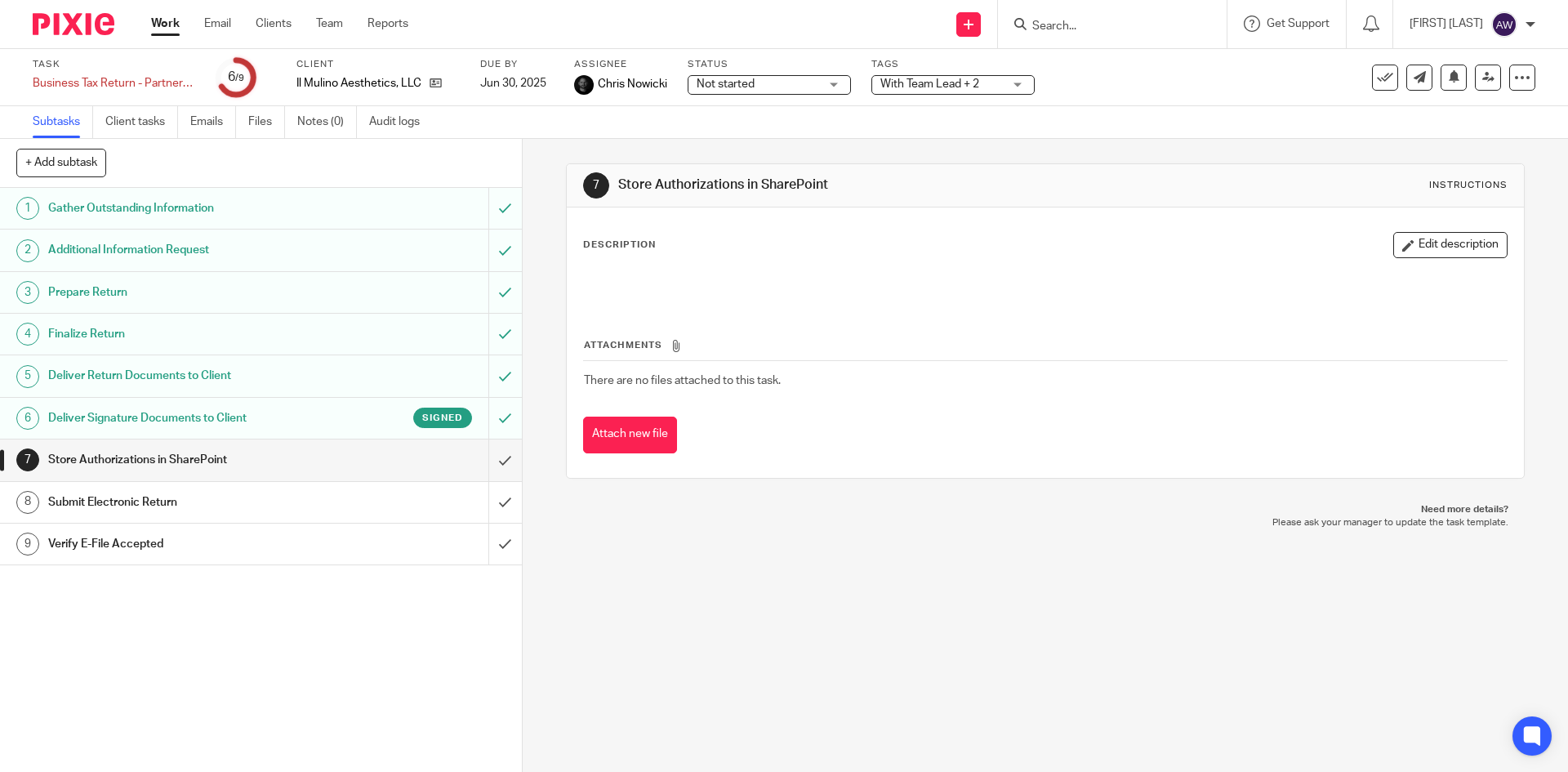 scroll, scrollTop: 0, scrollLeft: 0, axis: both 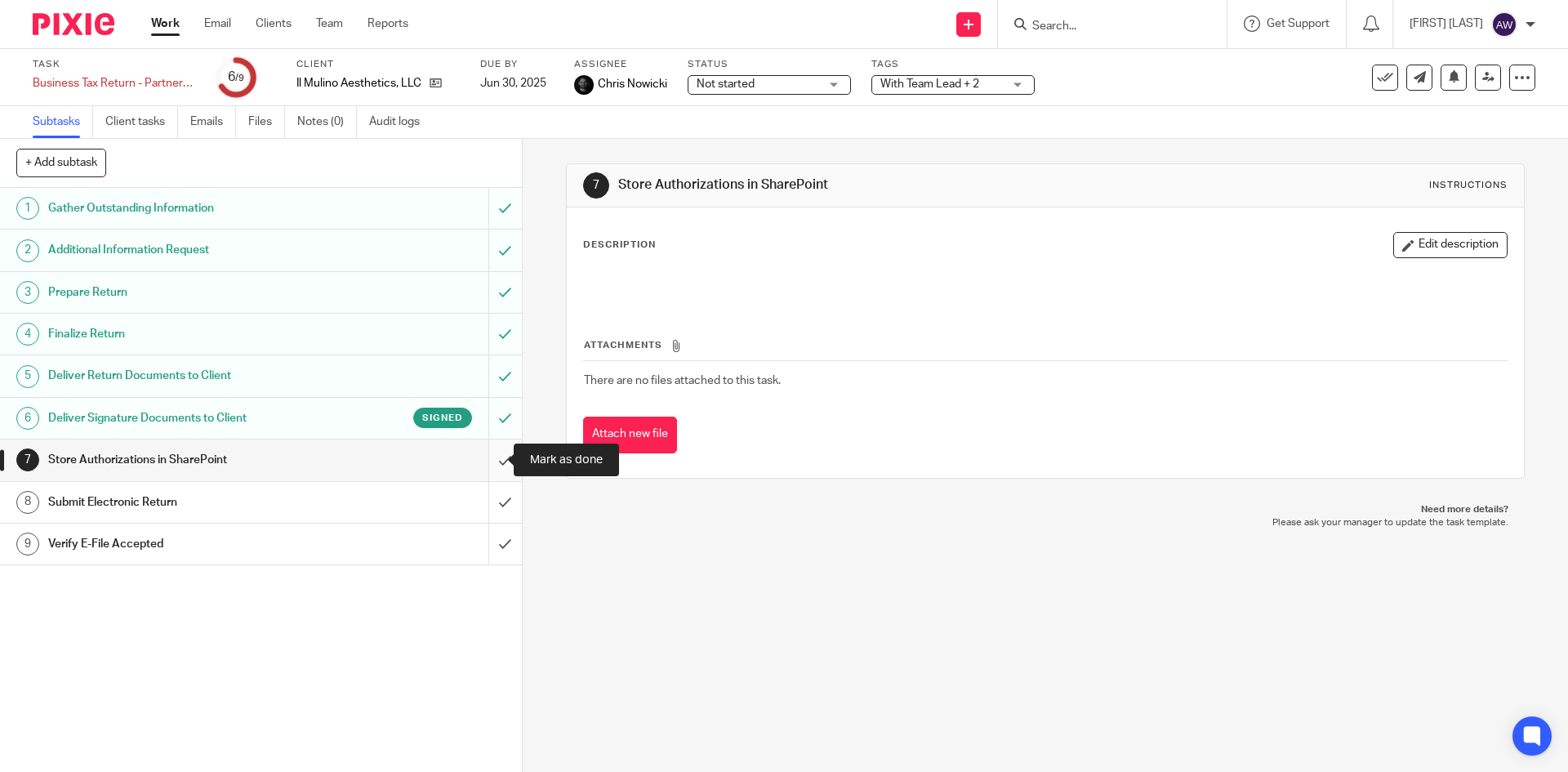 click at bounding box center [261, 460] 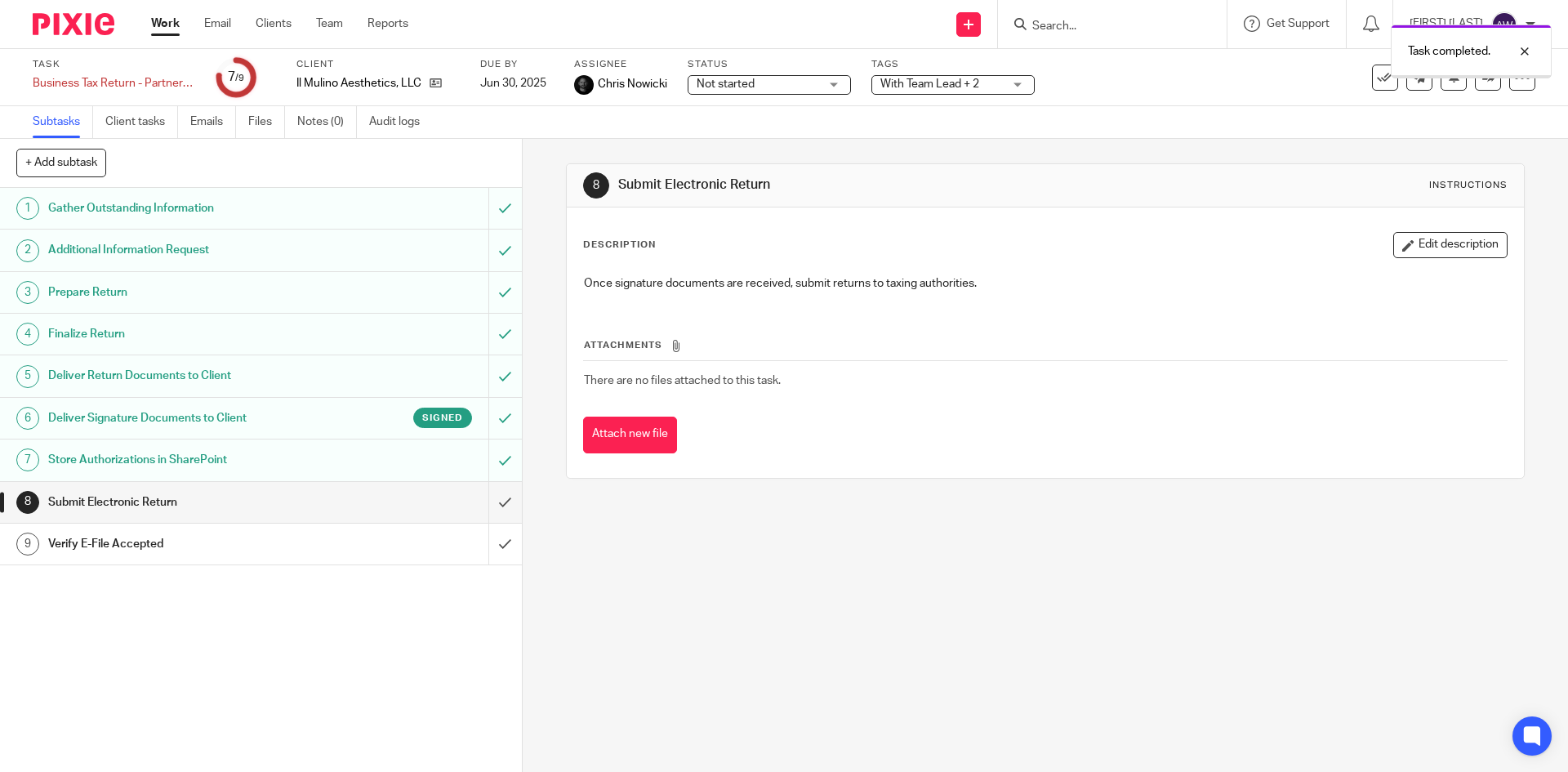 scroll, scrollTop: 0, scrollLeft: 0, axis: both 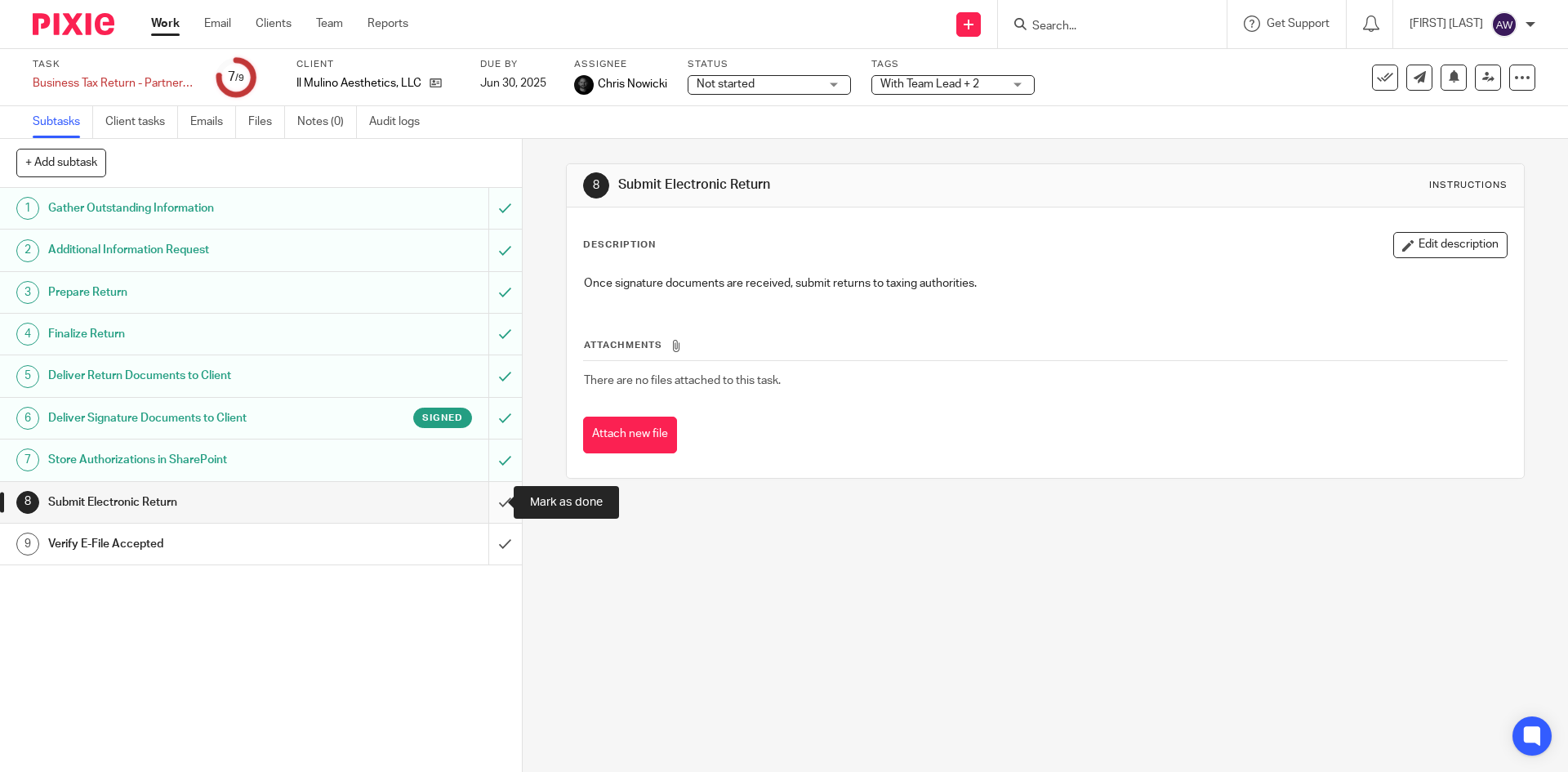 click at bounding box center [261, 502] 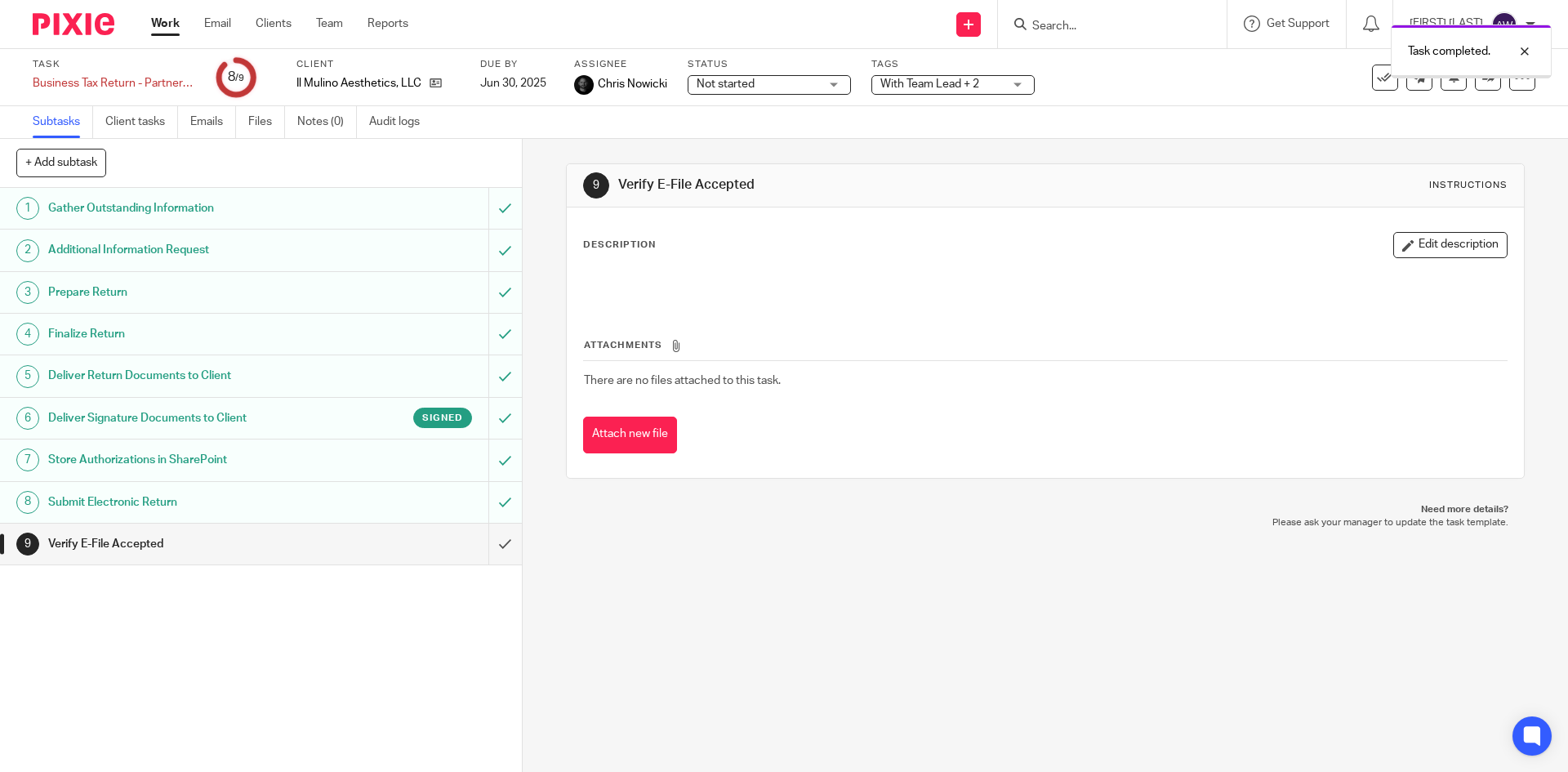 scroll, scrollTop: 0, scrollLeft: 0, axis: both 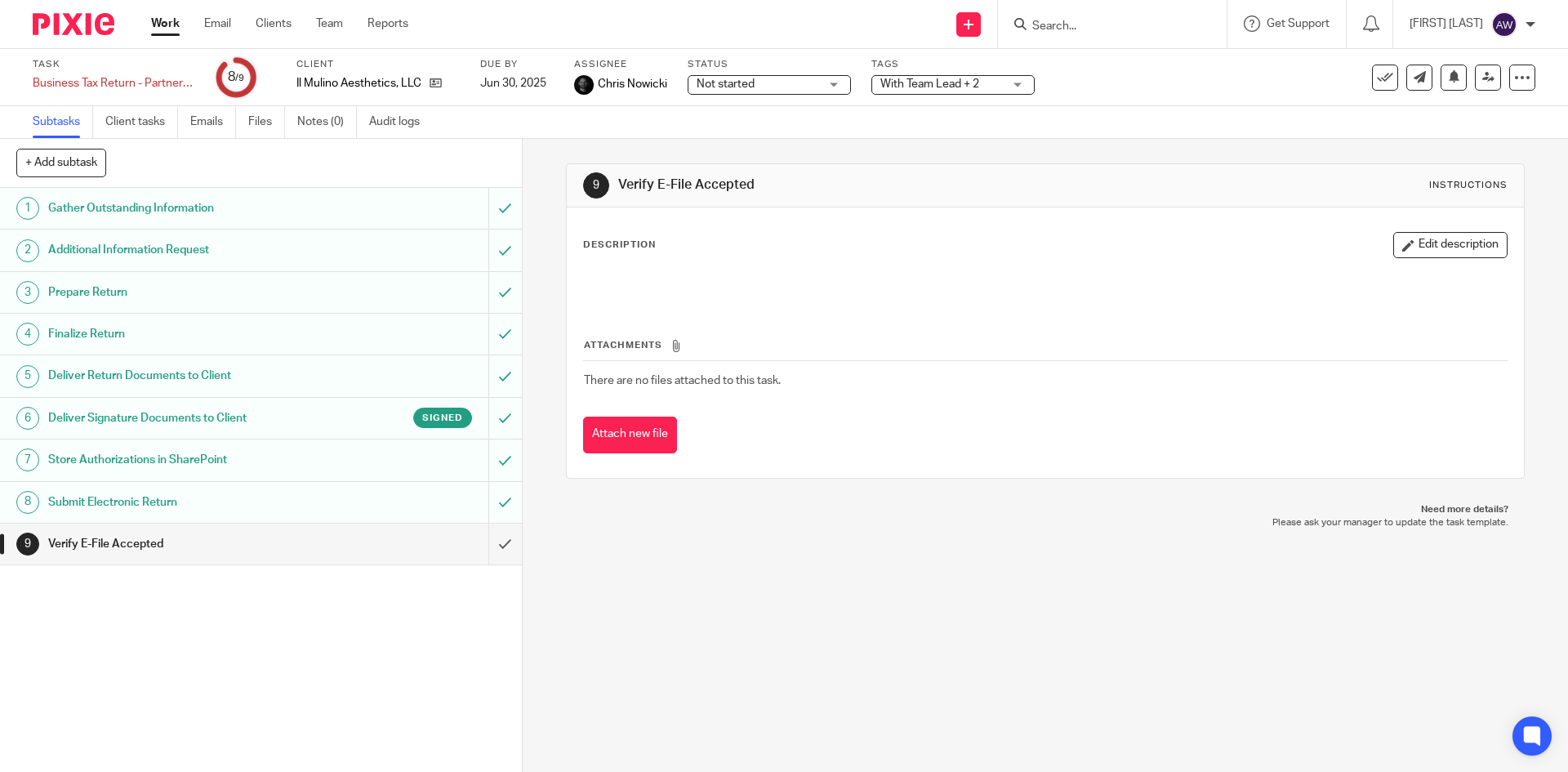 click at bounding box center (1117, 24) 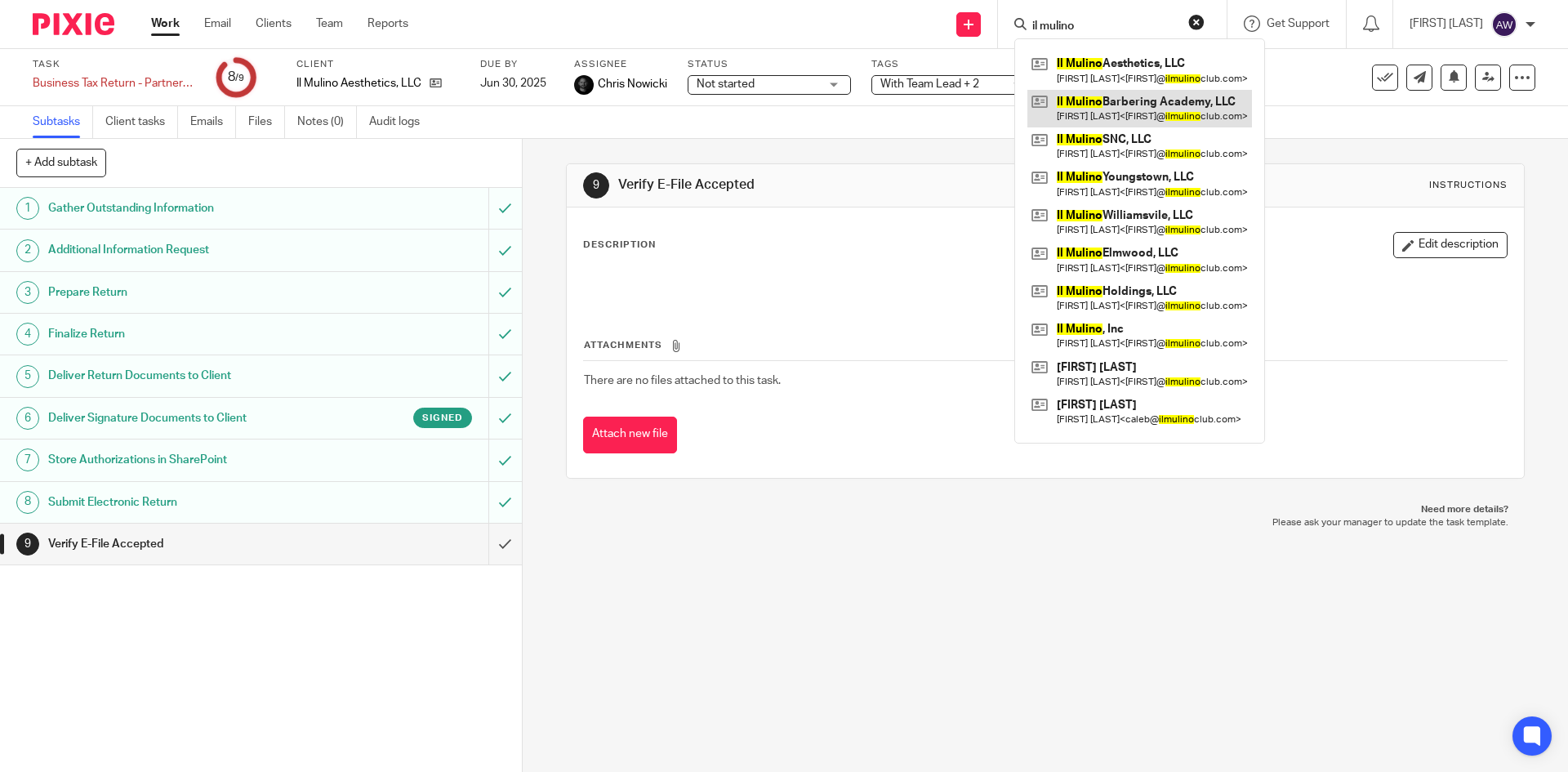 type on "il mulino" 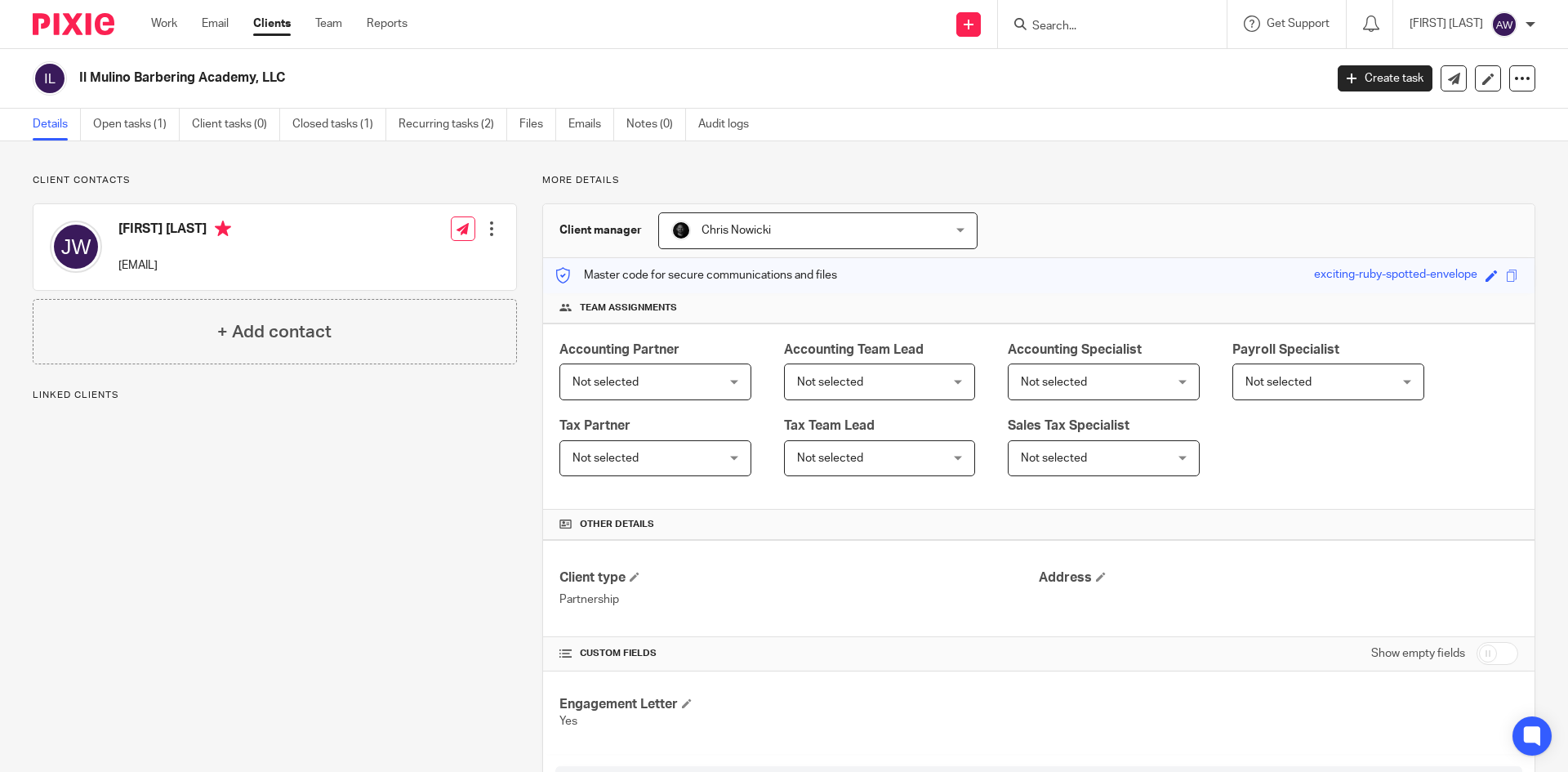 scroll, scrollTop: 0, scrollLeft: 0, axis: both 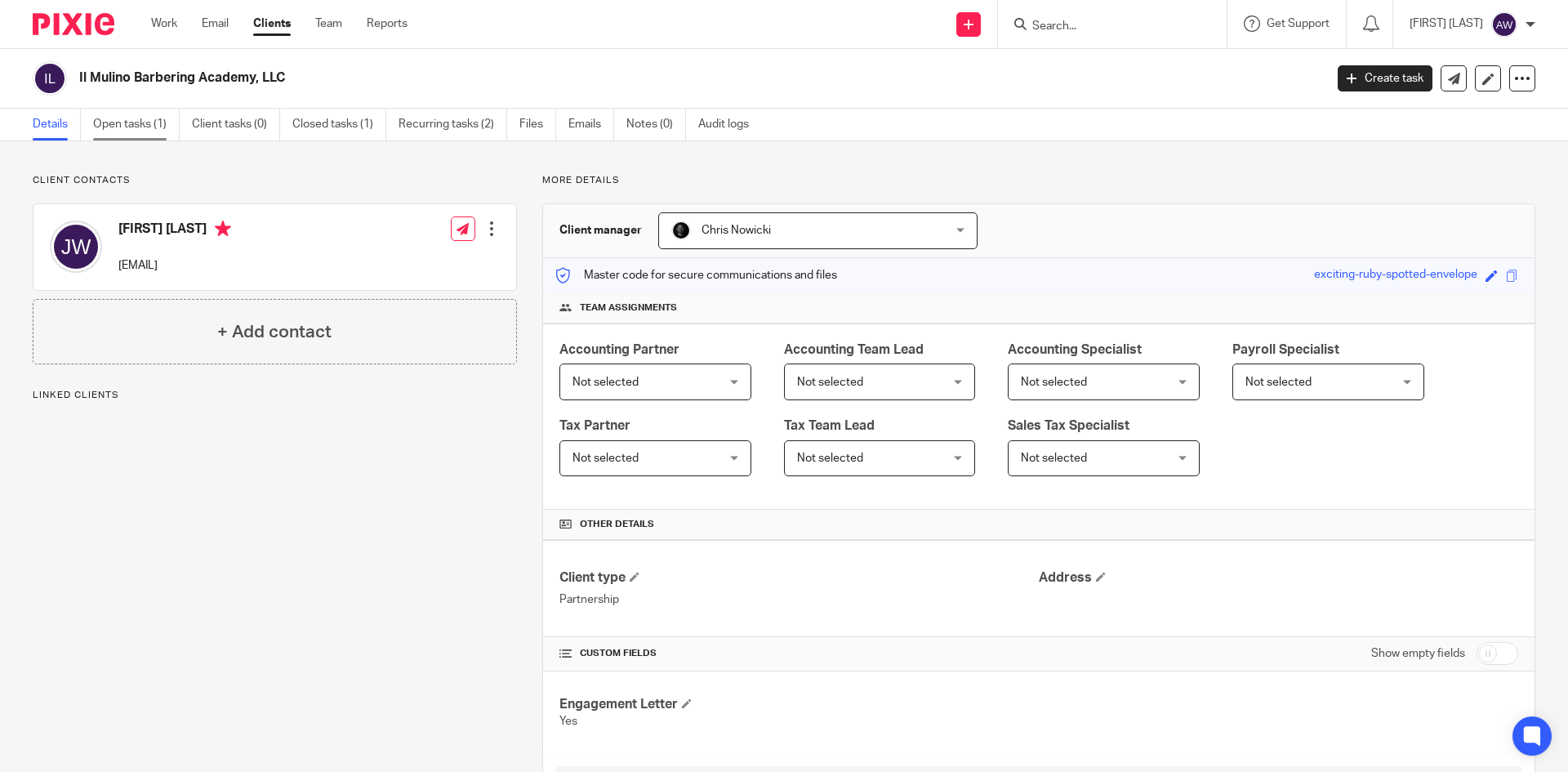 click on "Open tasks (1)" at bounding box center [136, 124] 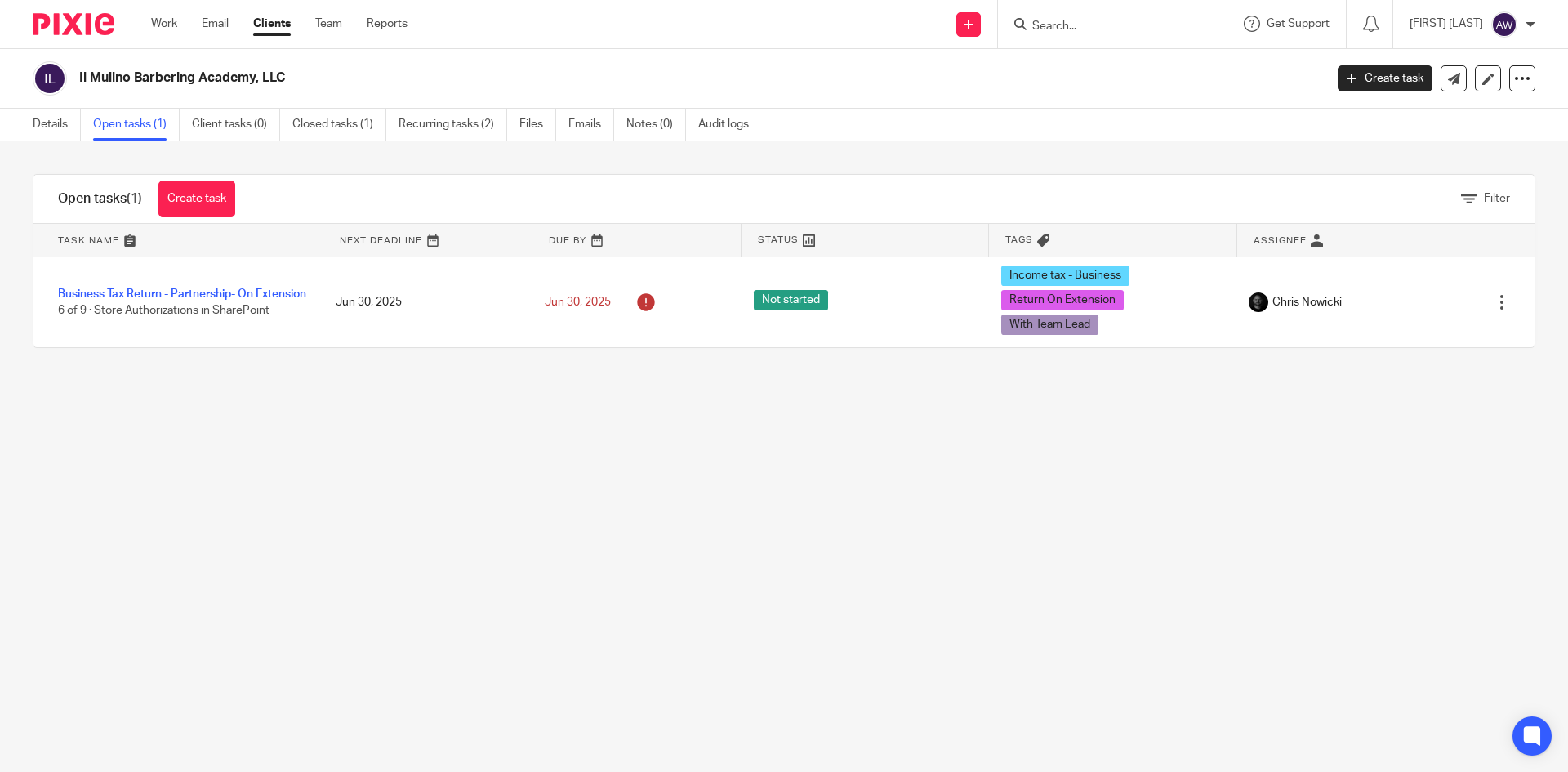 scroll, scrollTop: 0, scrollLeft: 0, axis: both 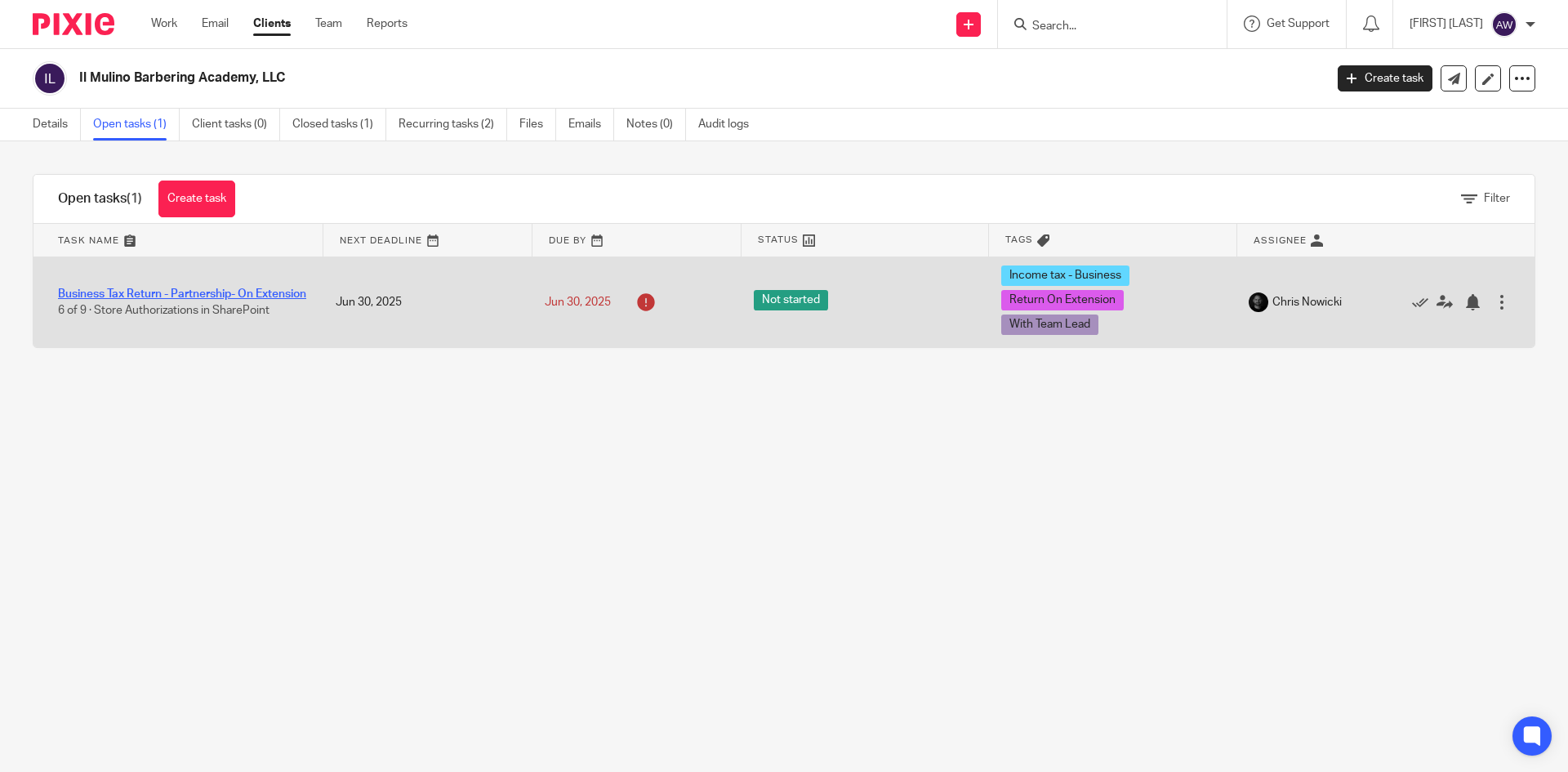 click on "Business Tax Return - Partnership- On Extension" at bounding box center [182, 294] 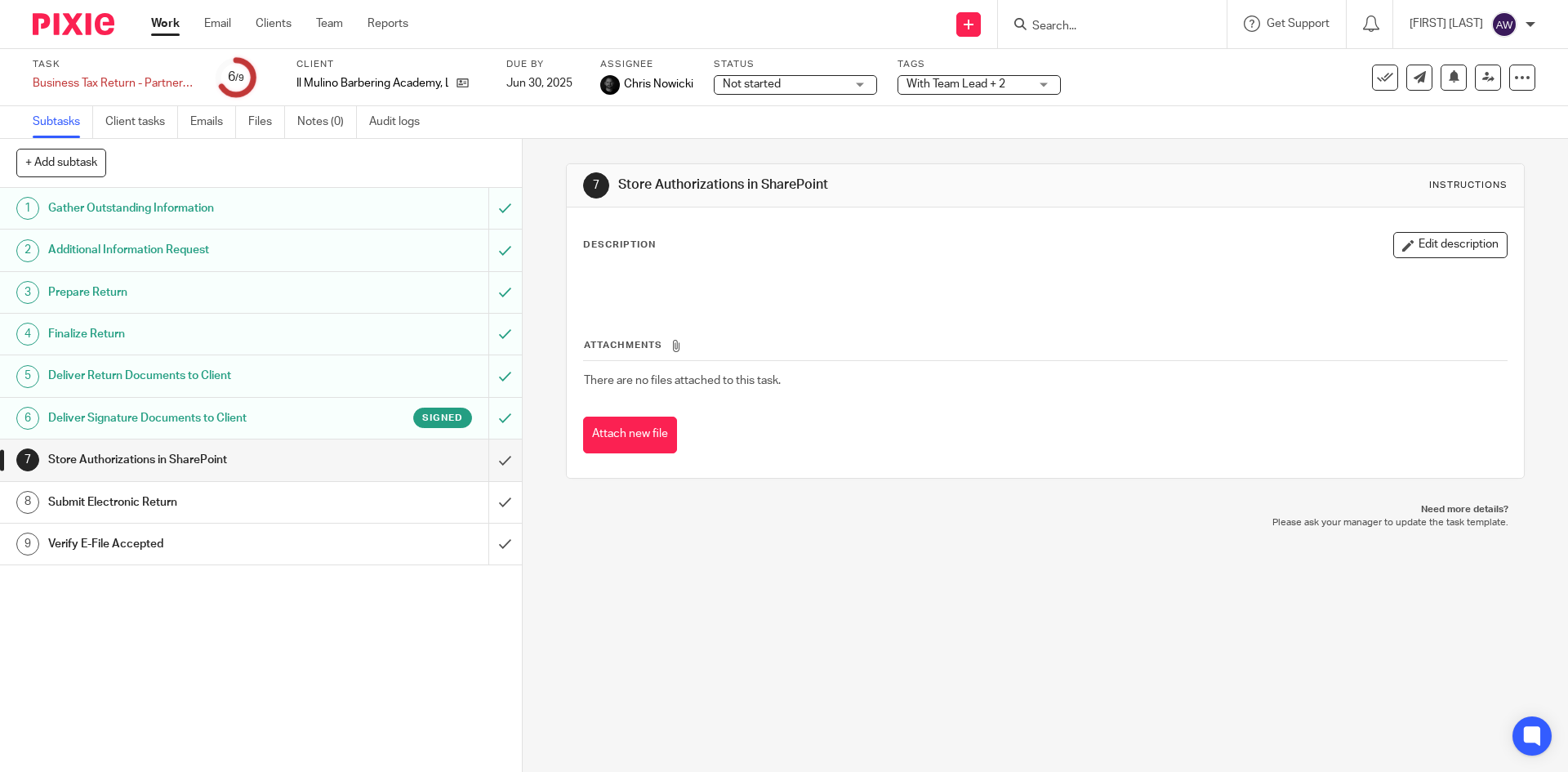 scroll, scrollTop: 0, scrollLeft: 0, axis: both 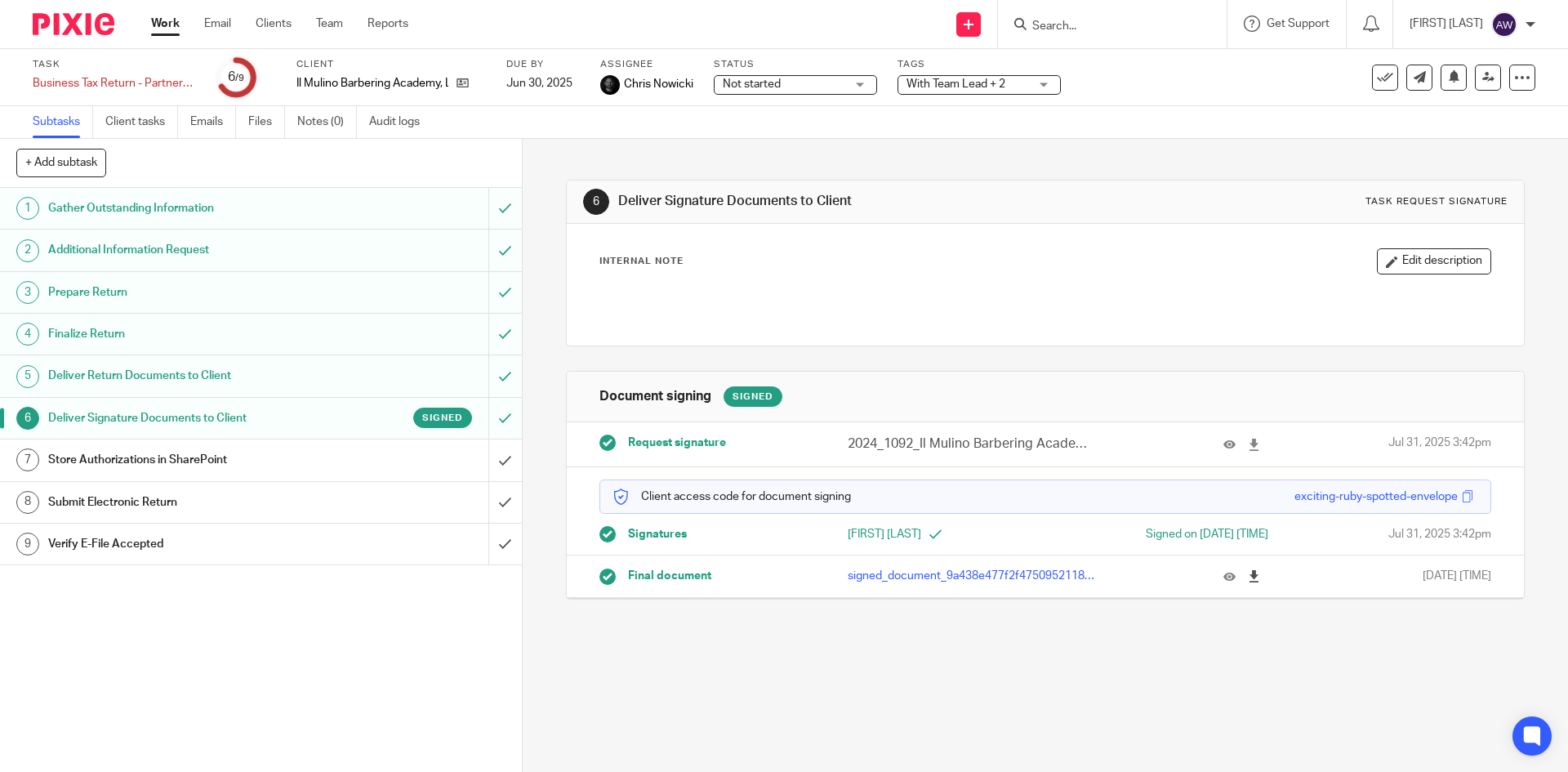click at bounding box center (1258, 576) 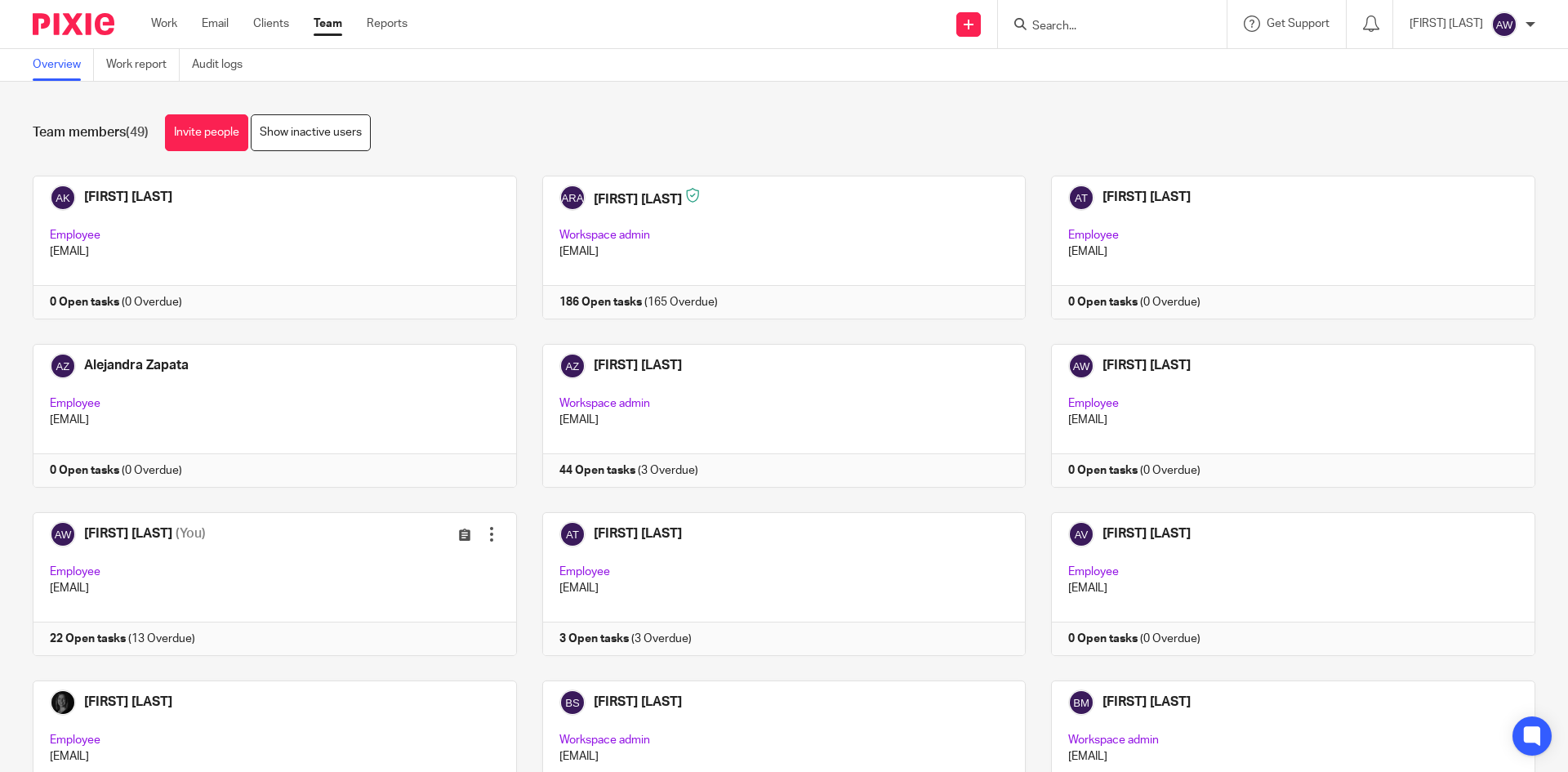 scroll, scrollTop: 0, scrollLeft: 0, axis: both 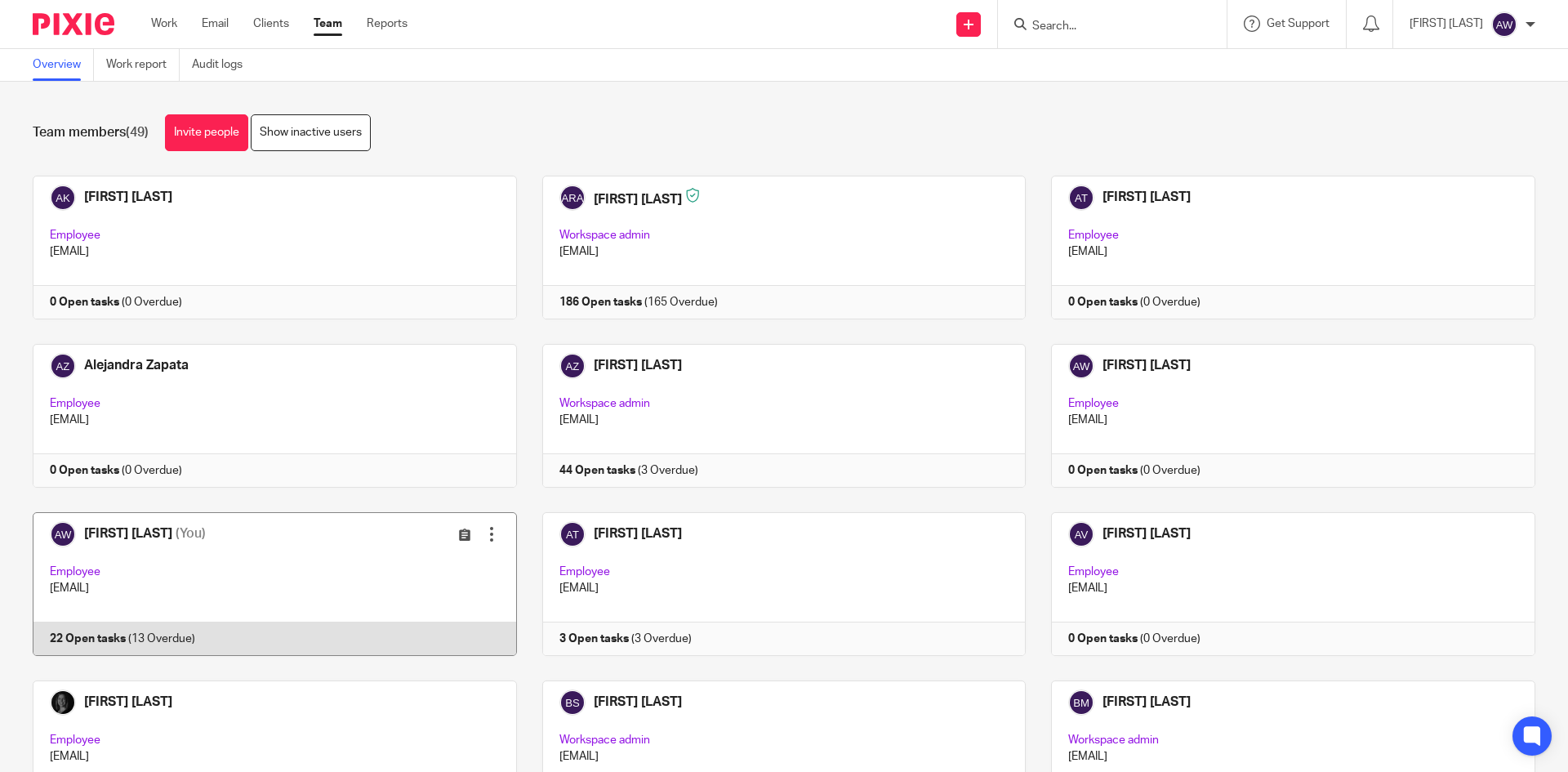 click at bounding box center (262, 584) 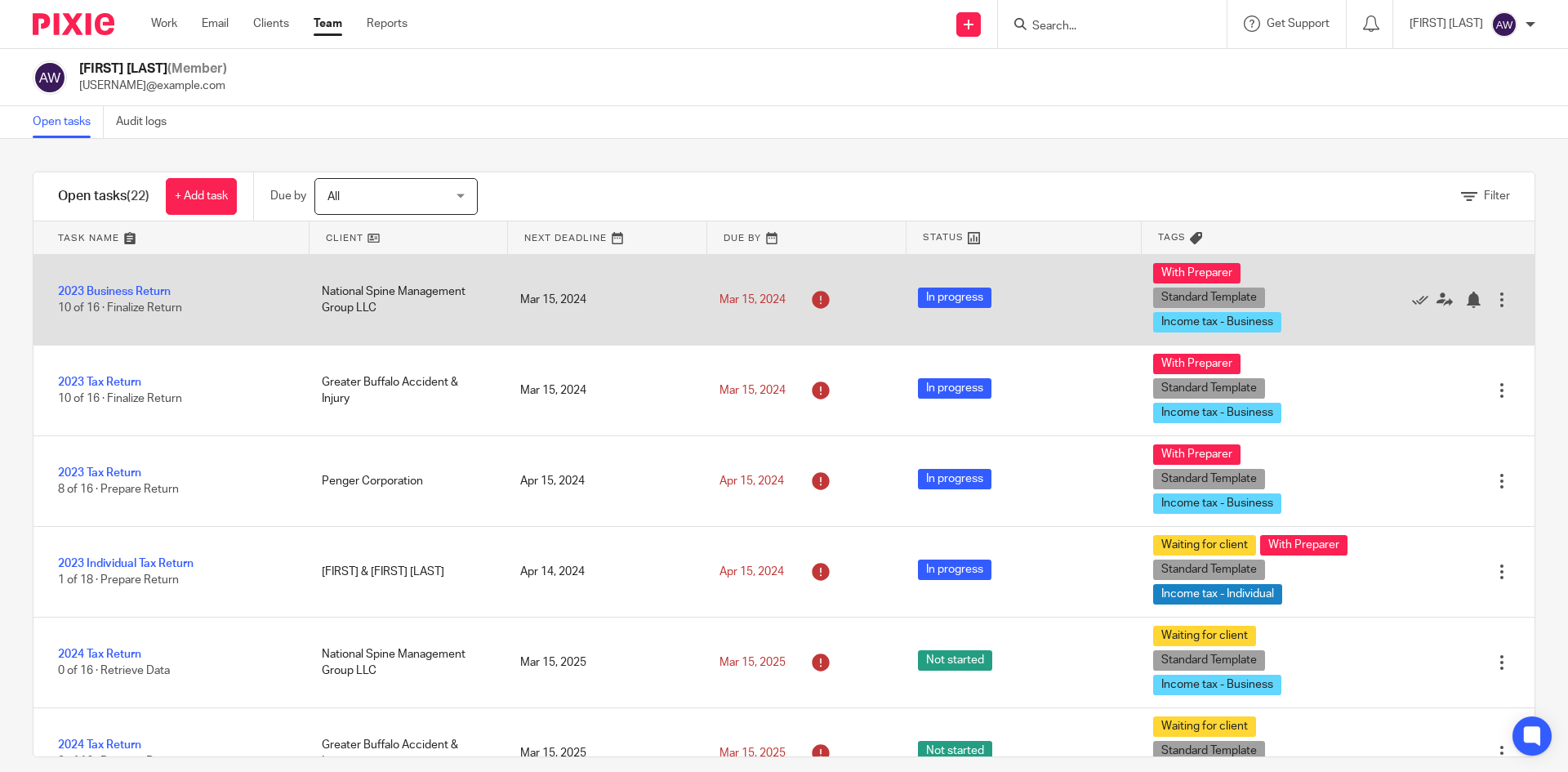 scroll, scrollTop: 0, scrollLeft: 0, axis: both 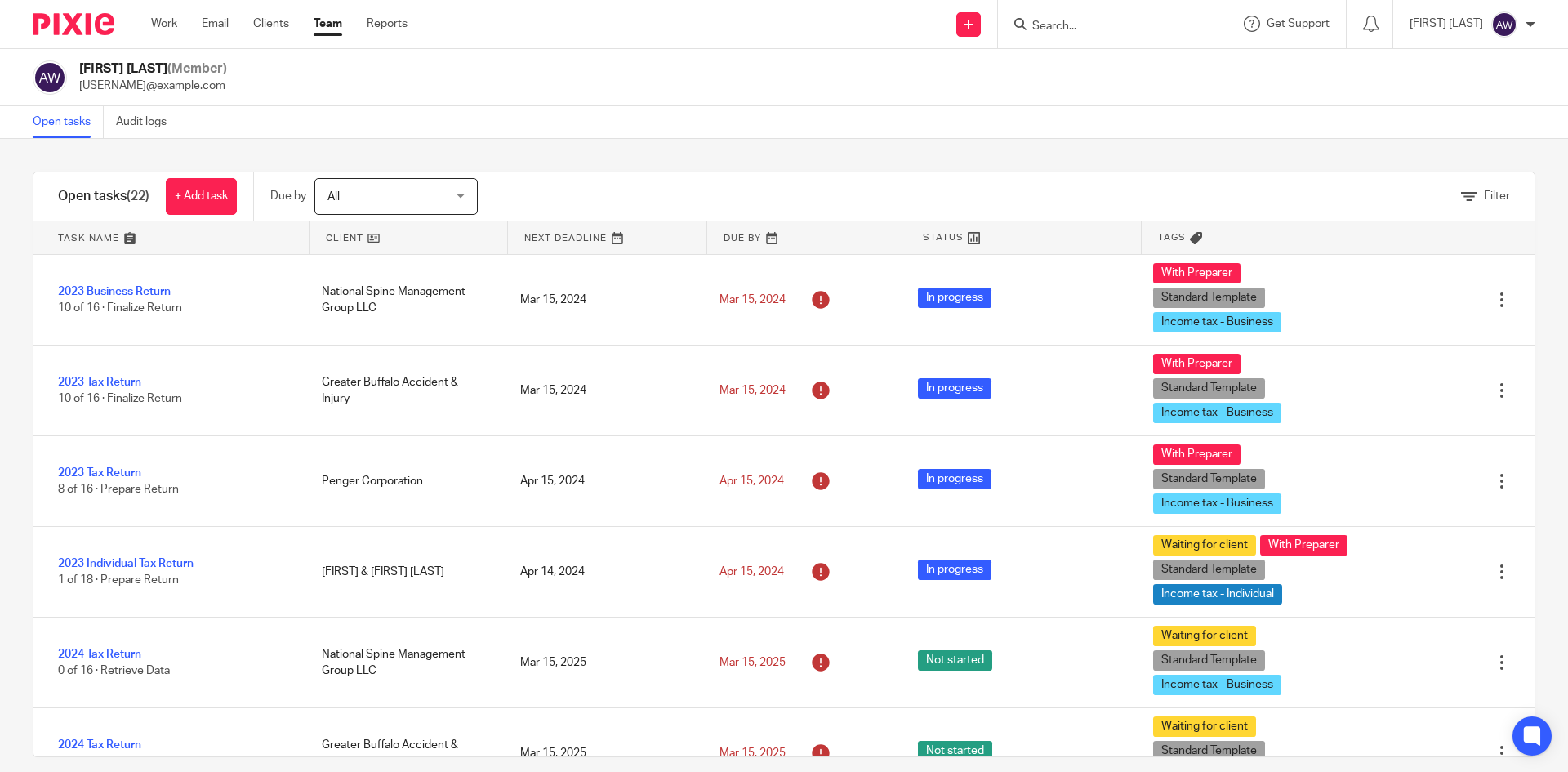 click at bounding box center (1104, 27) 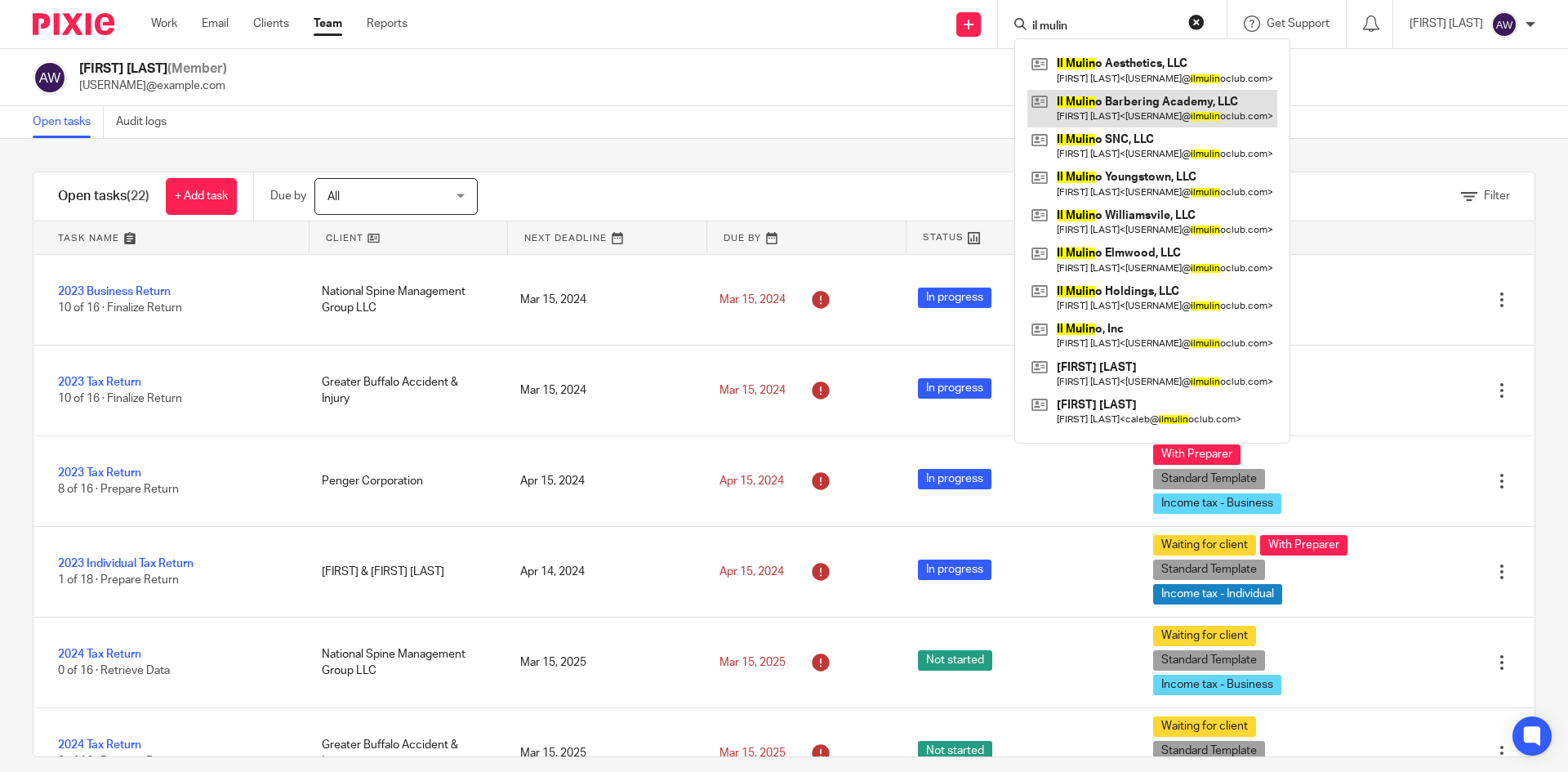 type on "il mulin" 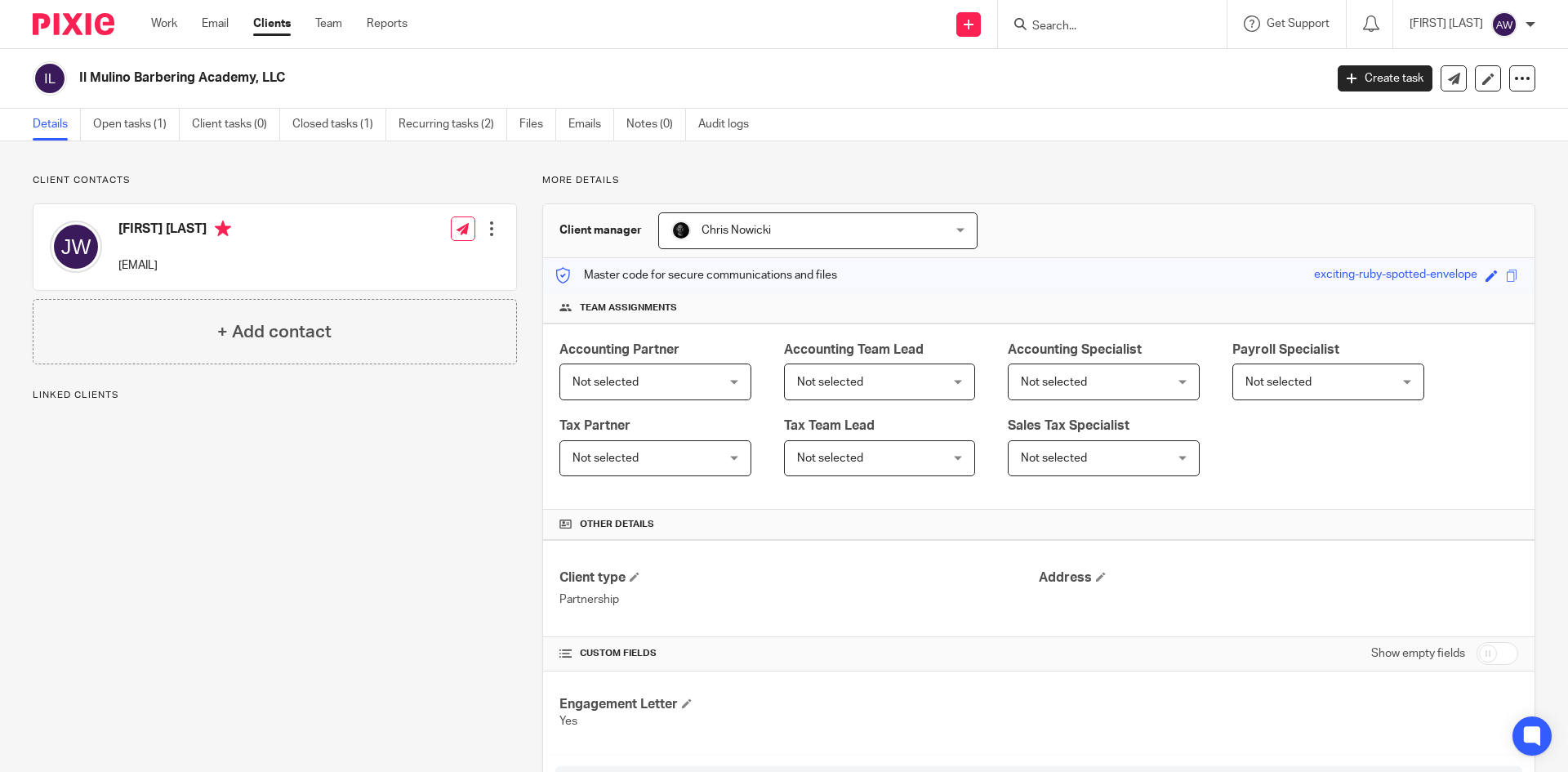 scroll, scrollTop: 0, scrollLeft: 0, axis: both 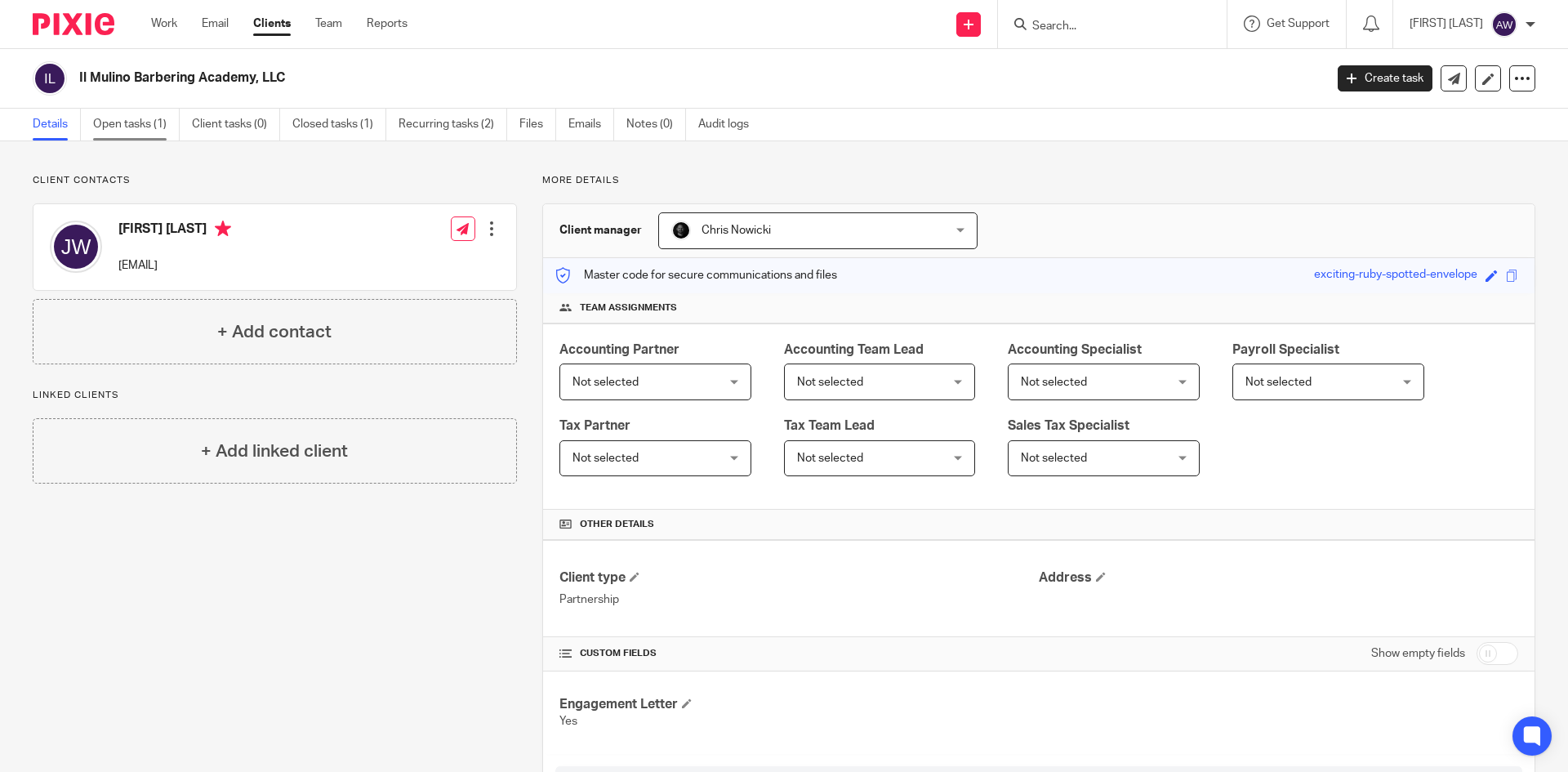click on "Open tasks (1)" at bounding box center (136, 124) 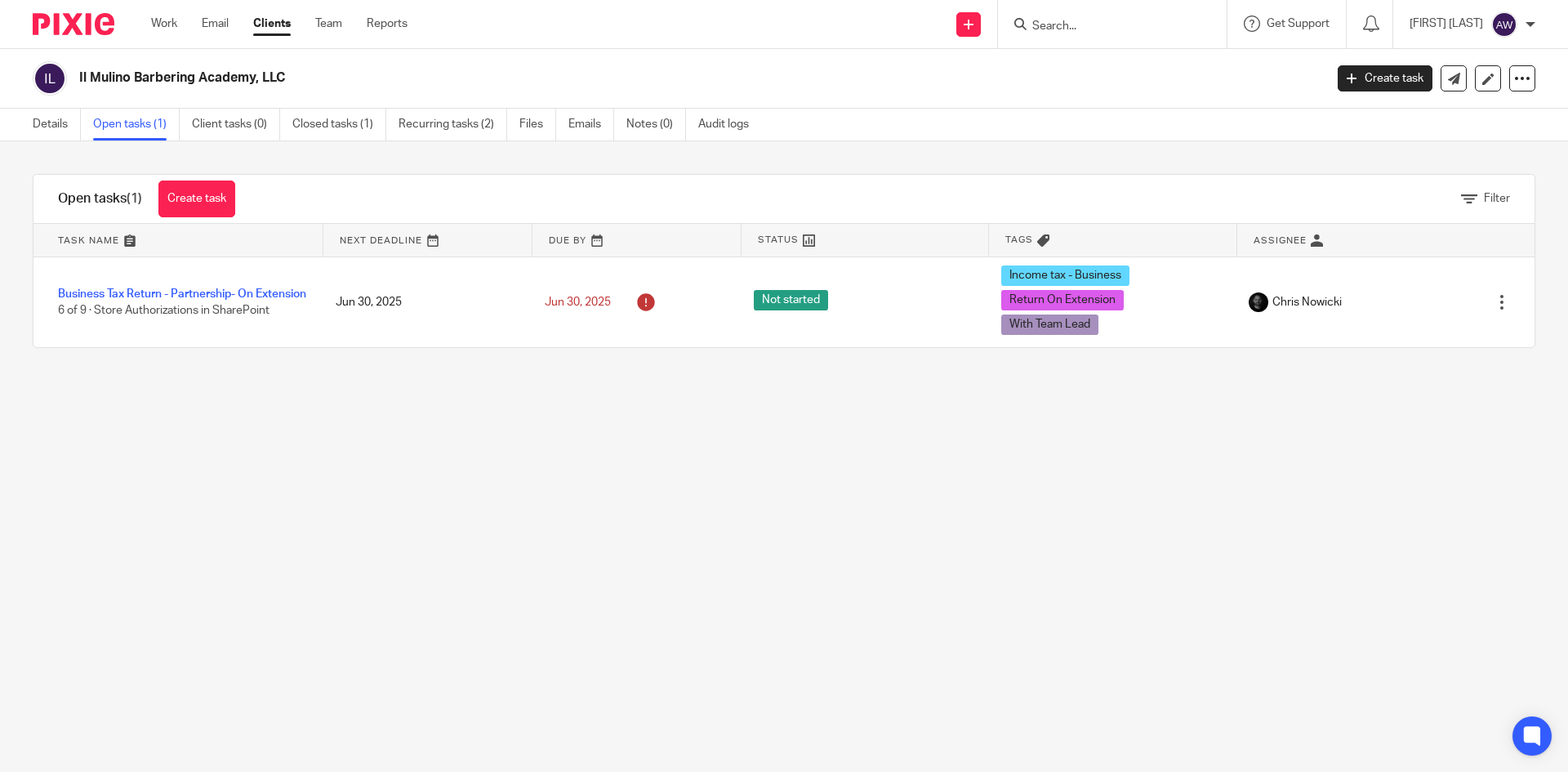 scroll, scrollTop: 0, scrollLeft: 0, axis: both 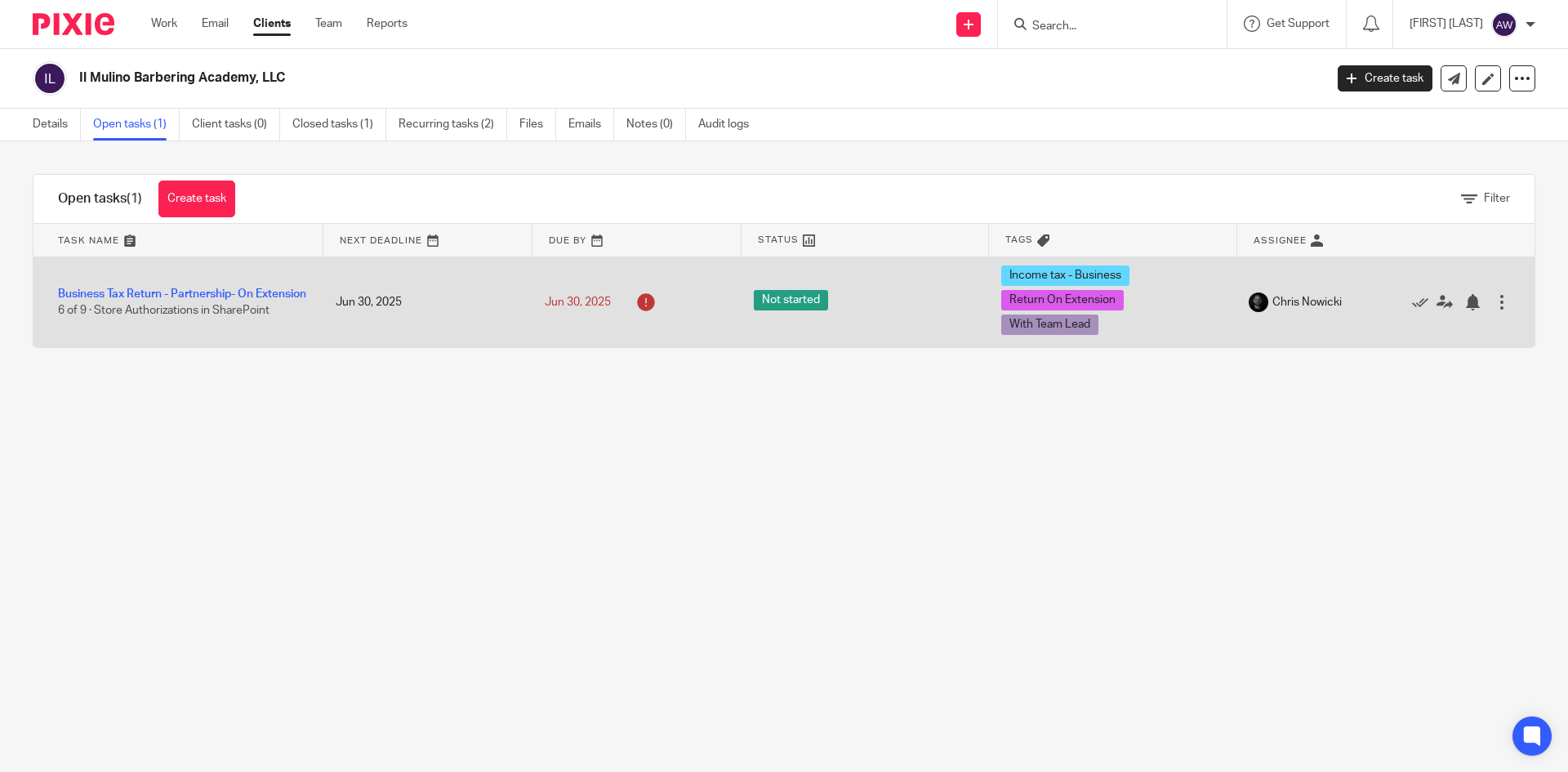 click on "Business Tax Return - Partnership- On Extension
6
of
9 ·
Store Authorizations in SharePoint" at bounding box center [176, 302] 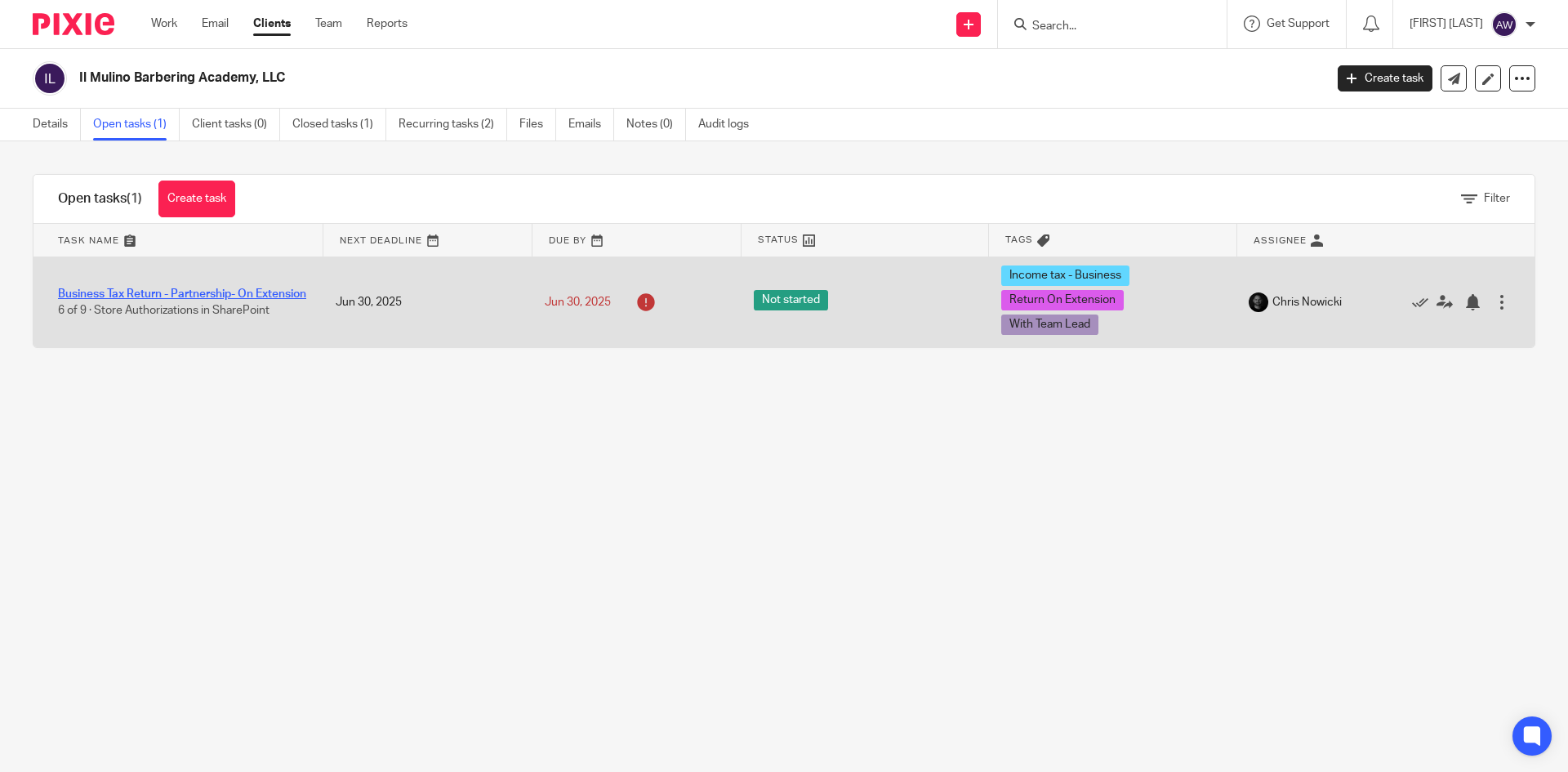 click on "Business Tax Return - Partnership- On Extension" at bounding box center (182, 294) 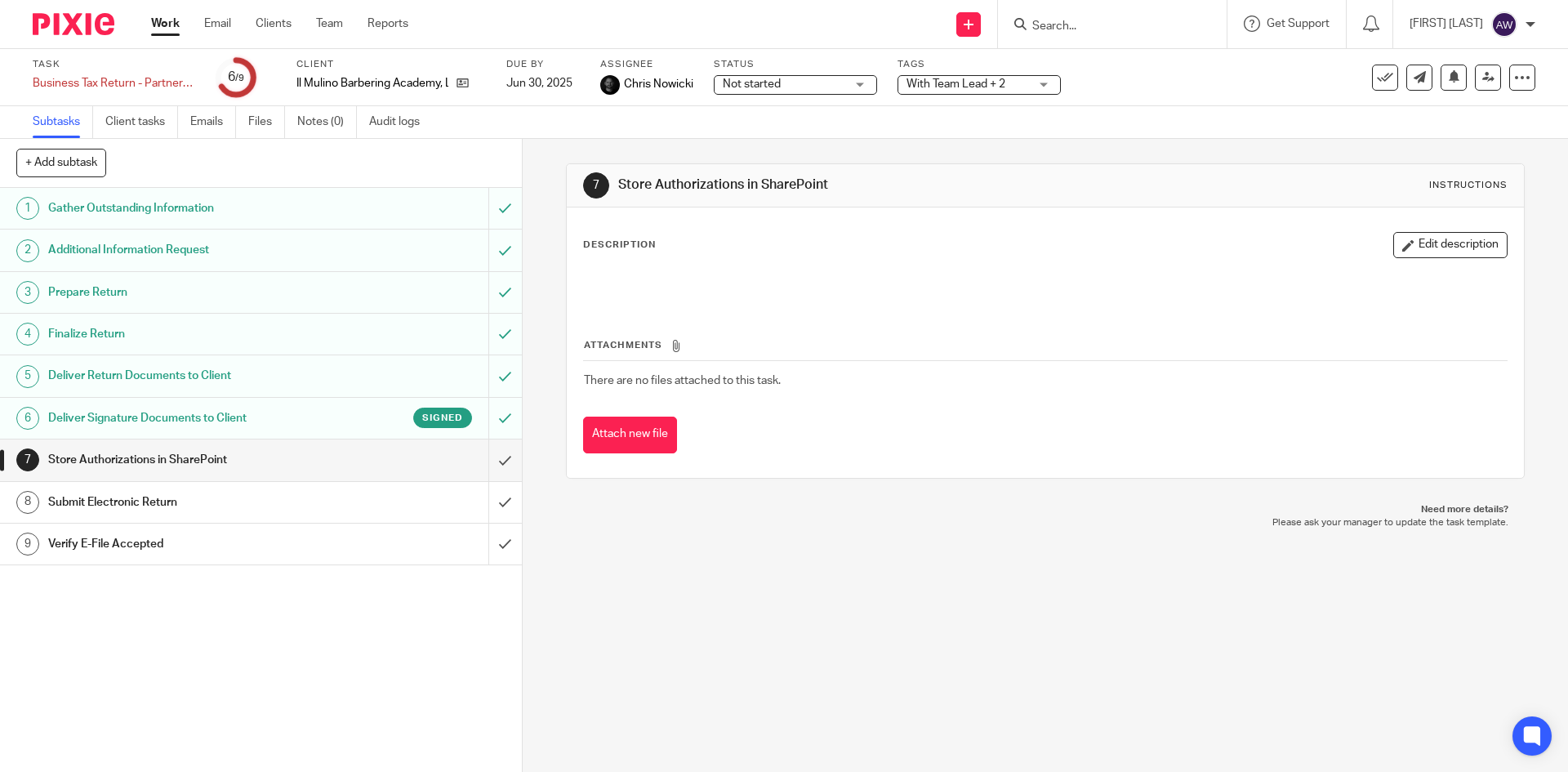 scroll, scrollTop: 0, scrollLeft: 0, axis: both 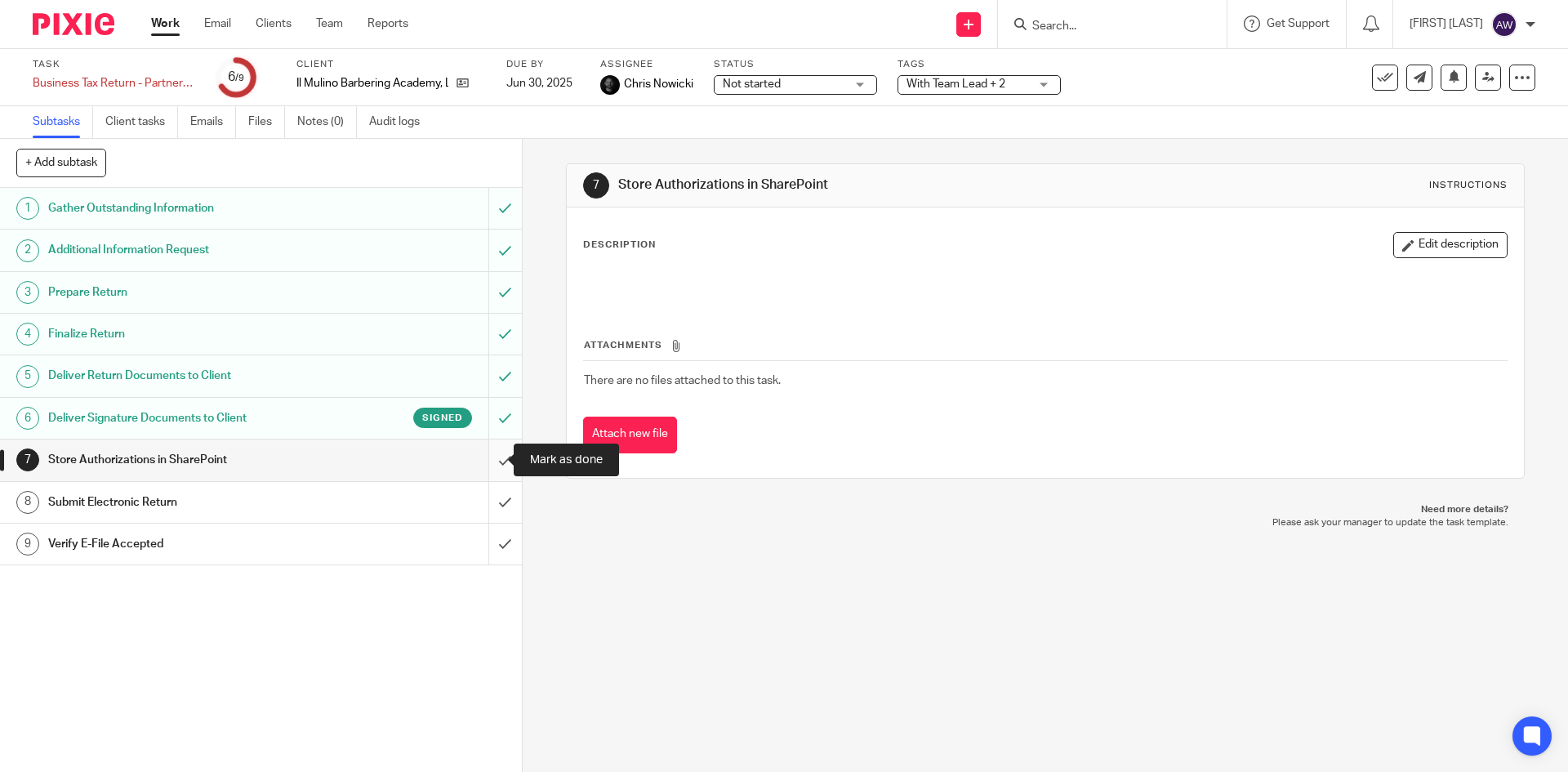 click at bounding box center (261, 460) 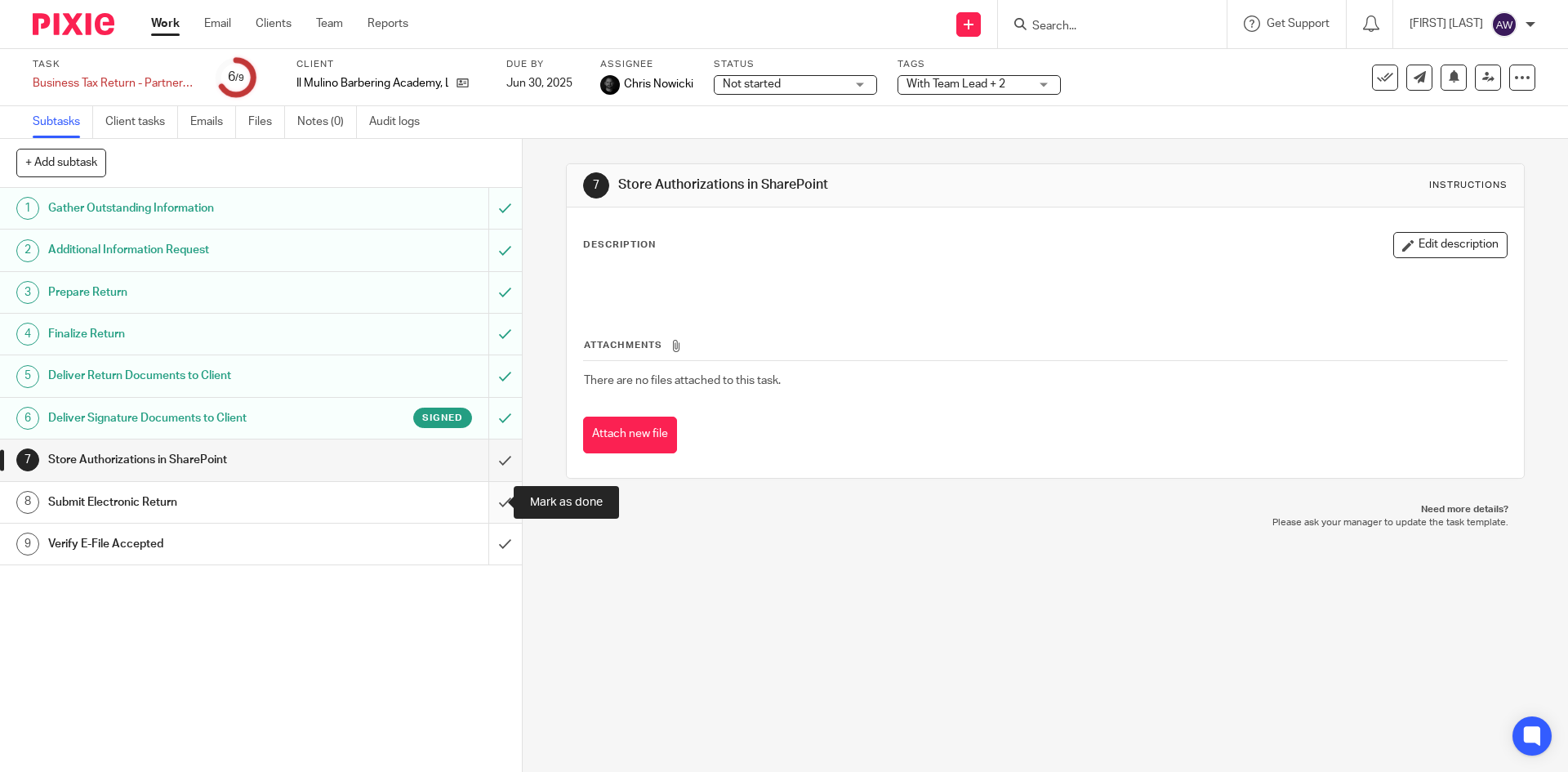 click at bounding box center (261, 502) 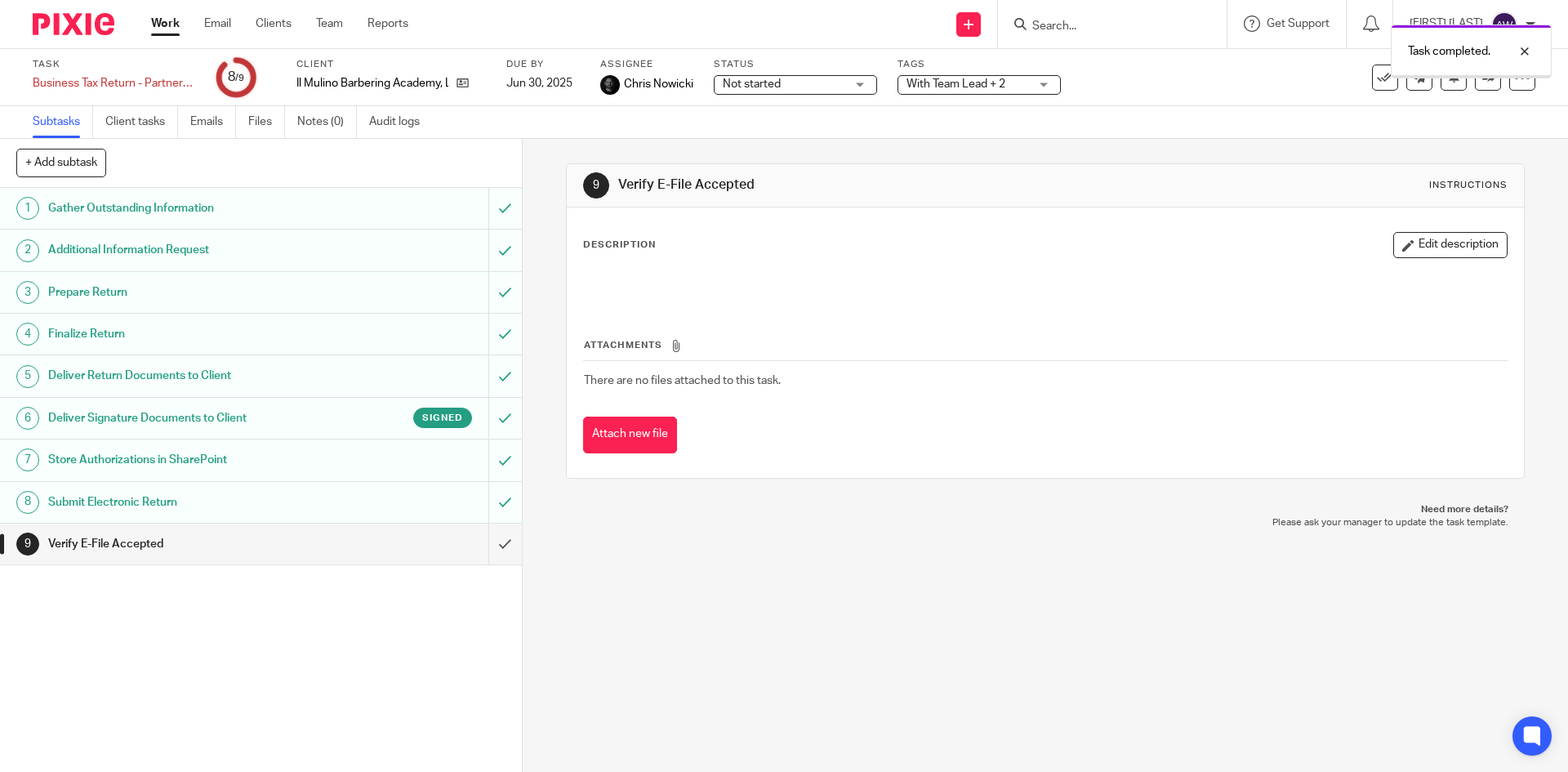scroll, scrollTop: 0, scrollLeft: 0, axis: both 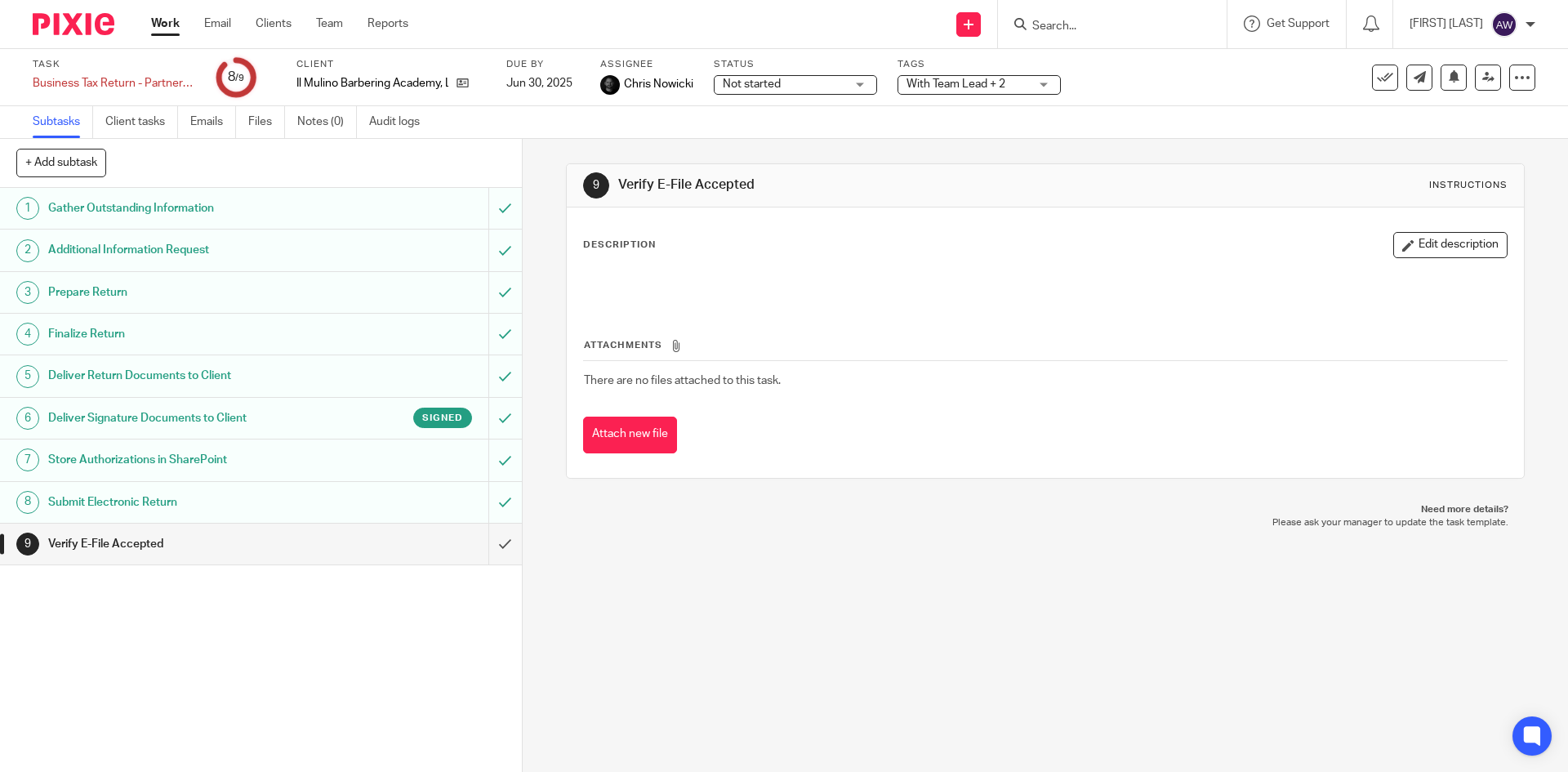 click at bounding box center [1104, 27] 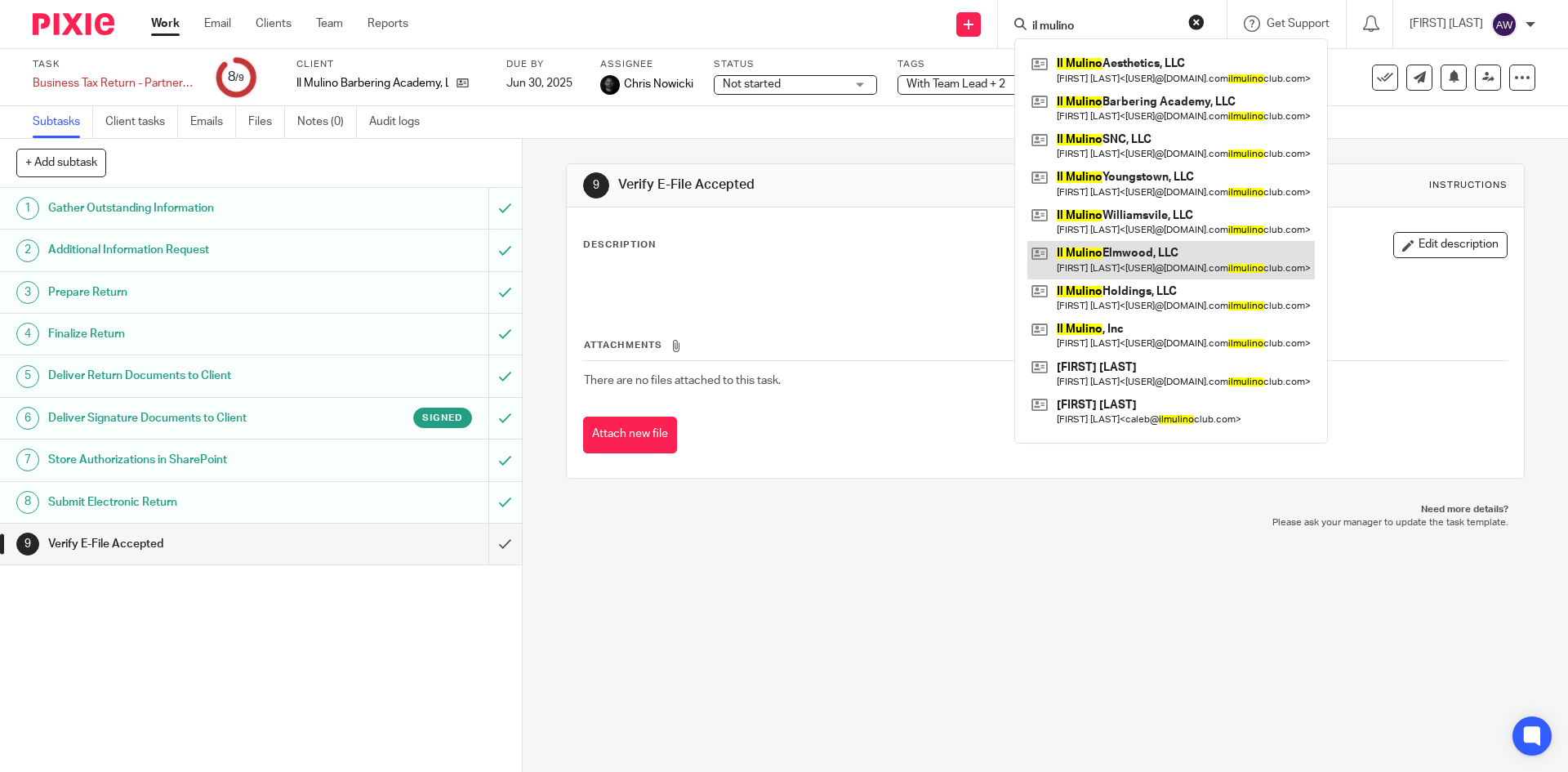 type on "il mulino" 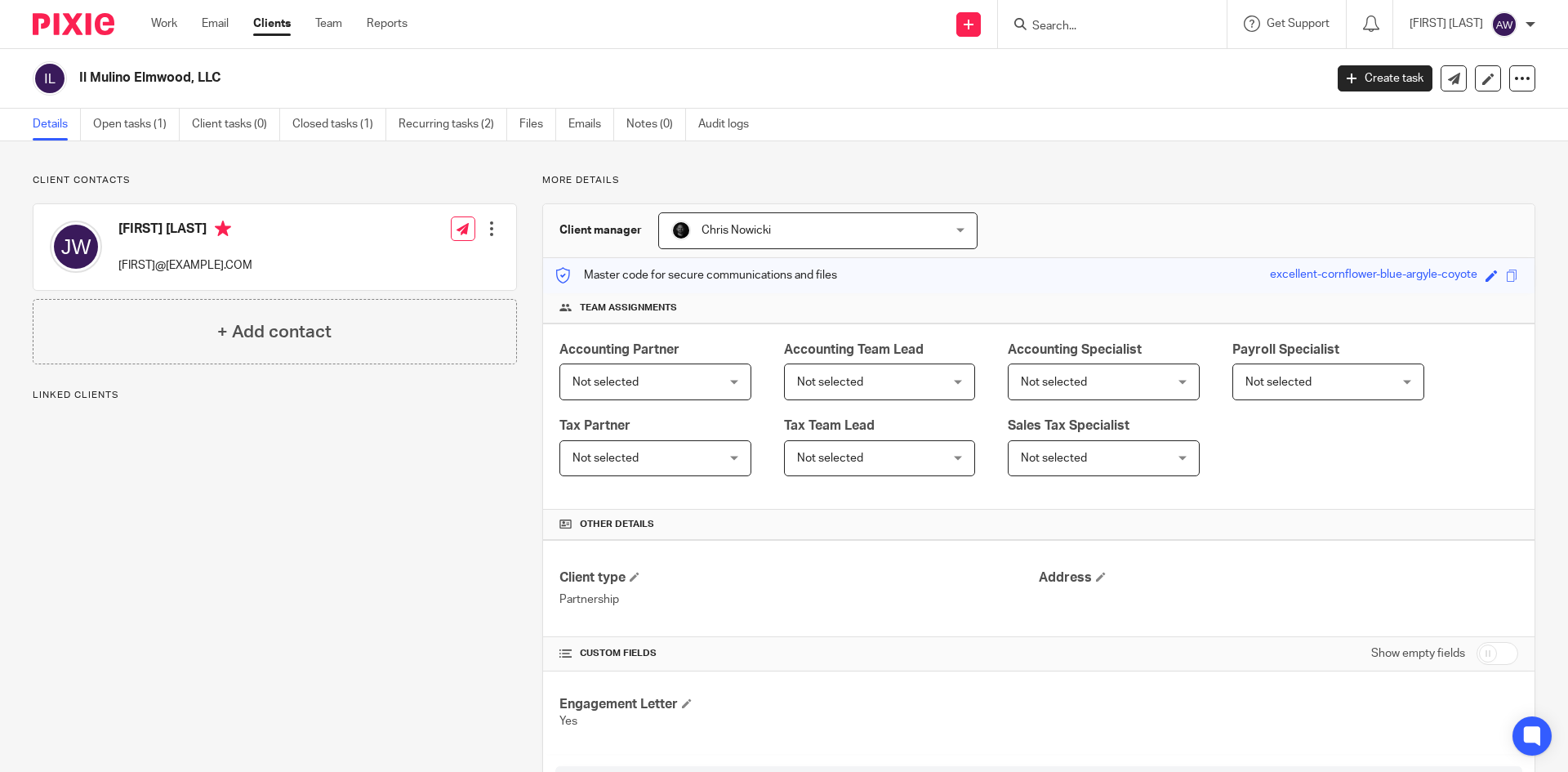 scroll, scrollTop: 0, scrollLeft: 0, axis: both 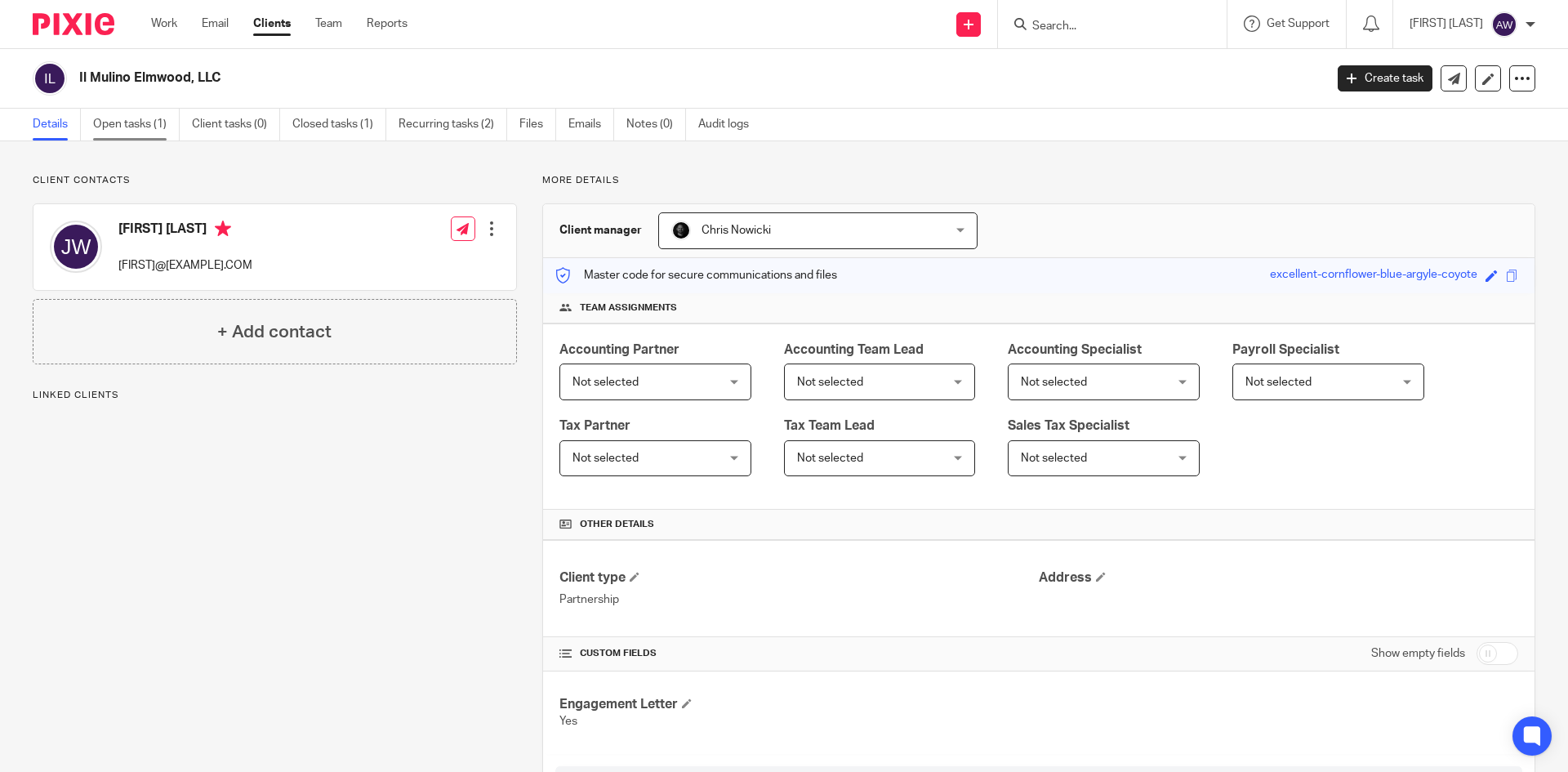 click on "Open tasks (1)" at bounding box center (136, 124) 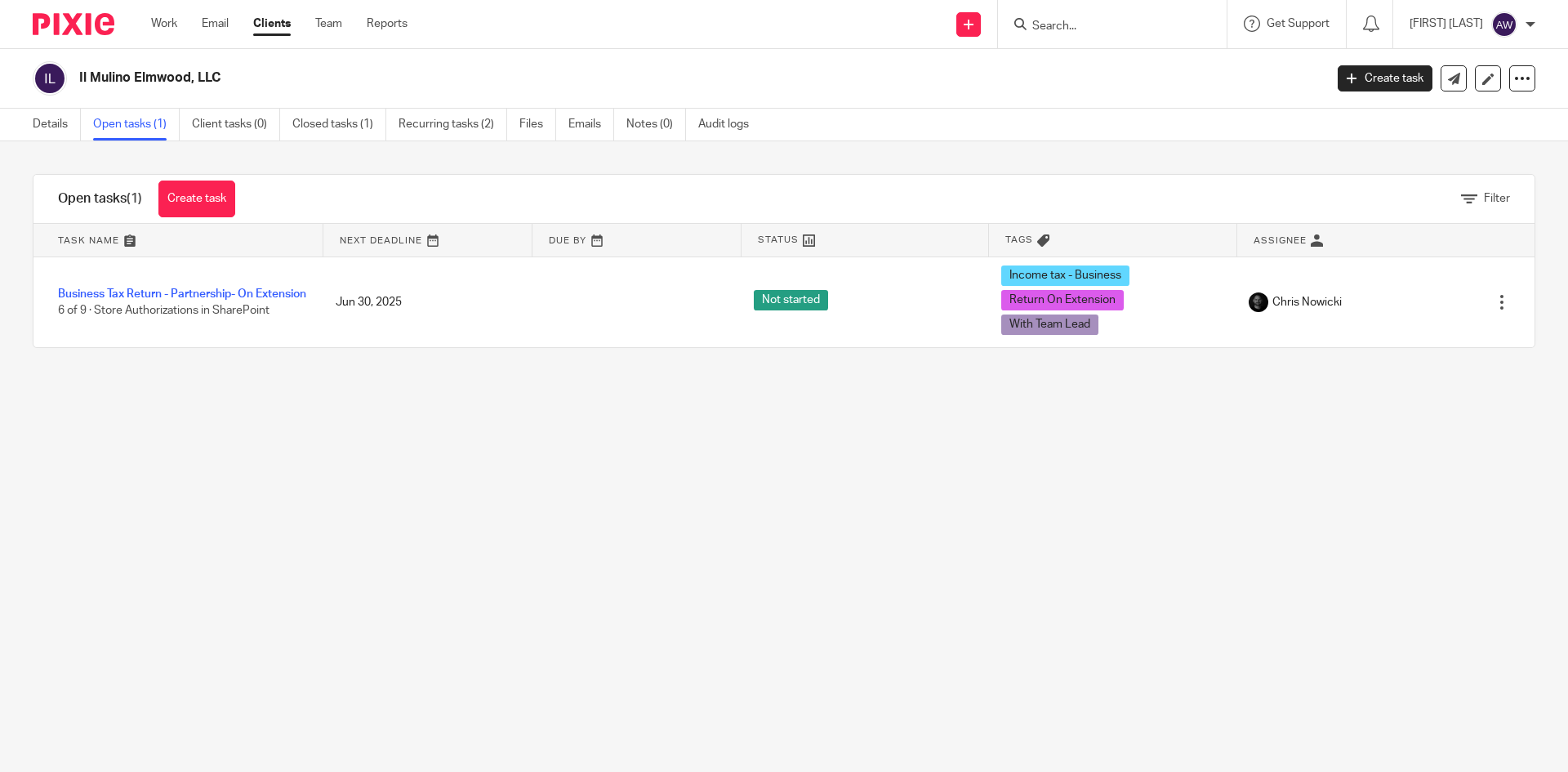 scroll, scrollTop: 0, scrollLeft: 0, axis: both 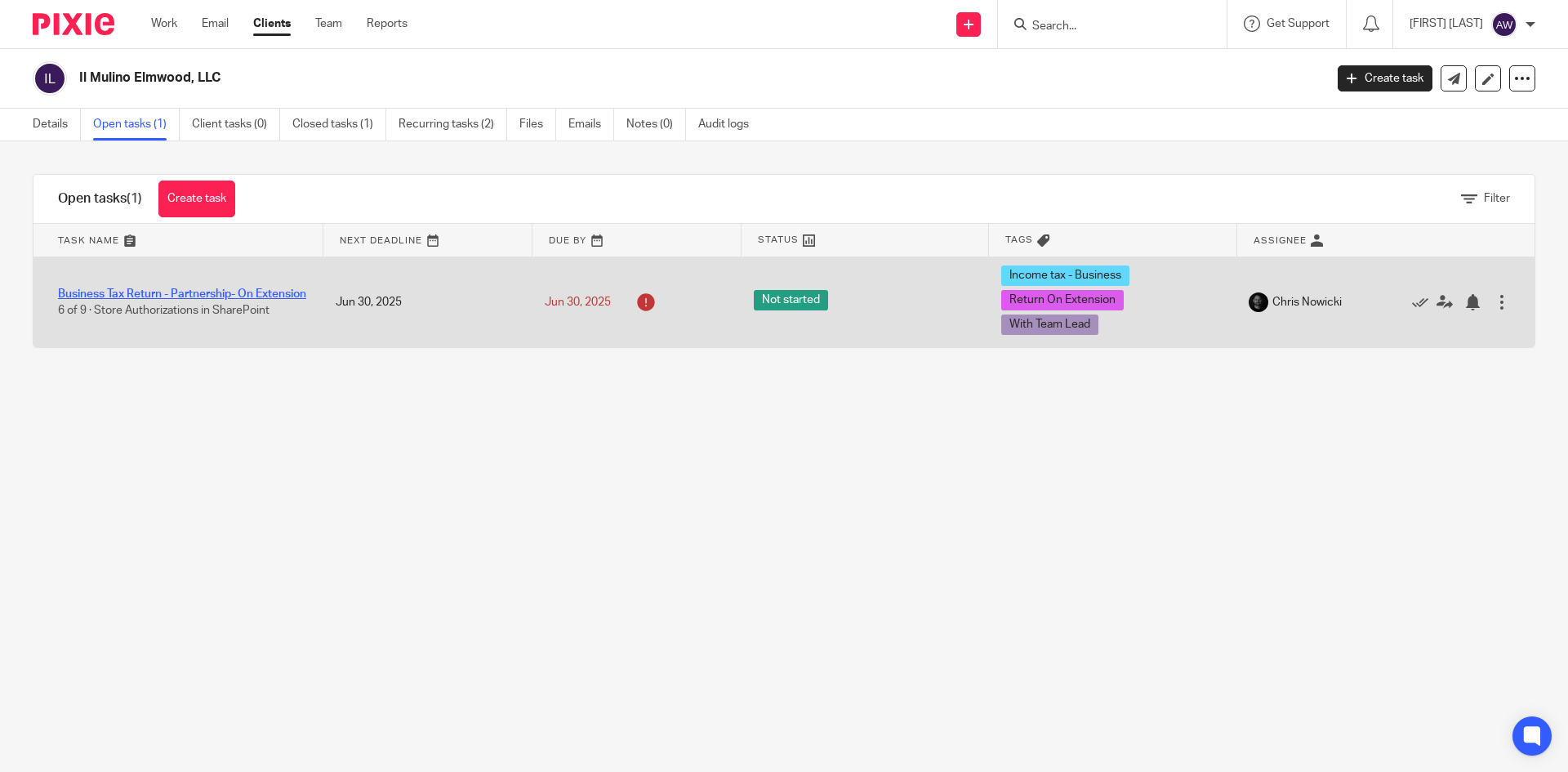 click on "Business Tax Return - Partnership- On Extension" at bounding box center (182, 294) 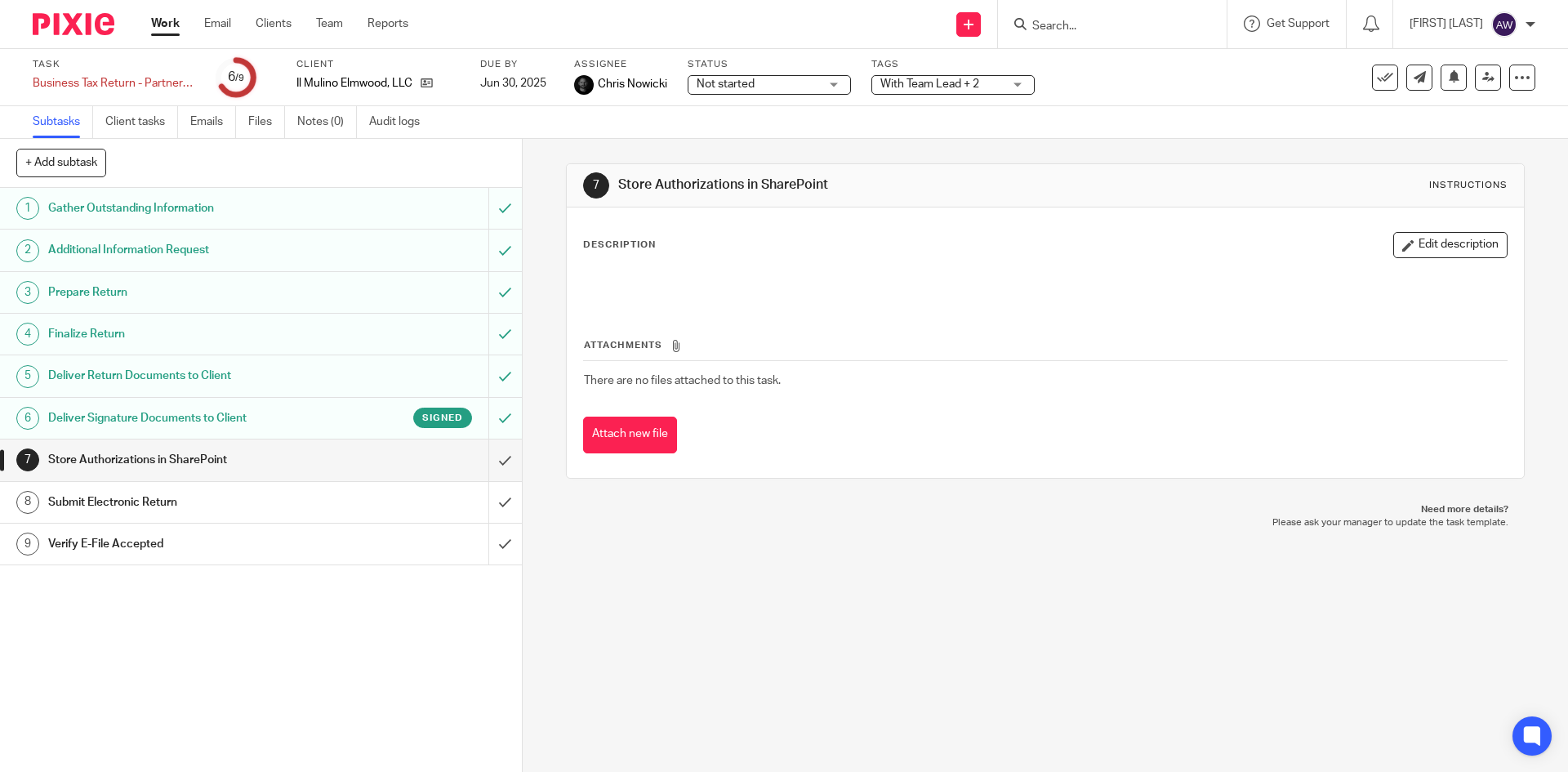 scroll, scrollTop: 0, scrollLeft: 0, axis: both 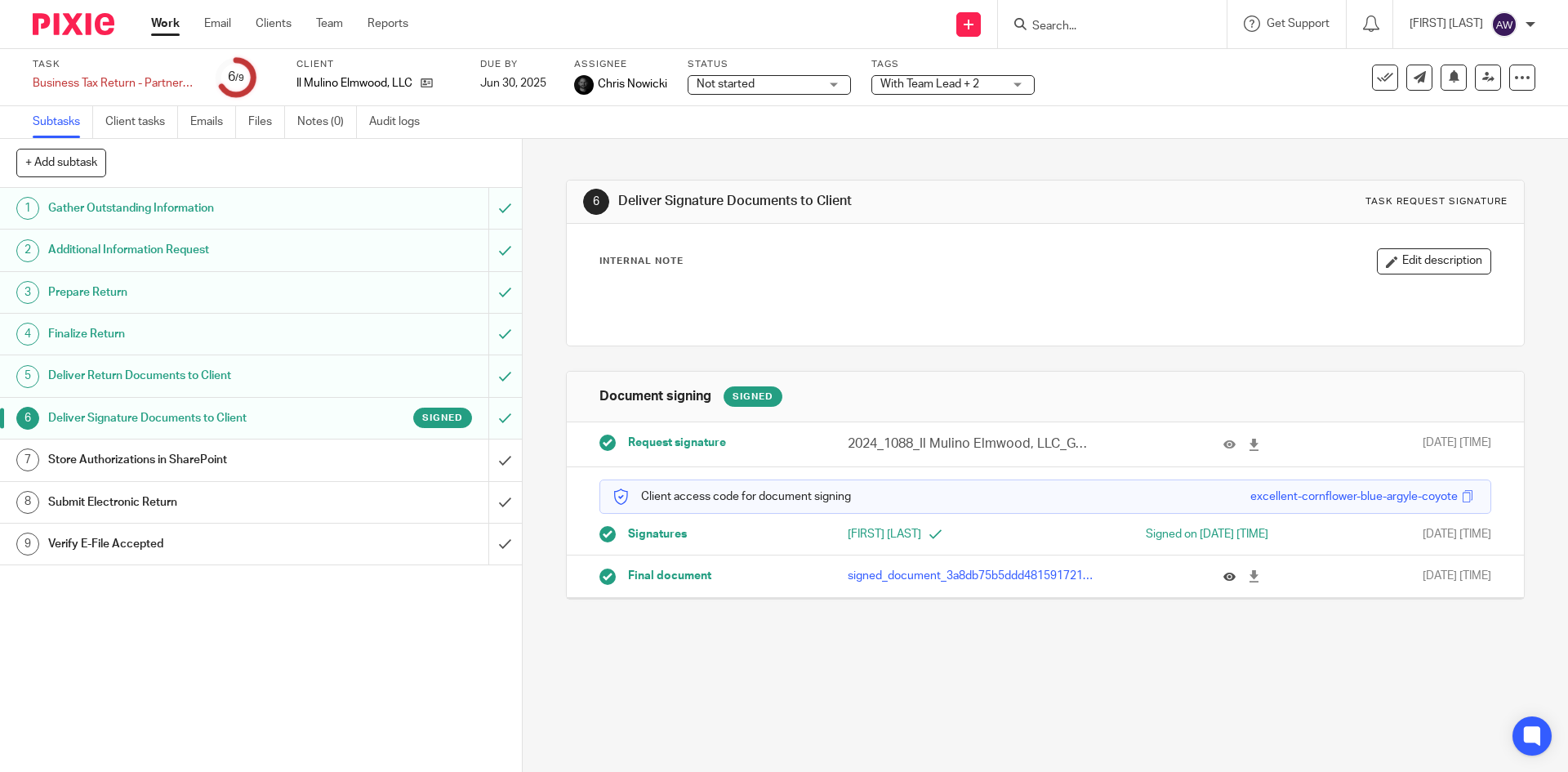 click at bounding box center (1236, 576) 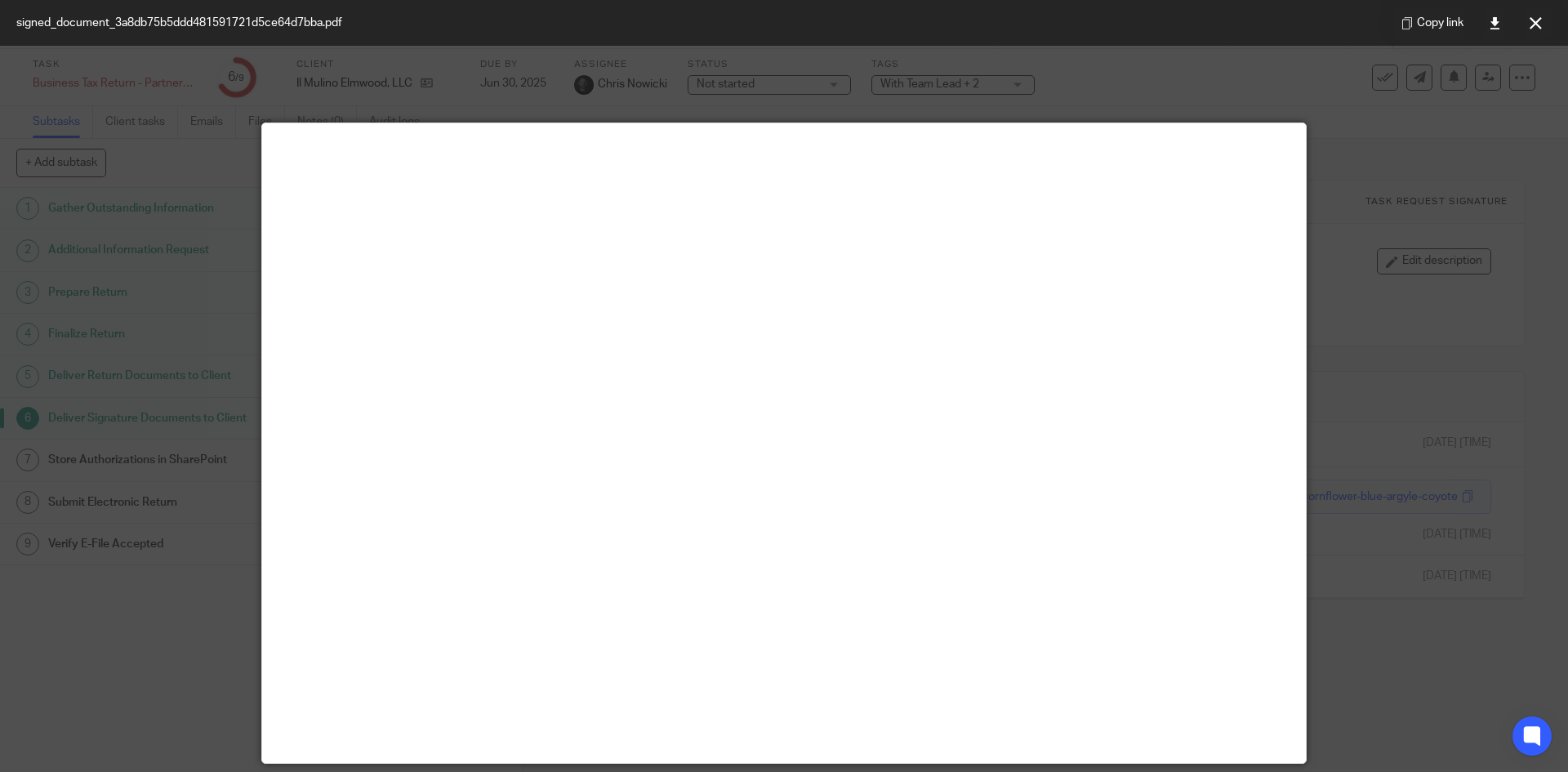drag, startPoint x: 1454, startPoint y: 227, endPoint x: 1459, endPoint y: 194, distance: 33.37664 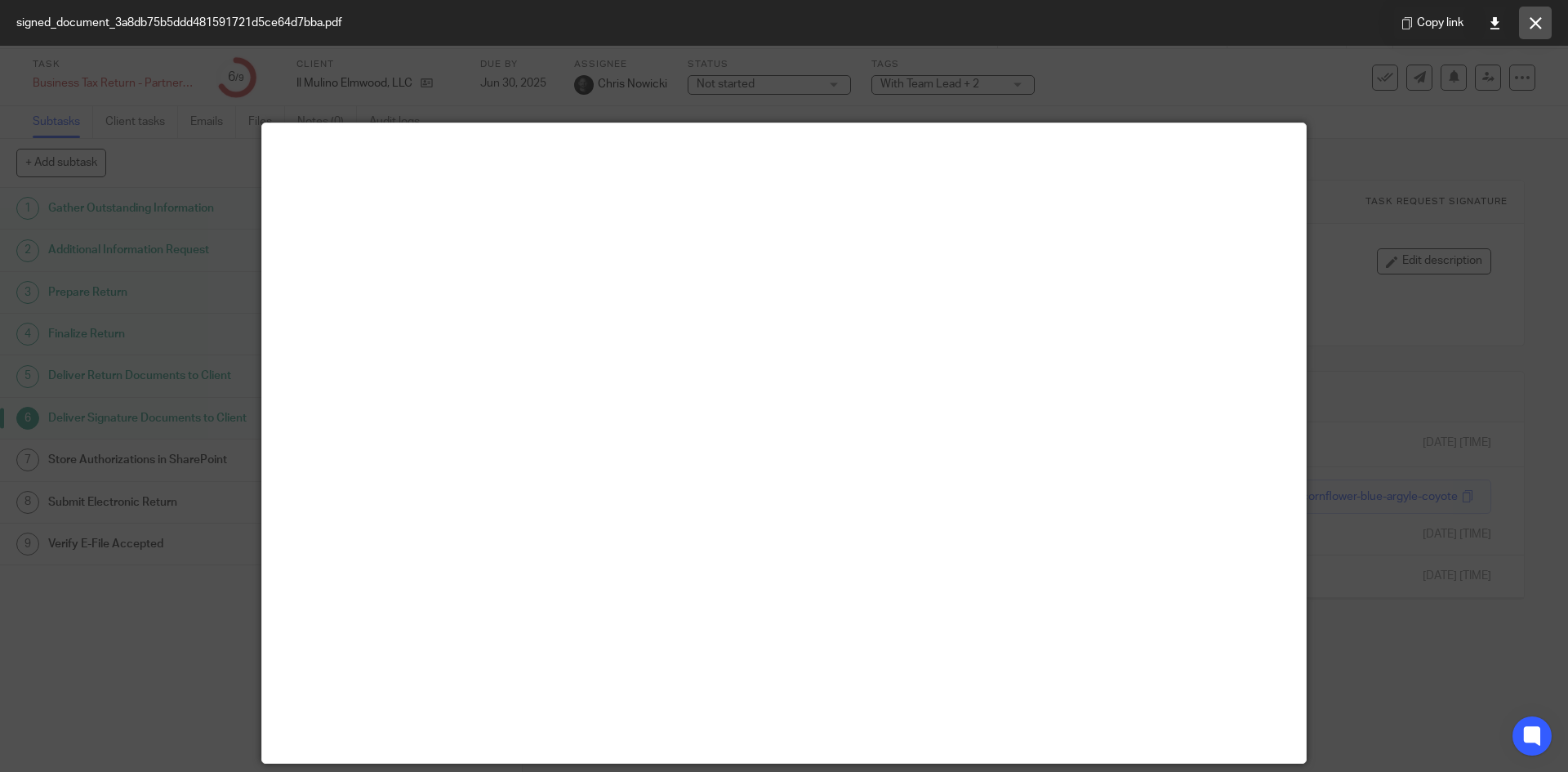 click at bounding box center [1535, 23] 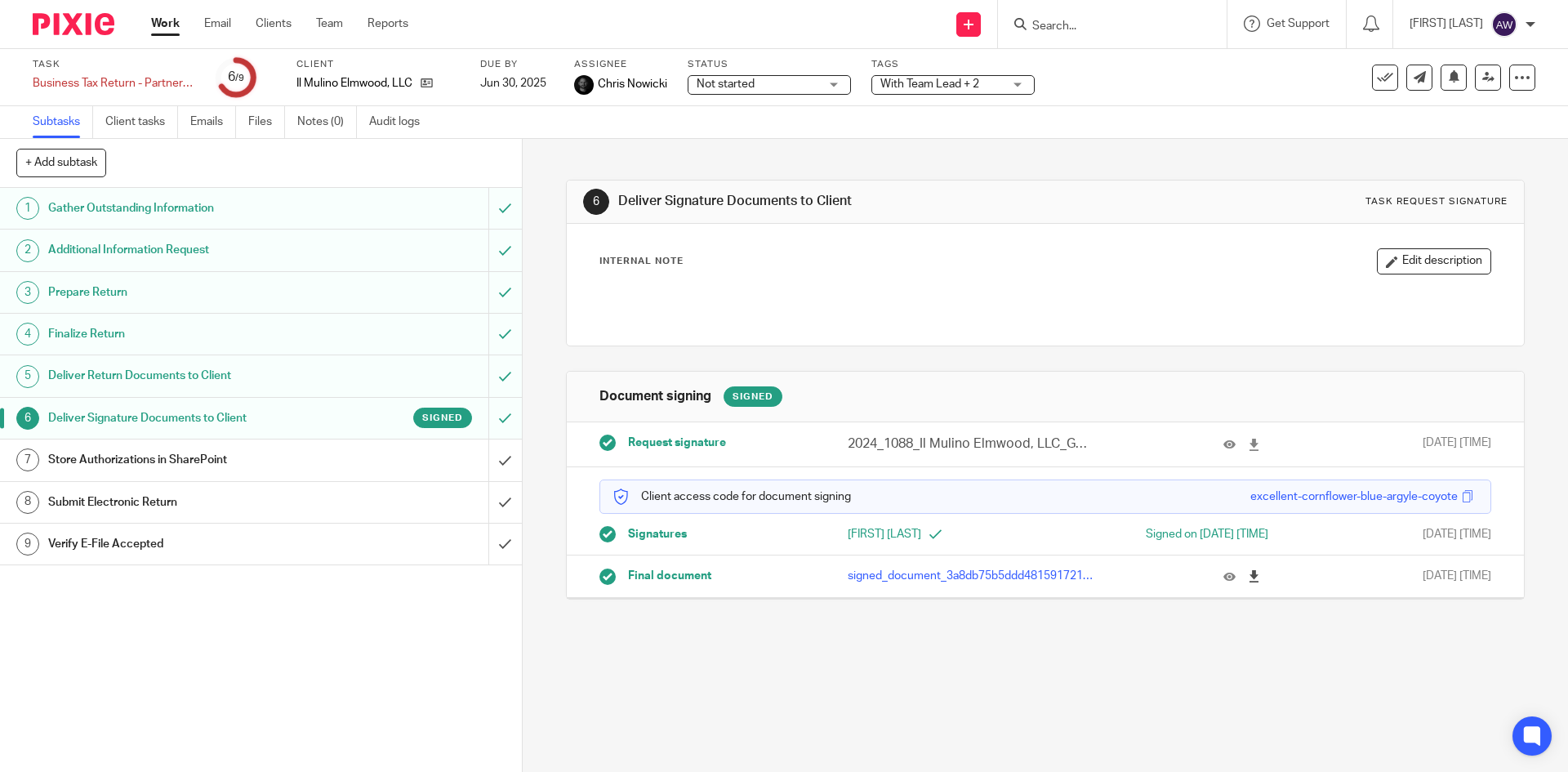 click at bounding box center (1254, 576) 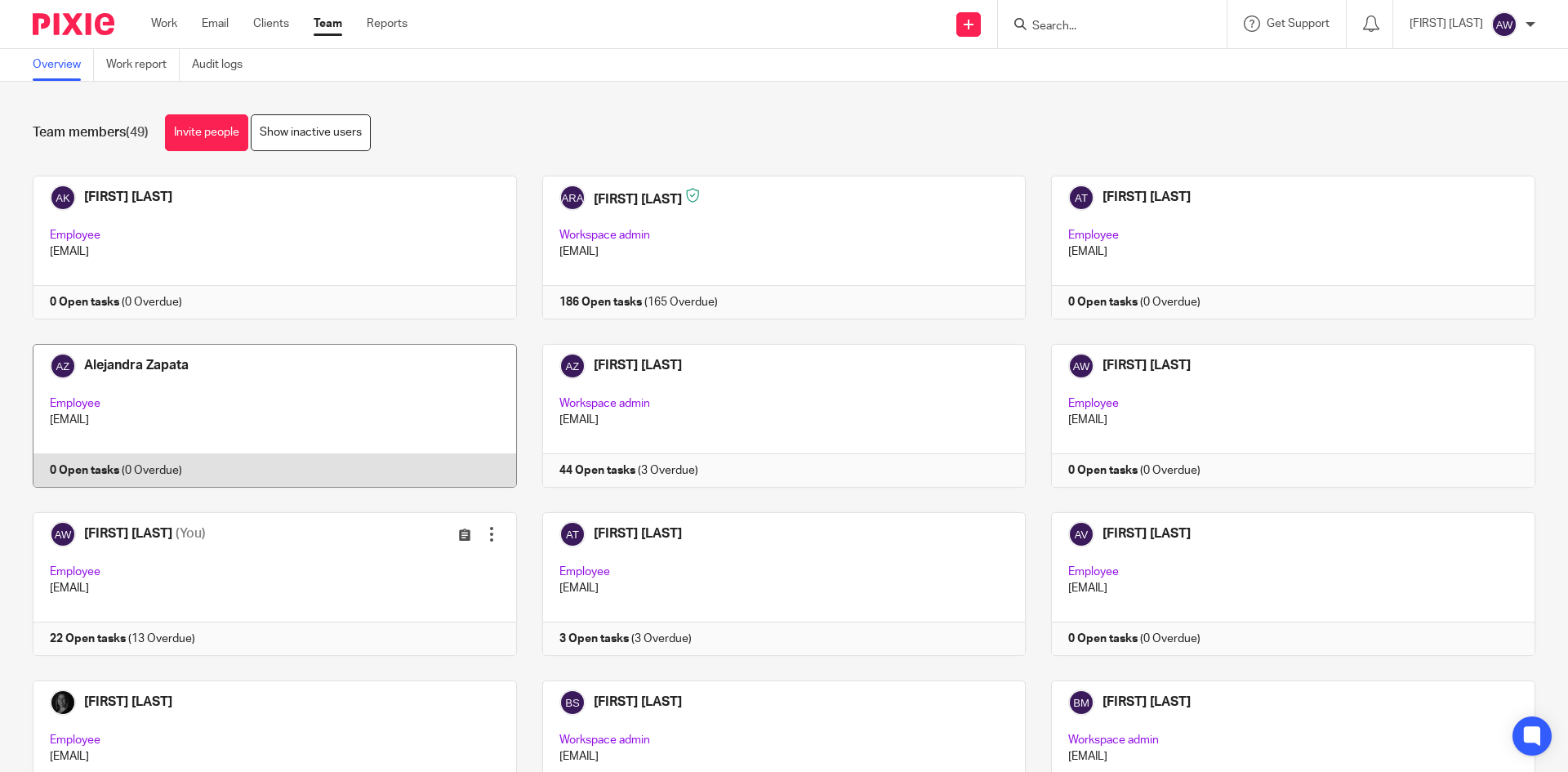 scroll, scrollTop: 0, scrollLeft: 0, axis: both 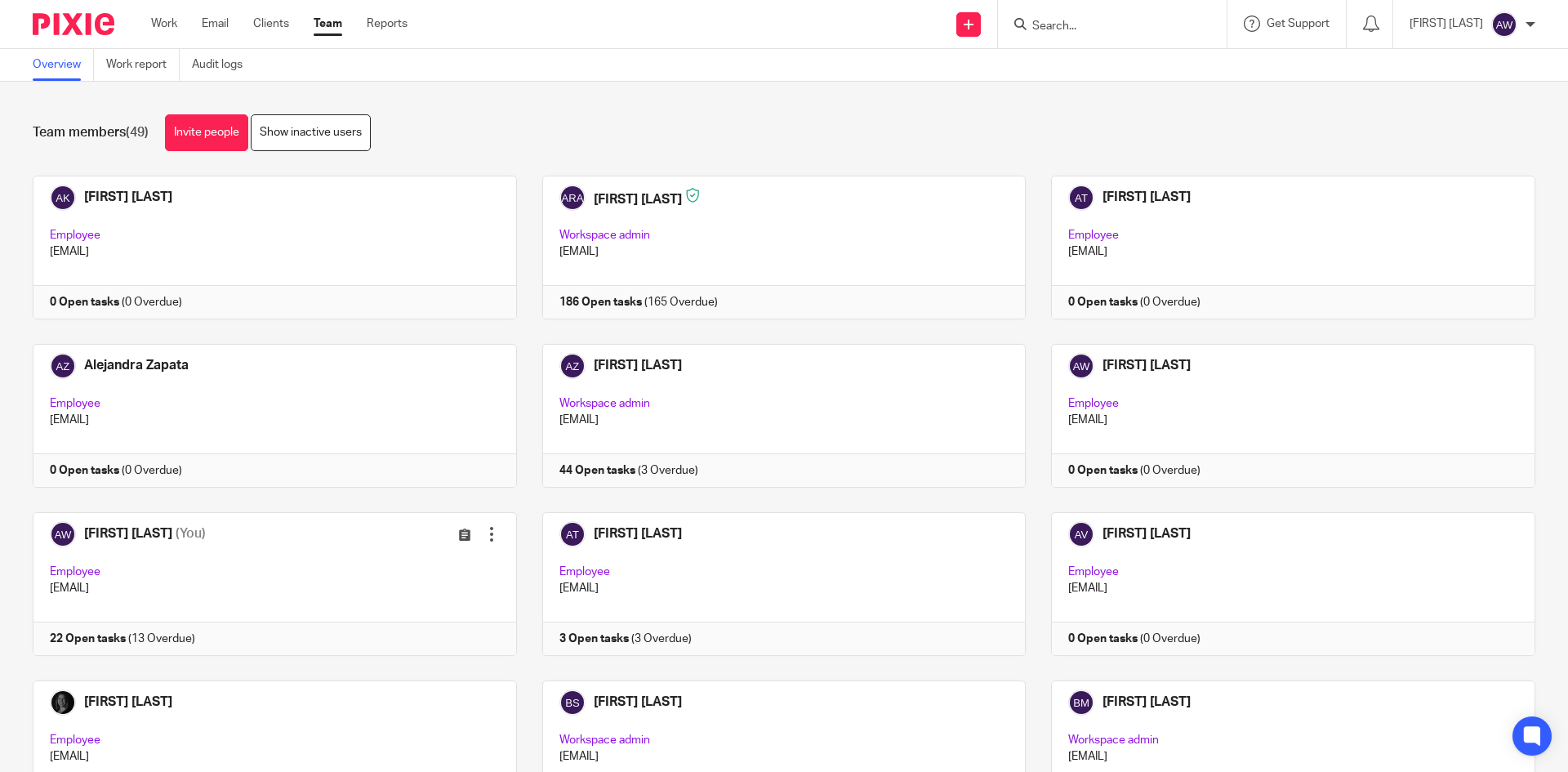 click at bounding box center (1117, 24) 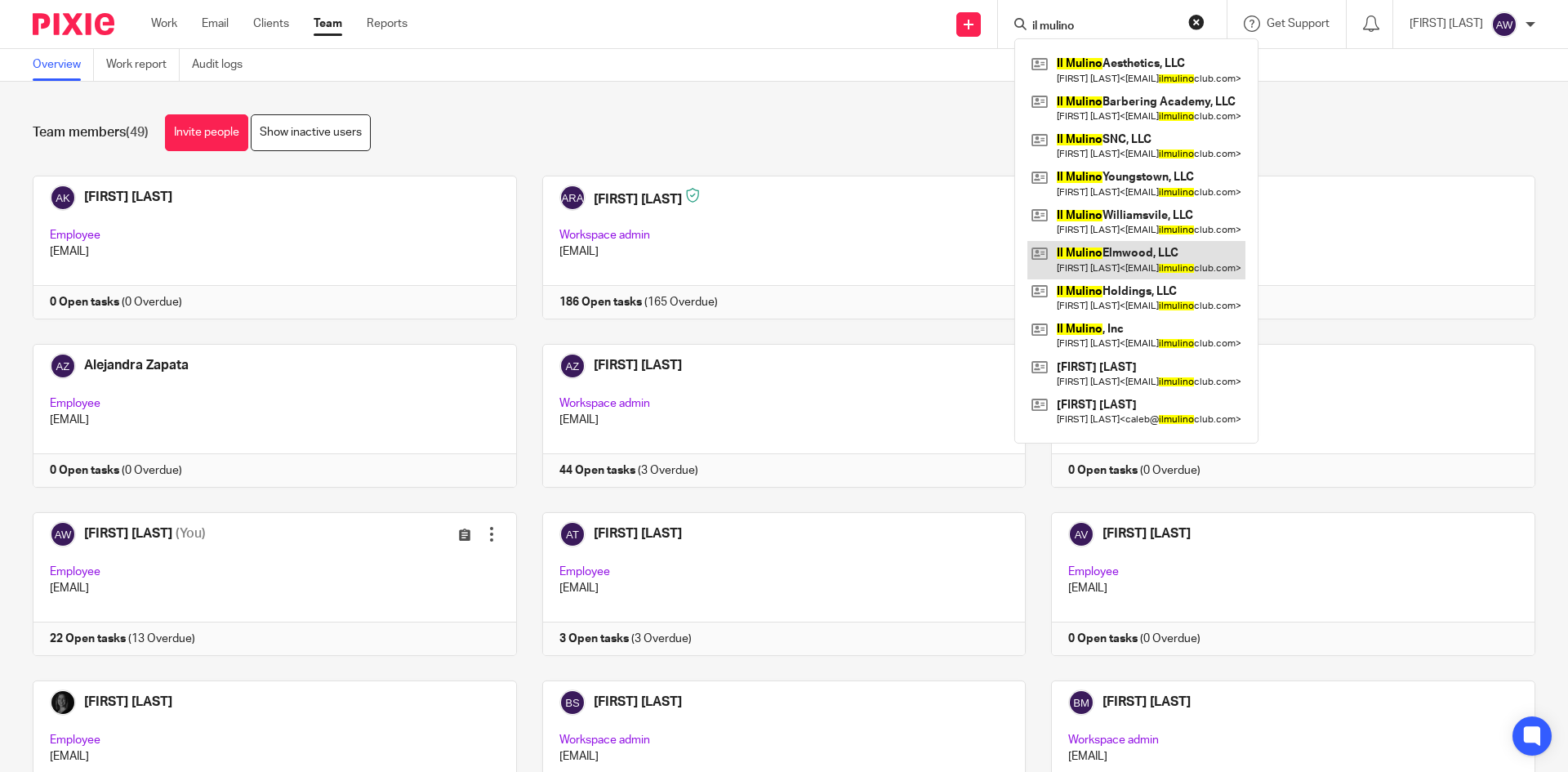 type on "il mulino" 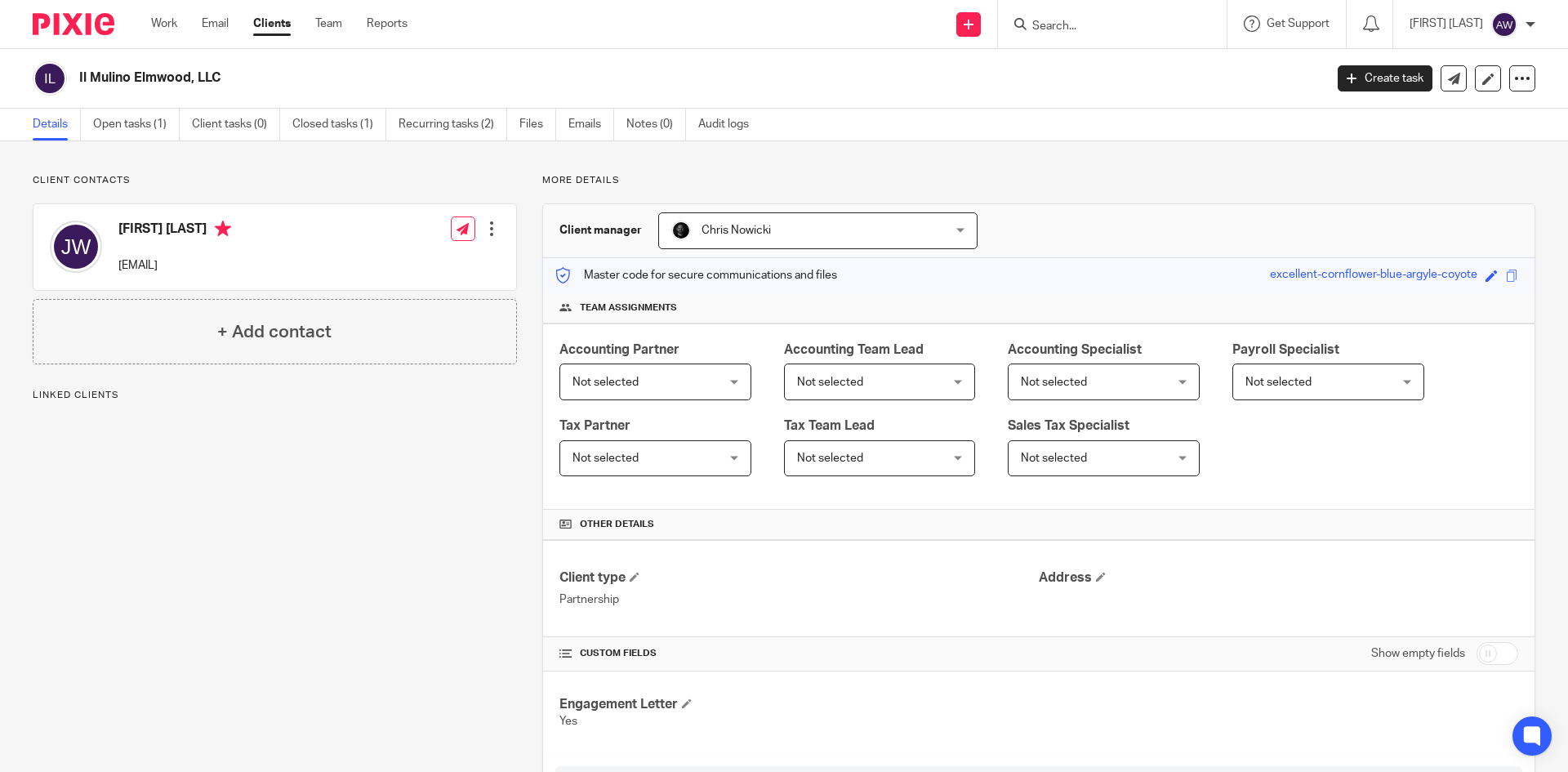 scroll, scrollTop: 0, scrollLeft: 0, axis: both 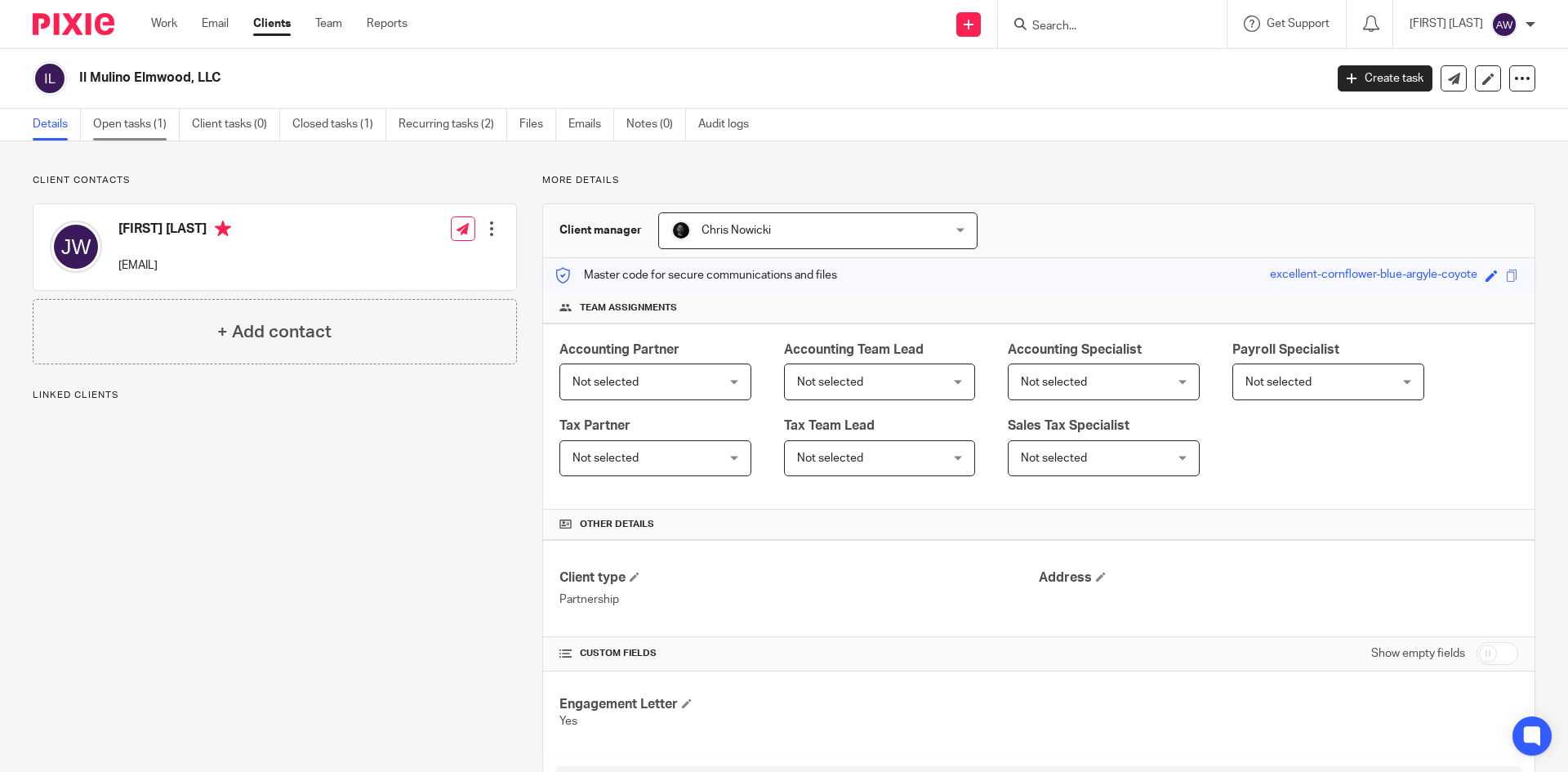 click on "Open tasks (1)" at bounding box center (136, 124) 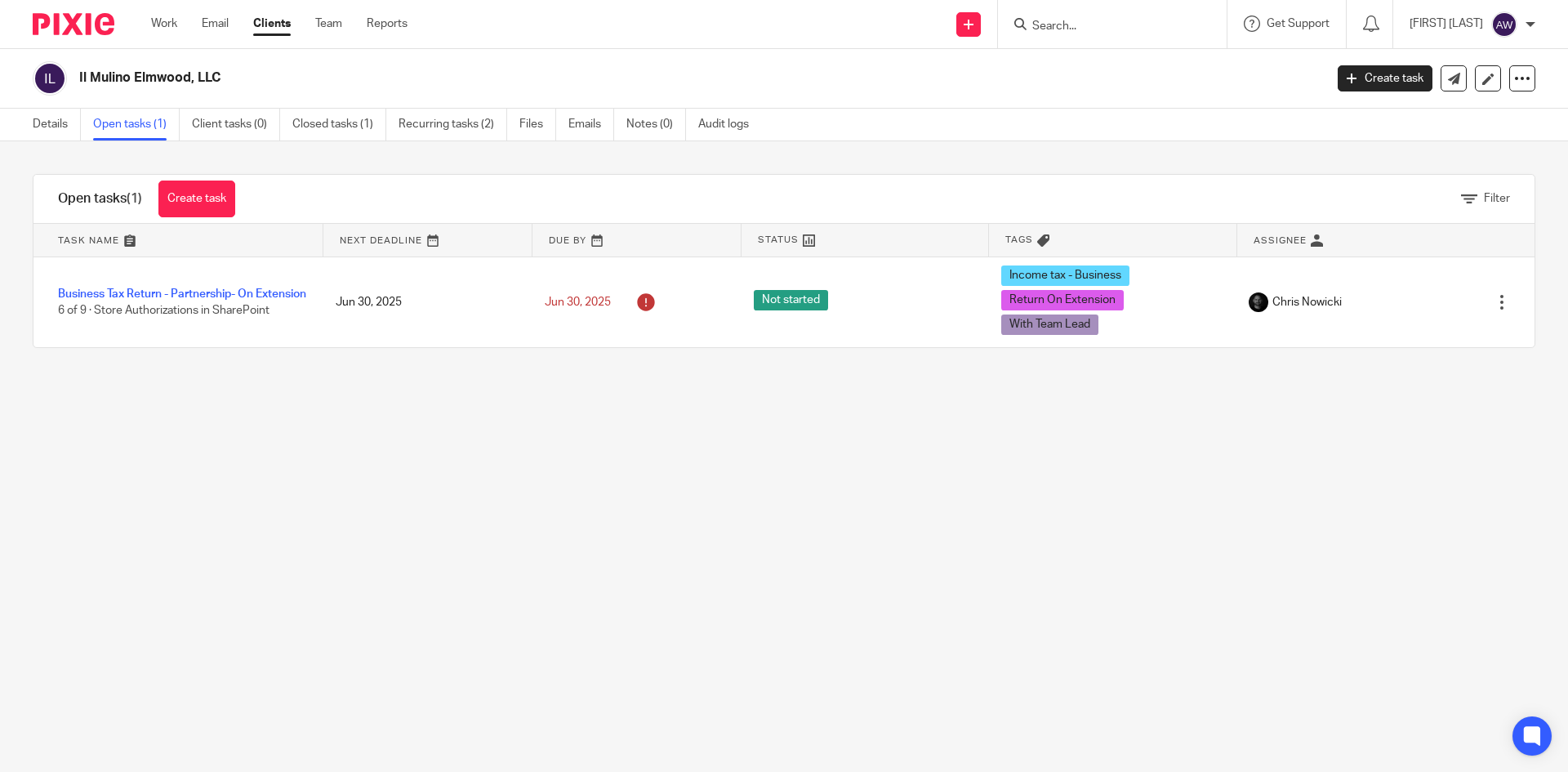 scroll, scrollTop: 0, scrollLeft: 0, axis: both 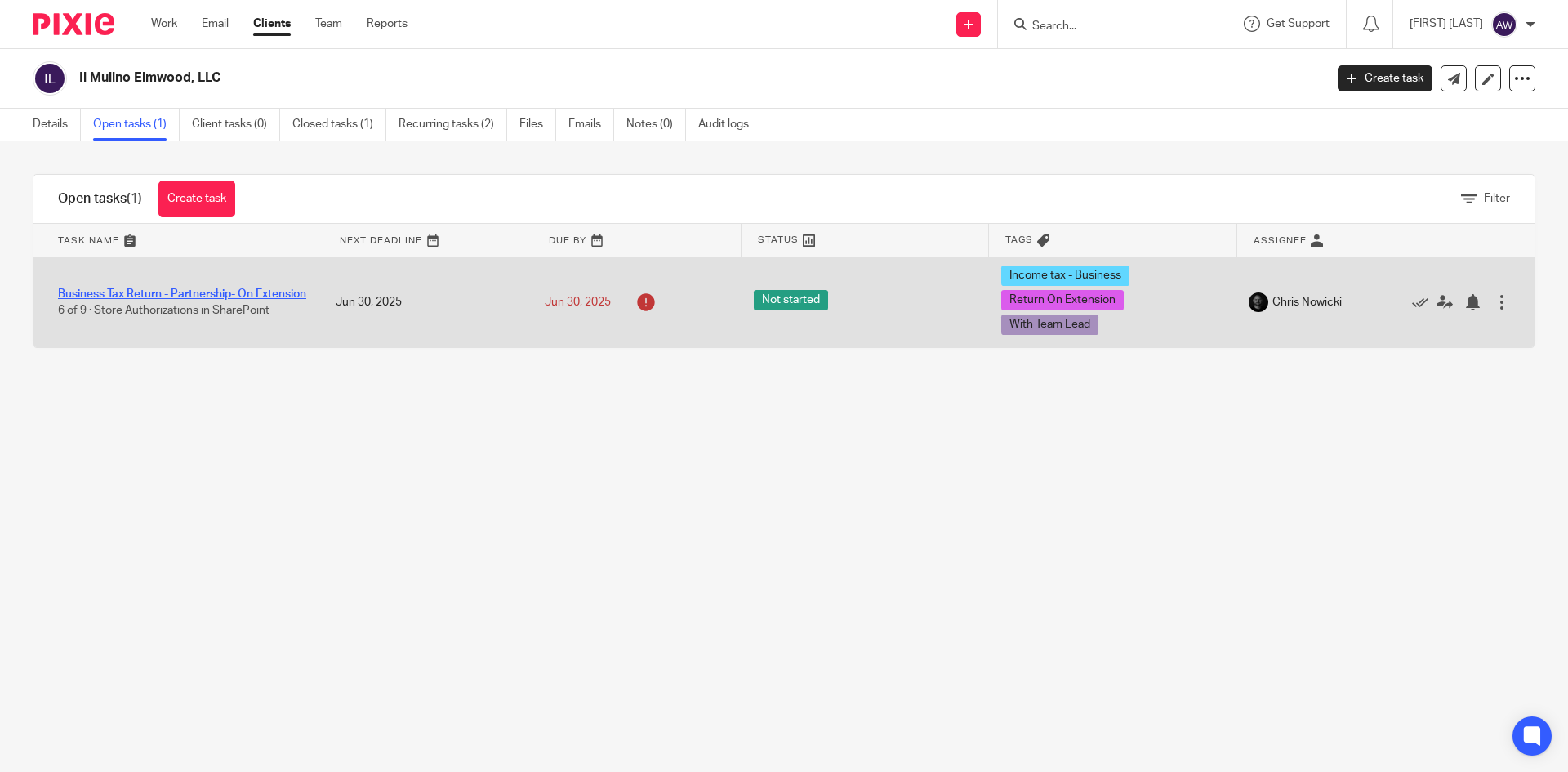 click on "Business Tax Return - Partnership- On Extension" at bounding box center [182, 294] 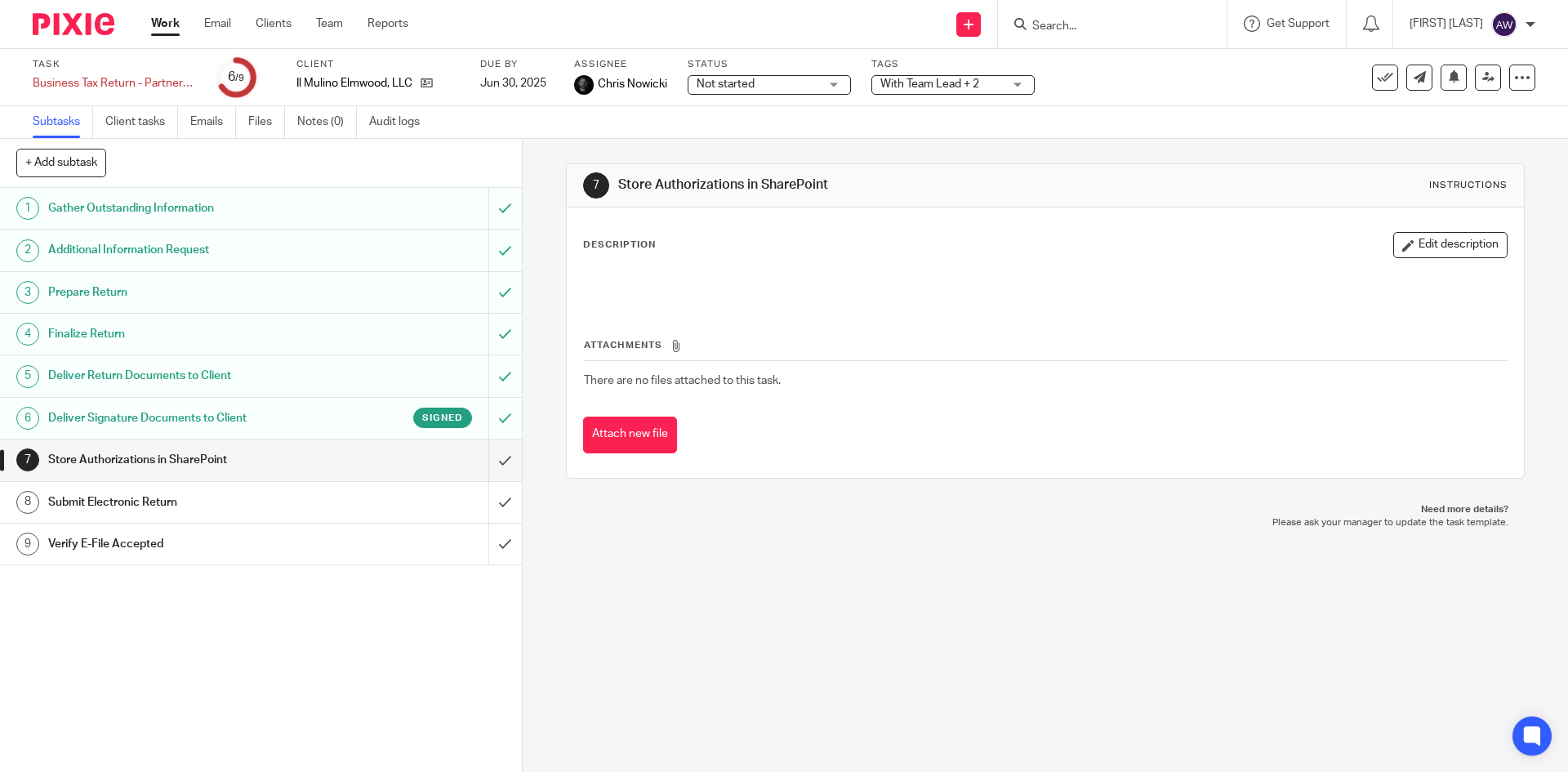 scroll, scrollTop: 0, scrollLeft: 0, axis: both 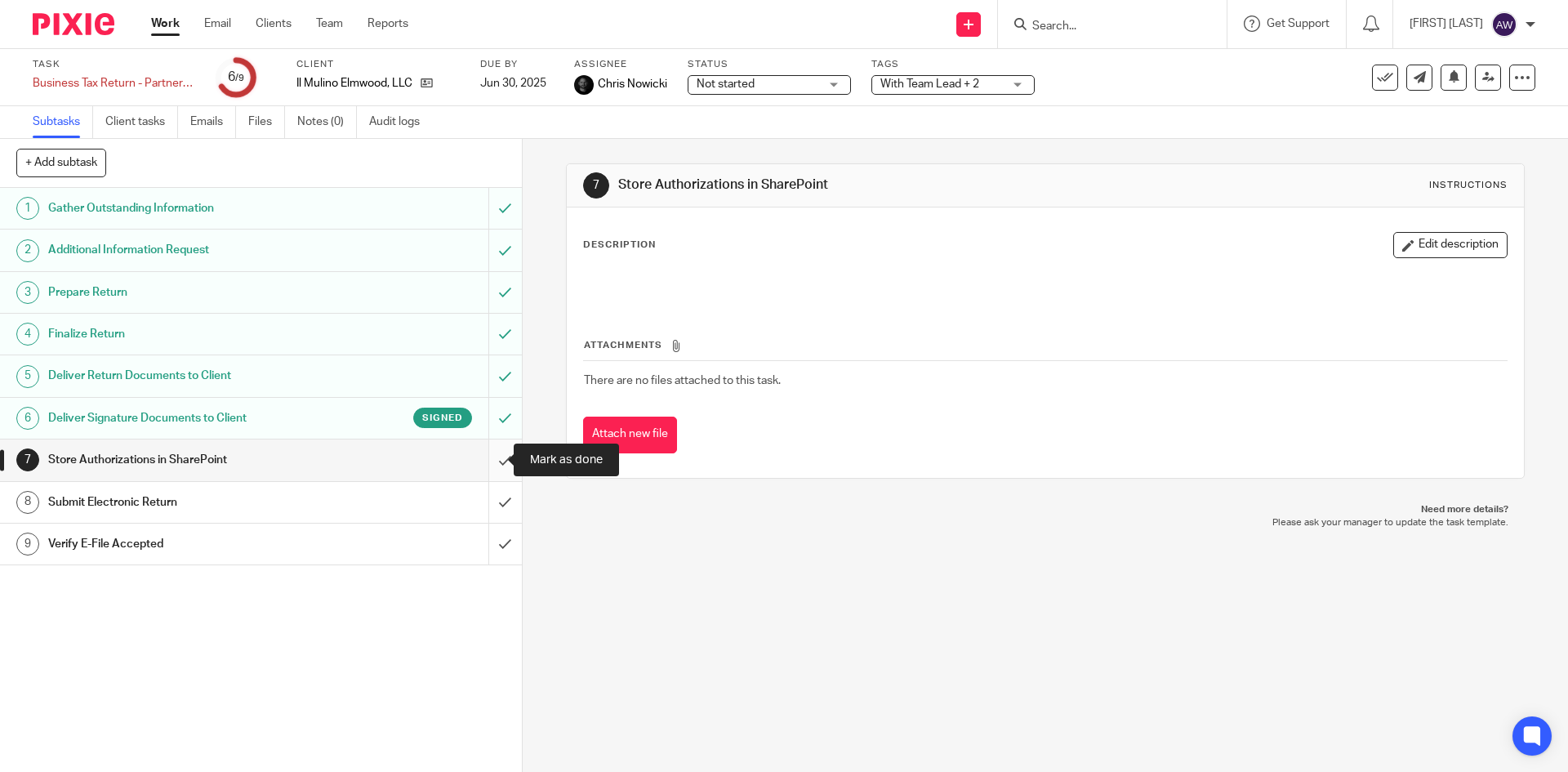 click at bounding box center [261, 460] 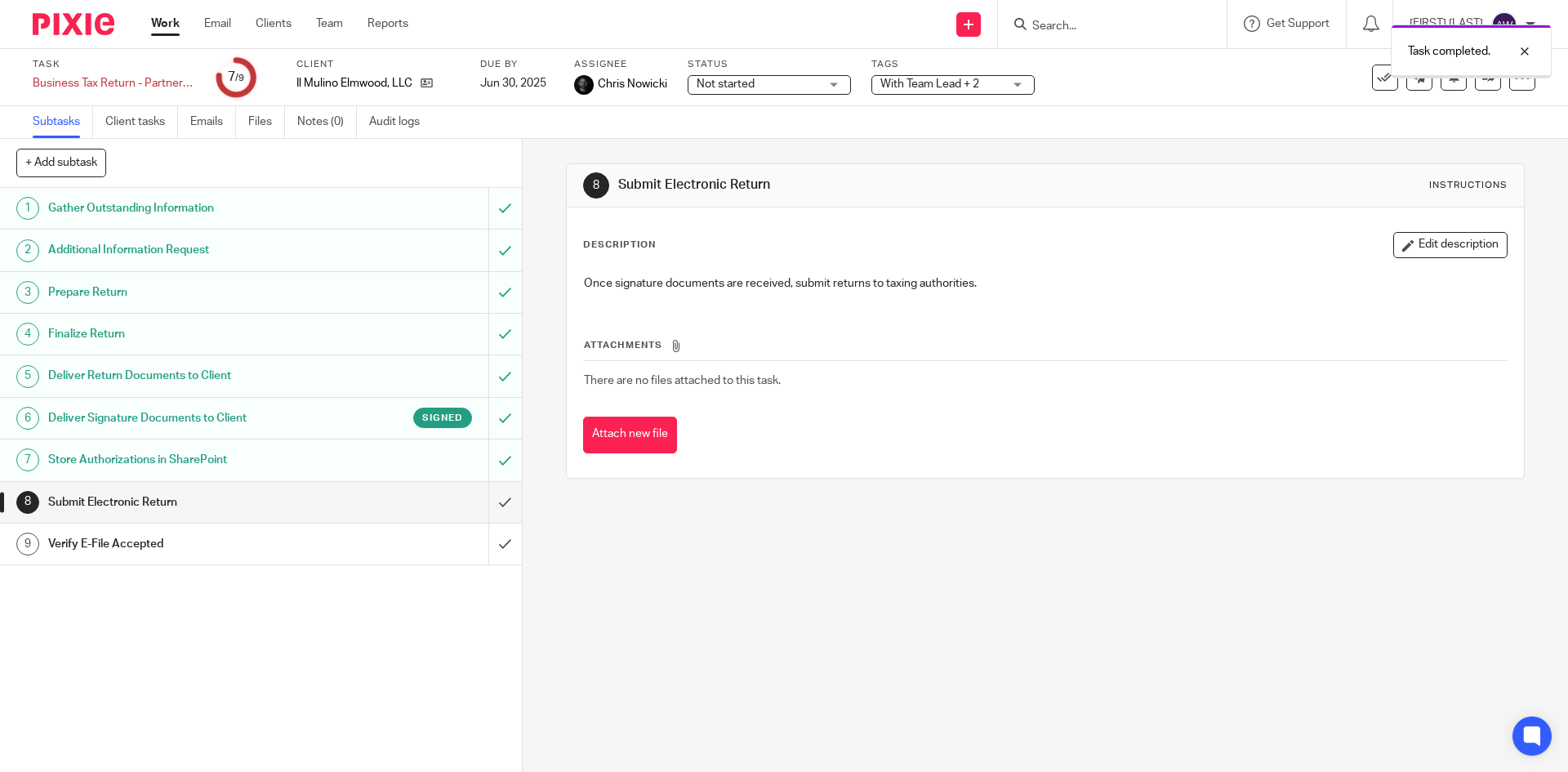scroll, scrollTop: 0, scrollLeft: 0, axis: both 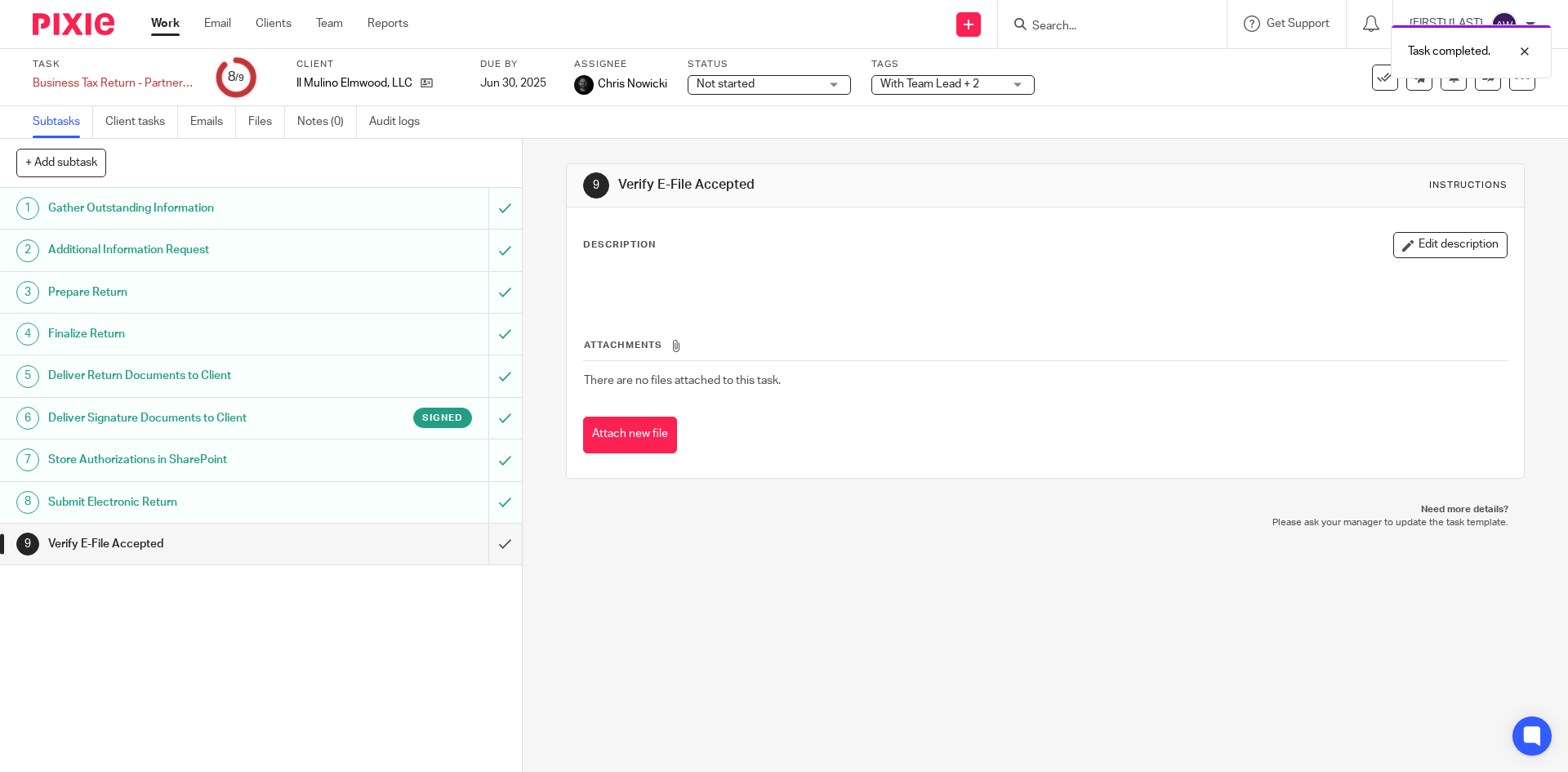 click on "Work" at bounding box center [165, 24] 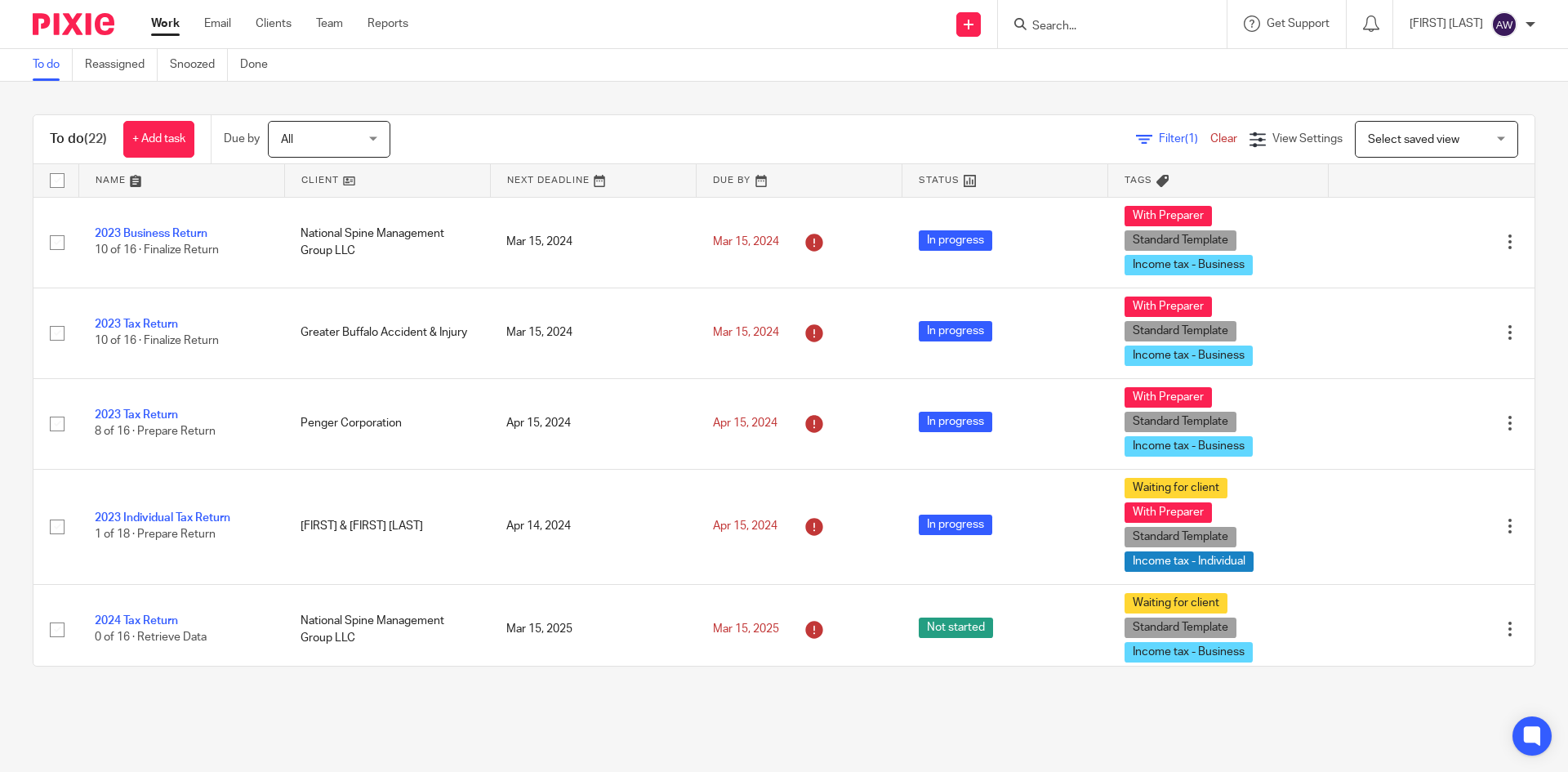 scroll, scrollTop: 0, scrollLeft: 0, axis: both 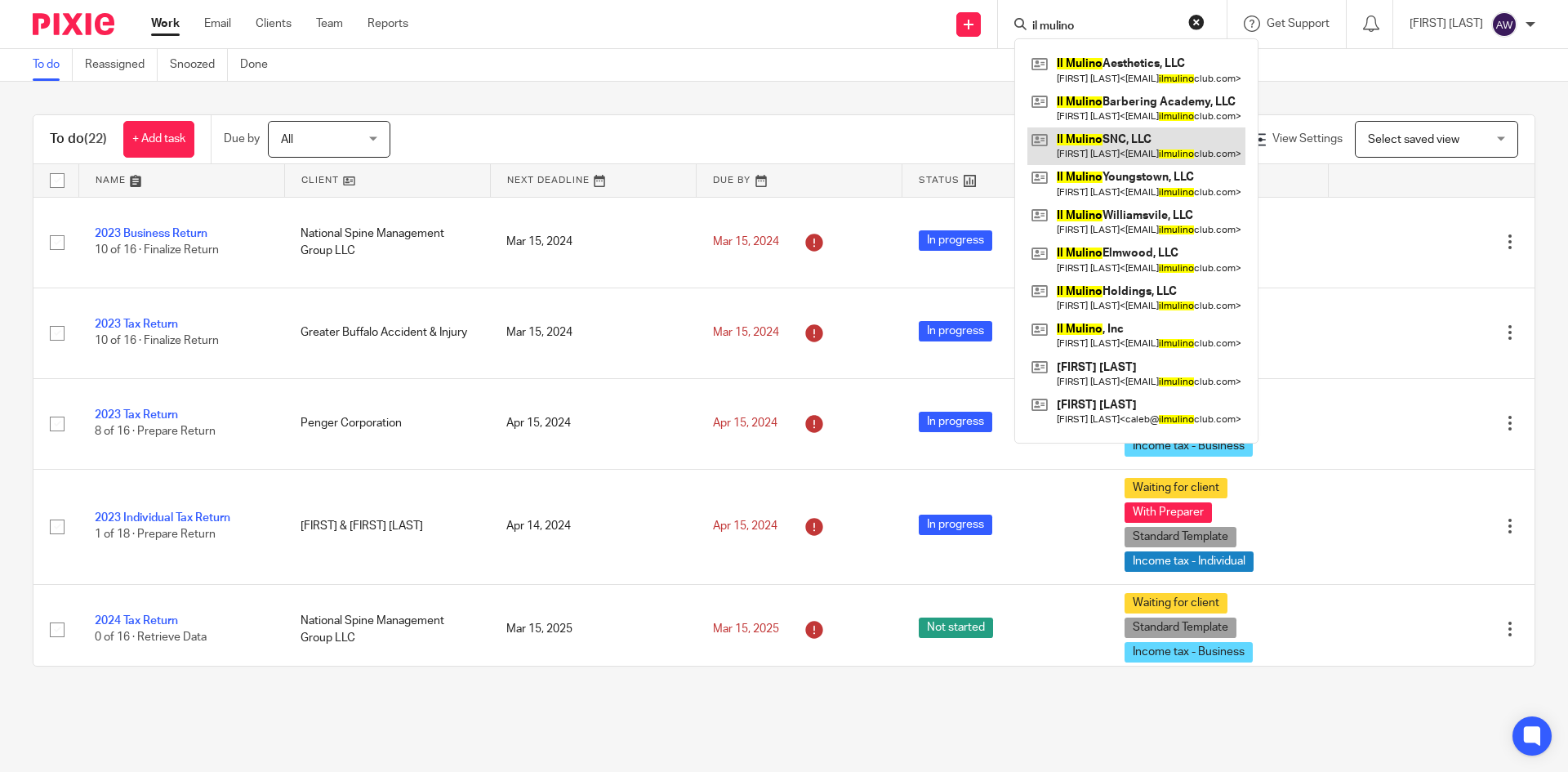 type on "il mulino" 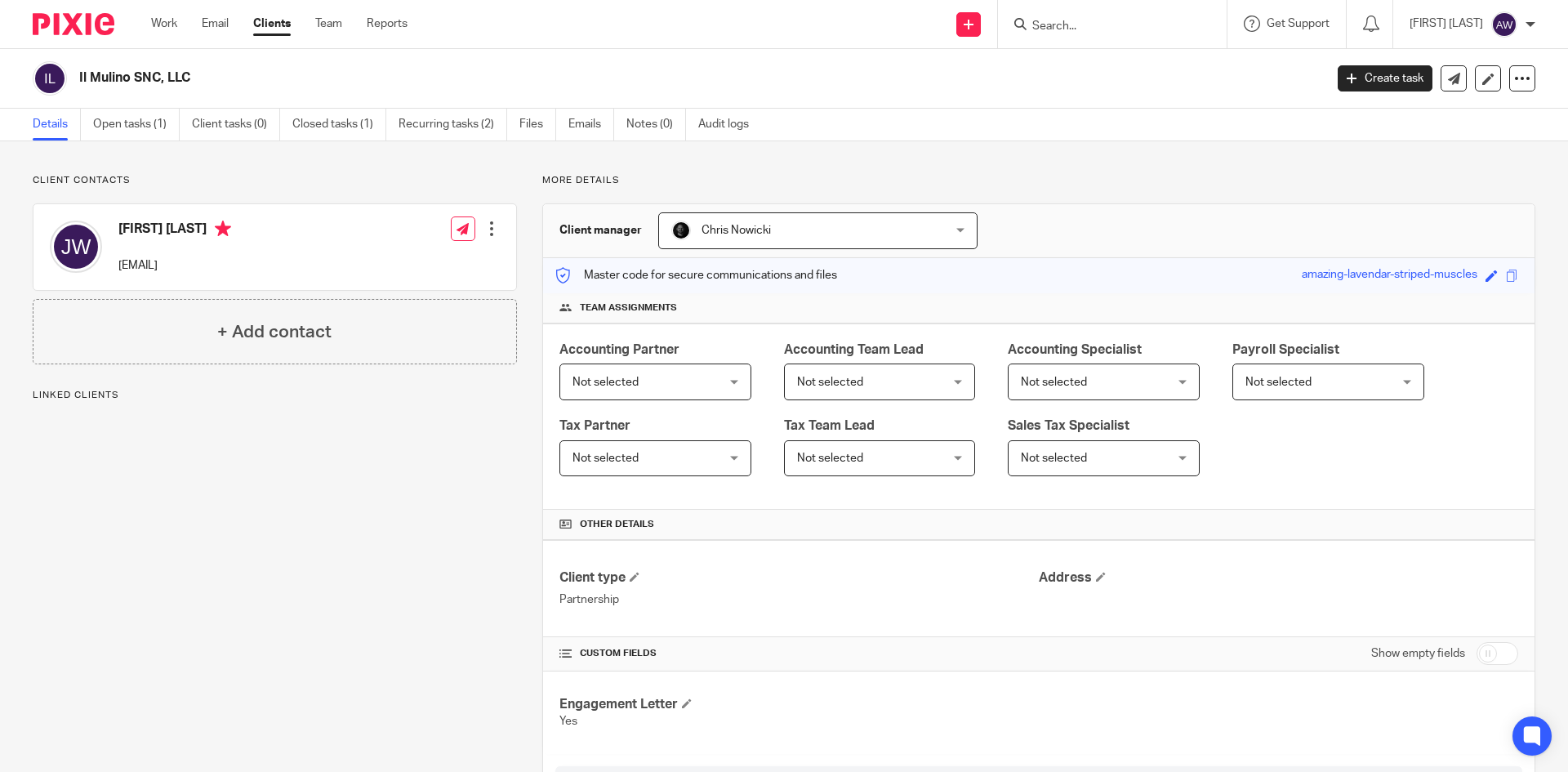 scroll, scrollTop: 0, scrollLeft: 0, axis: both 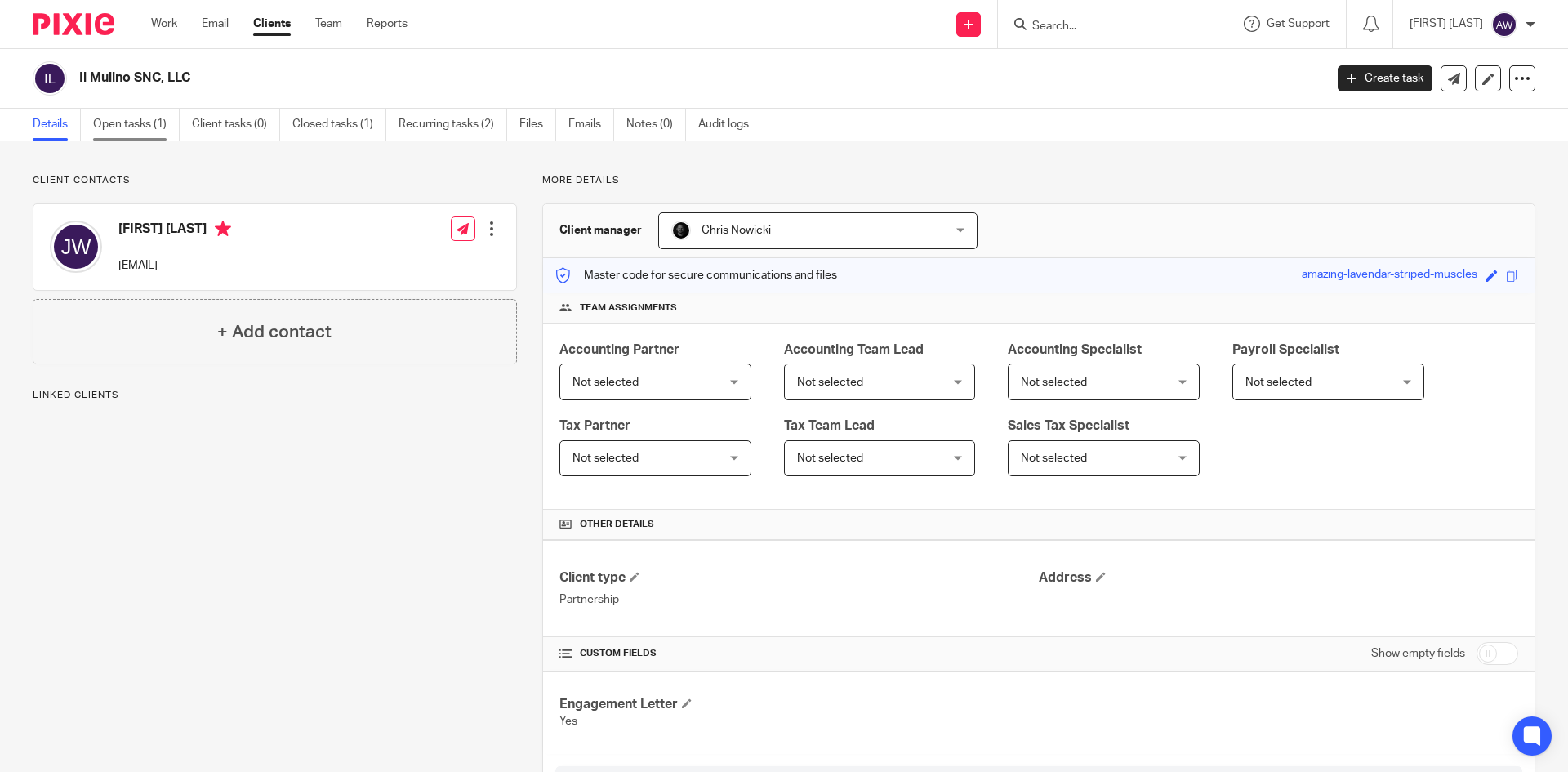 click on "Open tasks (1)" at bounding box center (136, 124) 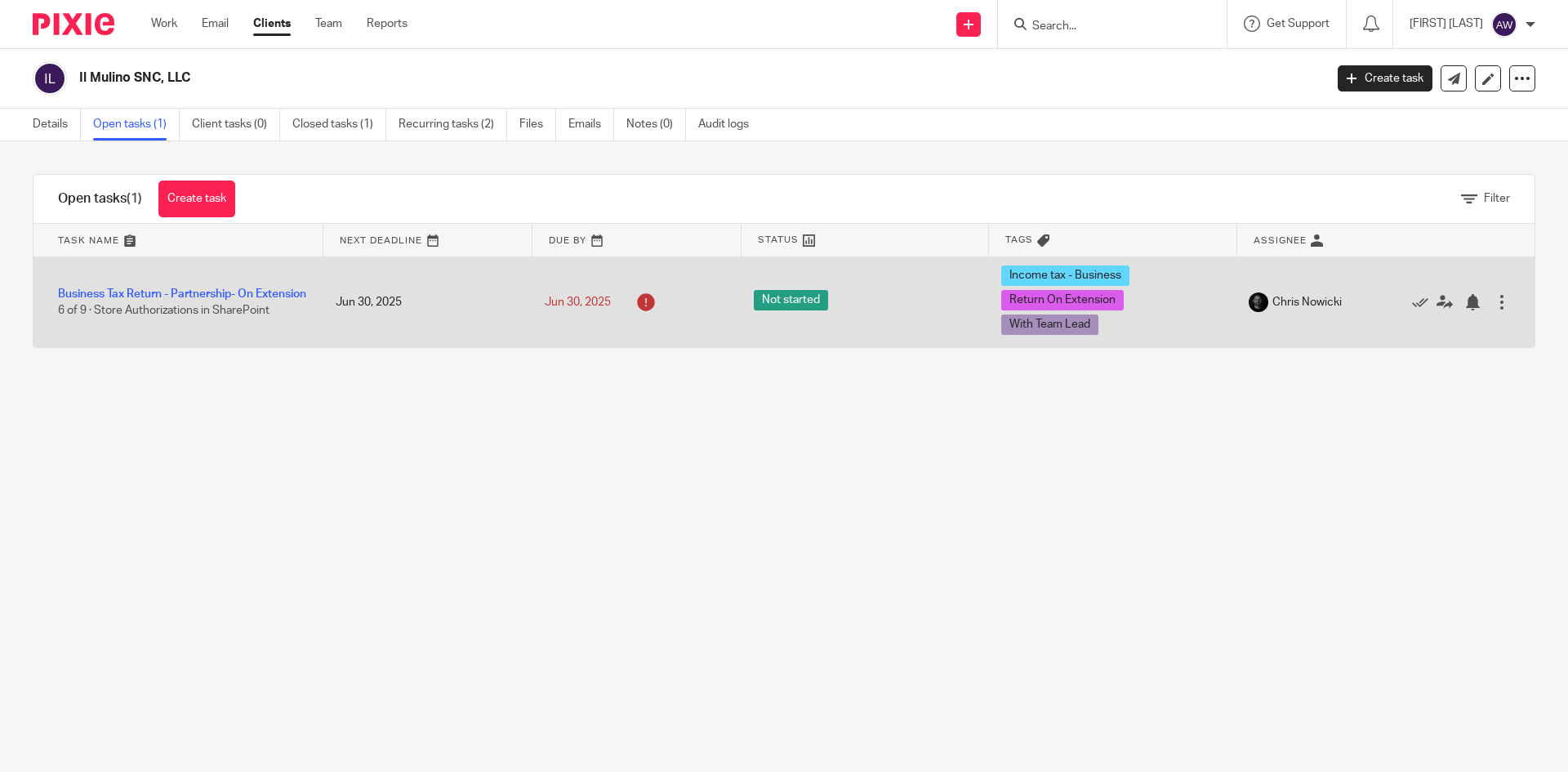 scroll, scrollTop: 0, scrollLeft: 0, axis: both 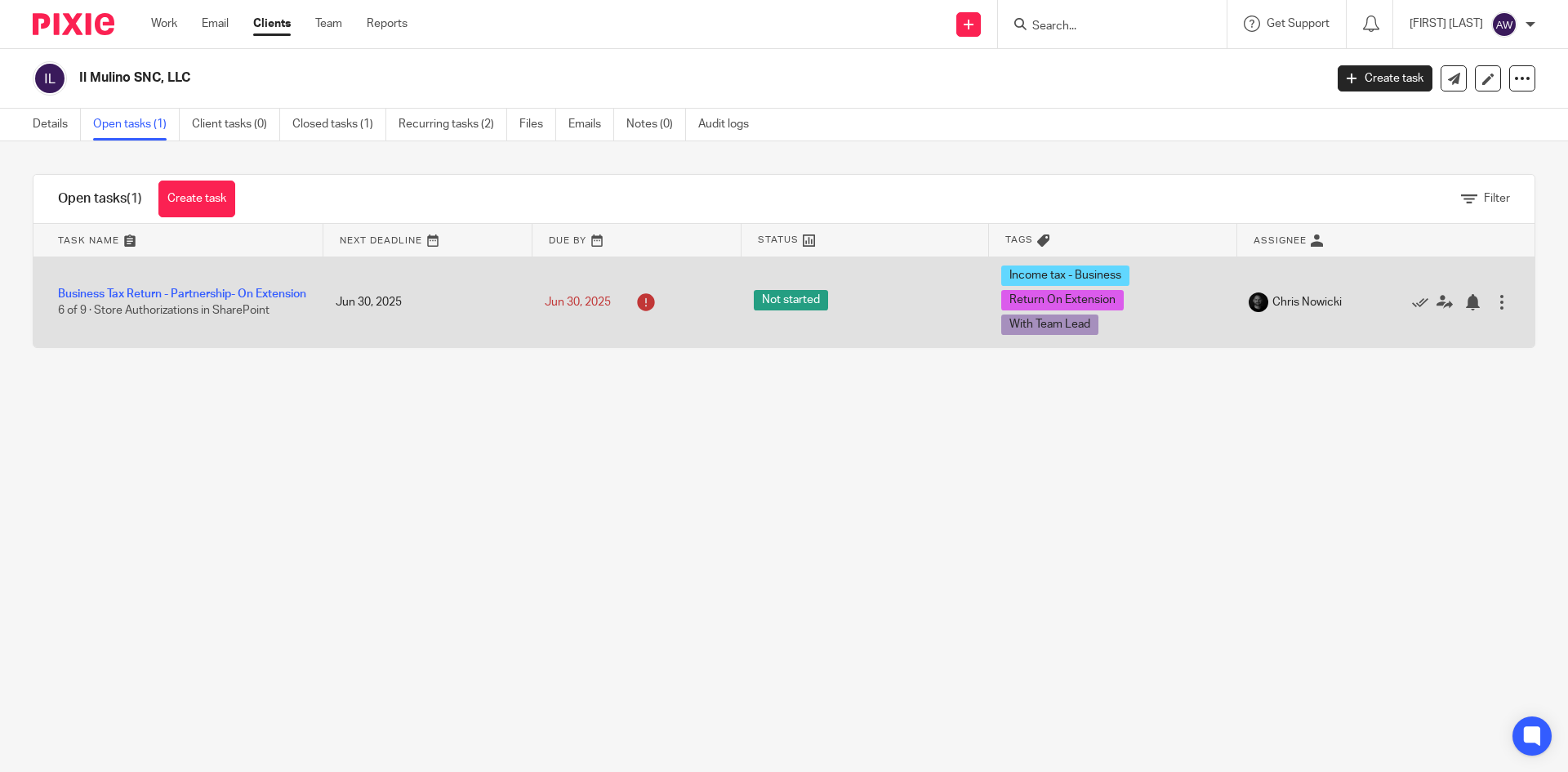 click on "Business Tax Return - Partnership- On Extension
6
of
9 ·
Store Authorizations in SharePoint" at bounding box center (176, 302) 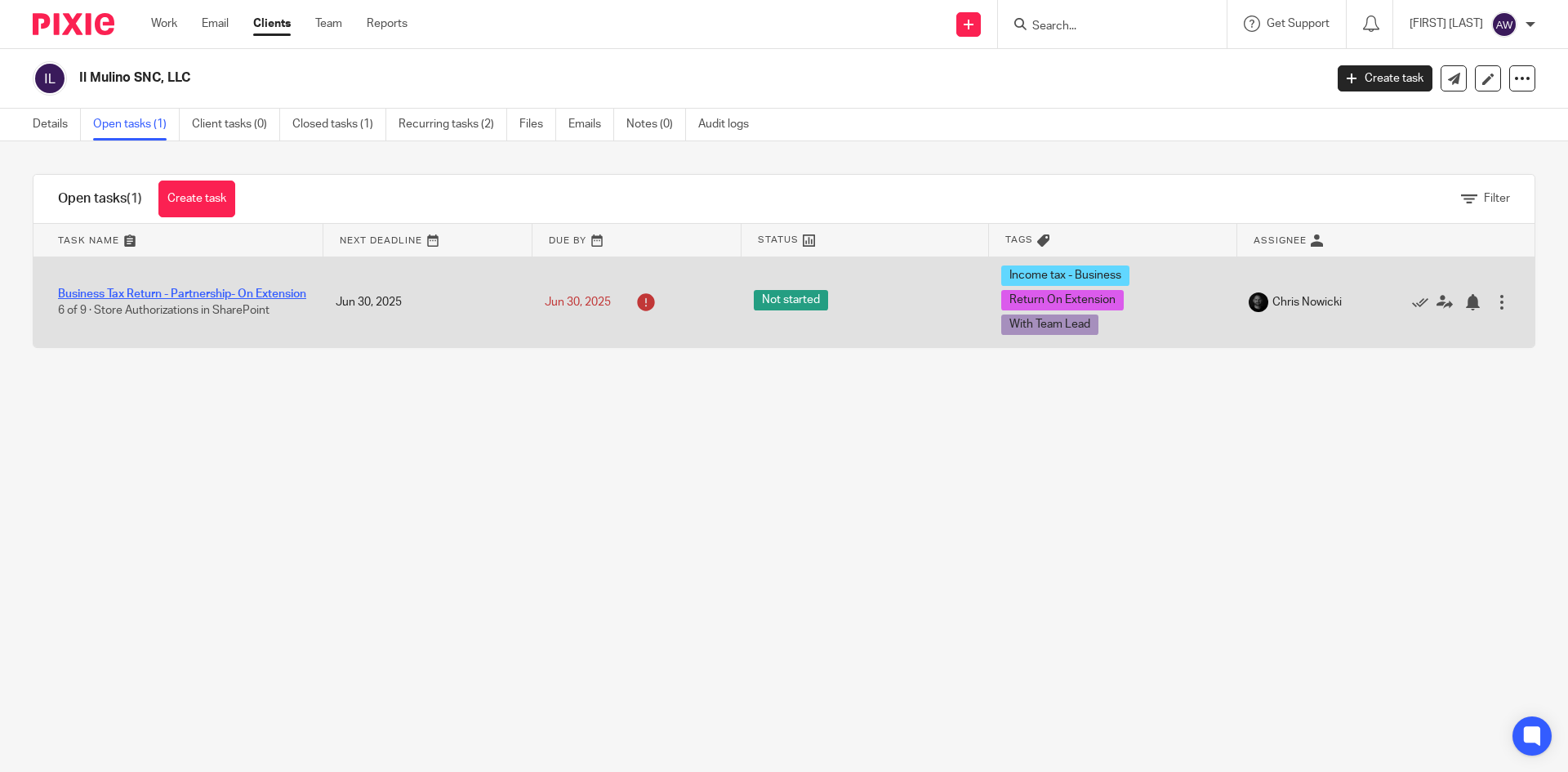 click on "Business Tax Return - Partnership- On Extension" at bounding box center [182, 294] 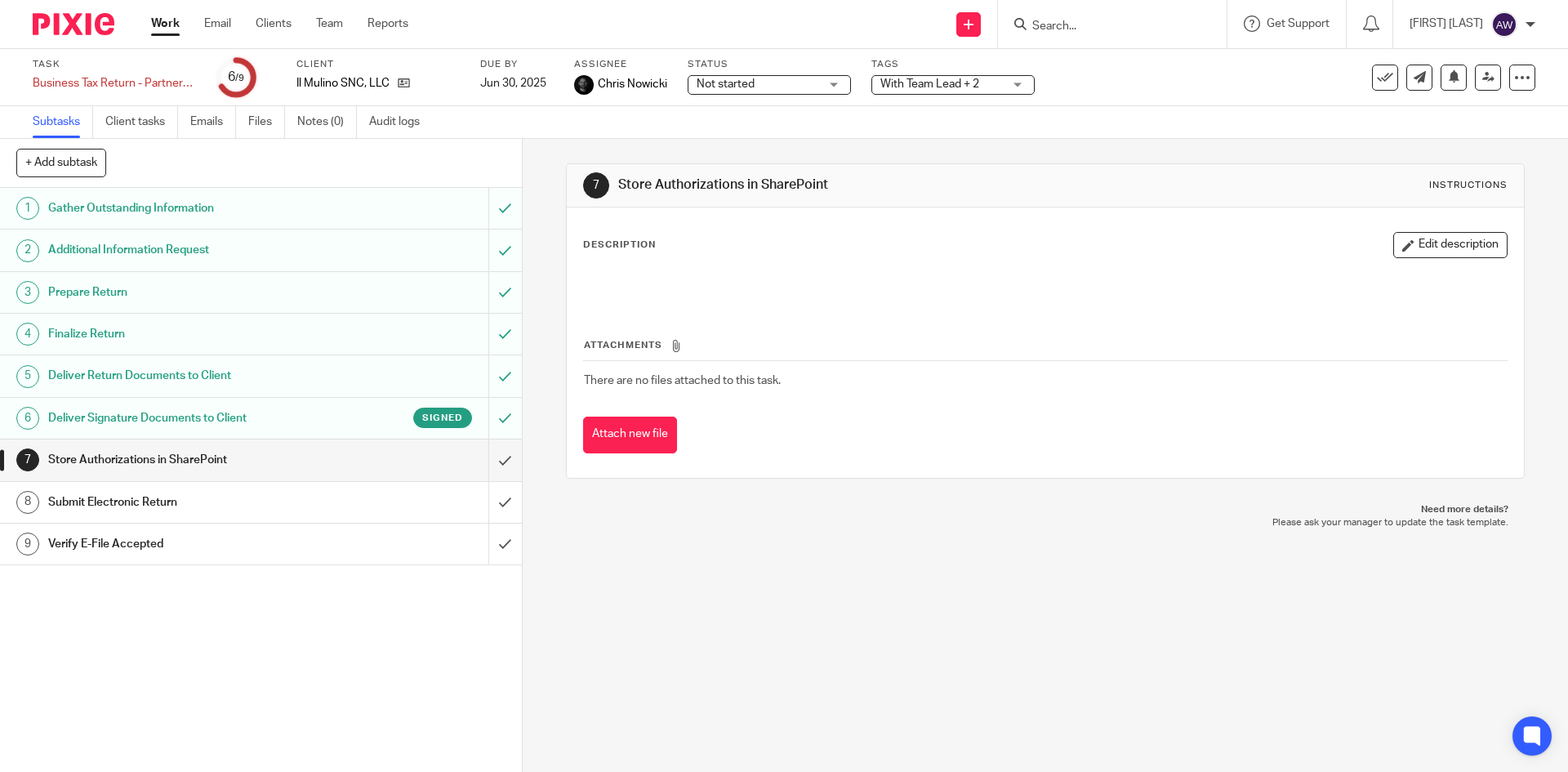 scroll, scrollTop: 0, scrollLeft: 0, axis: both 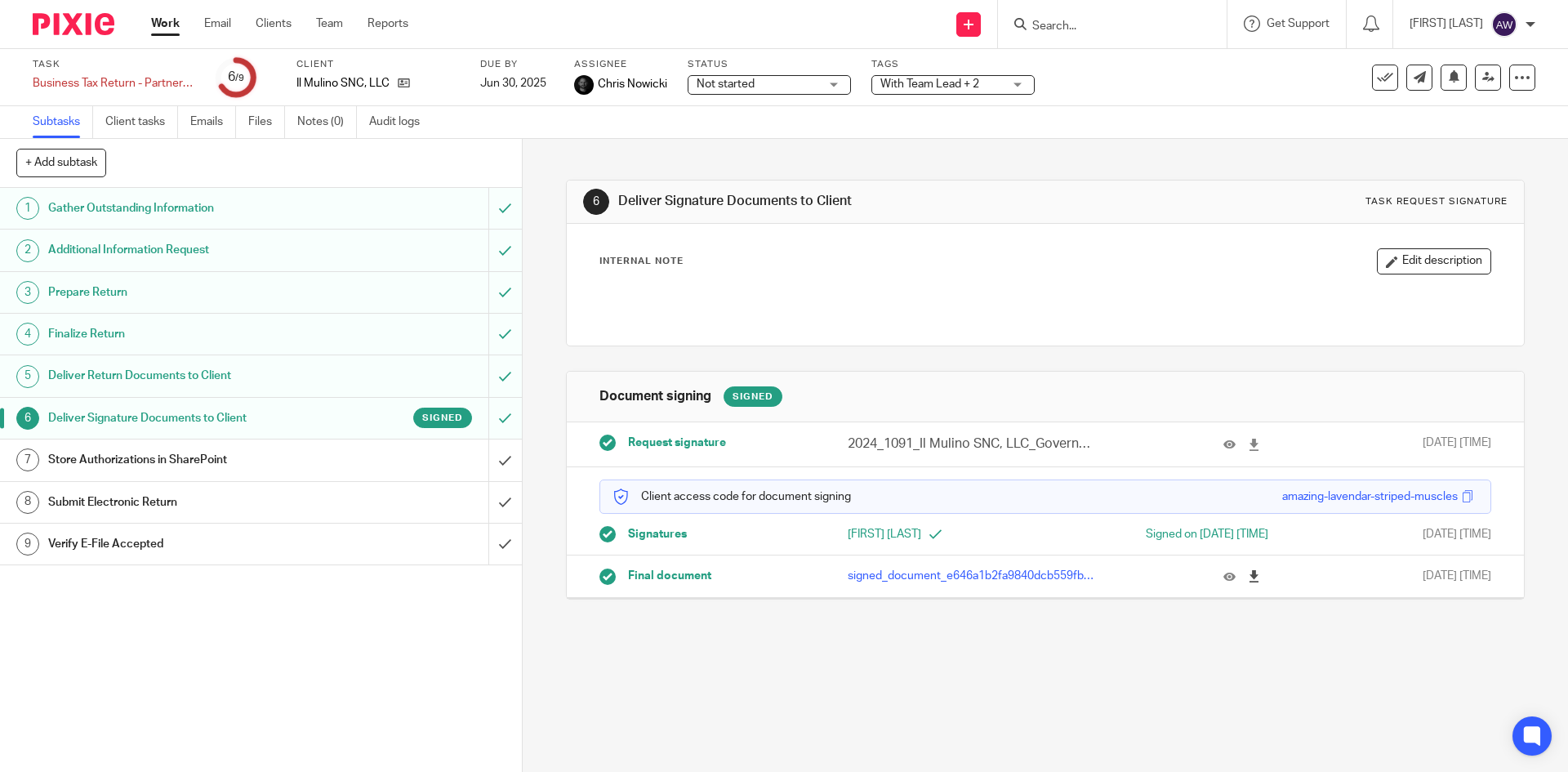 click at bounding box center [1254, 576] 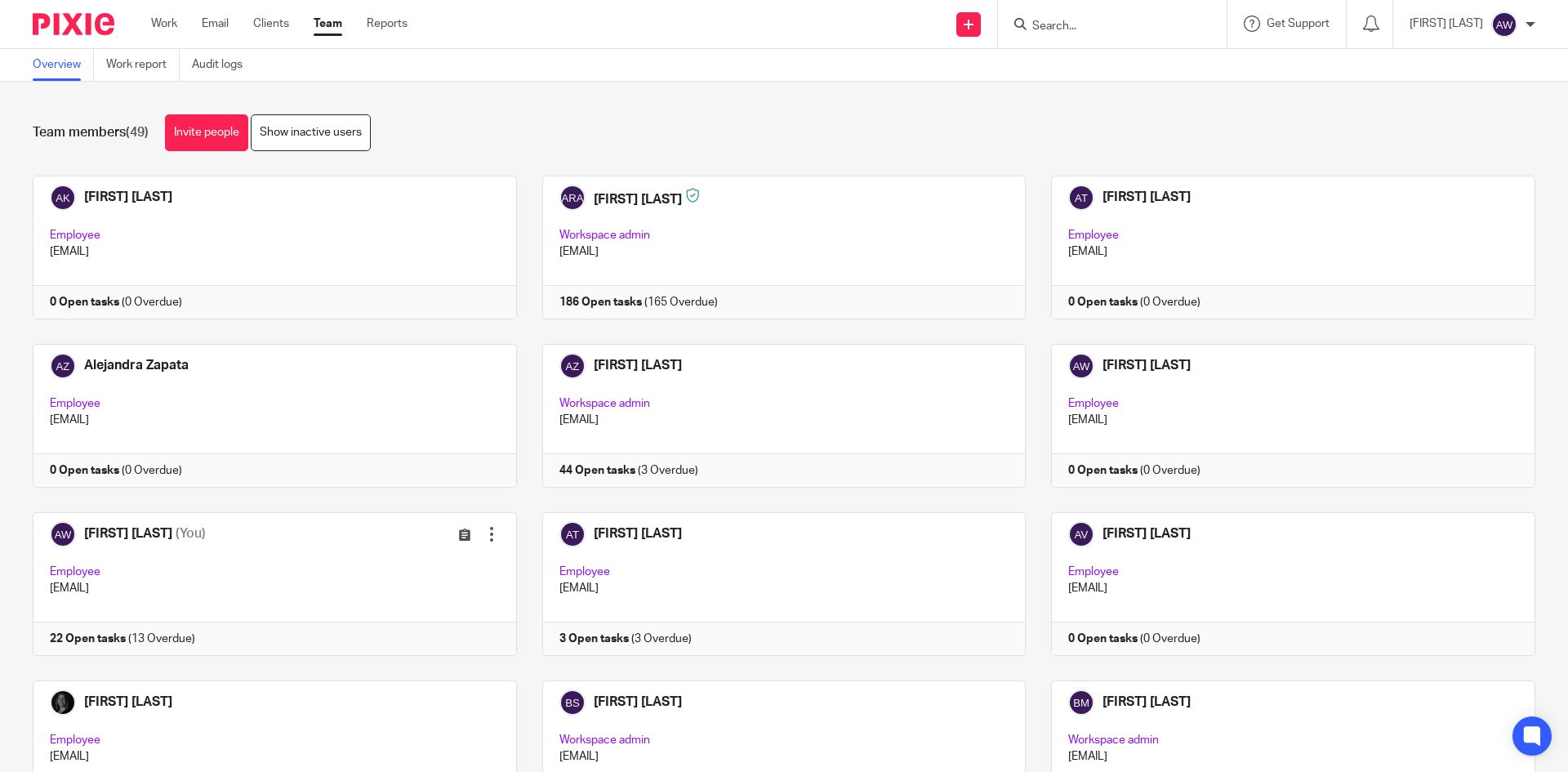 scroll, scrollTop: 0, scrollLeft: 0, axis: both 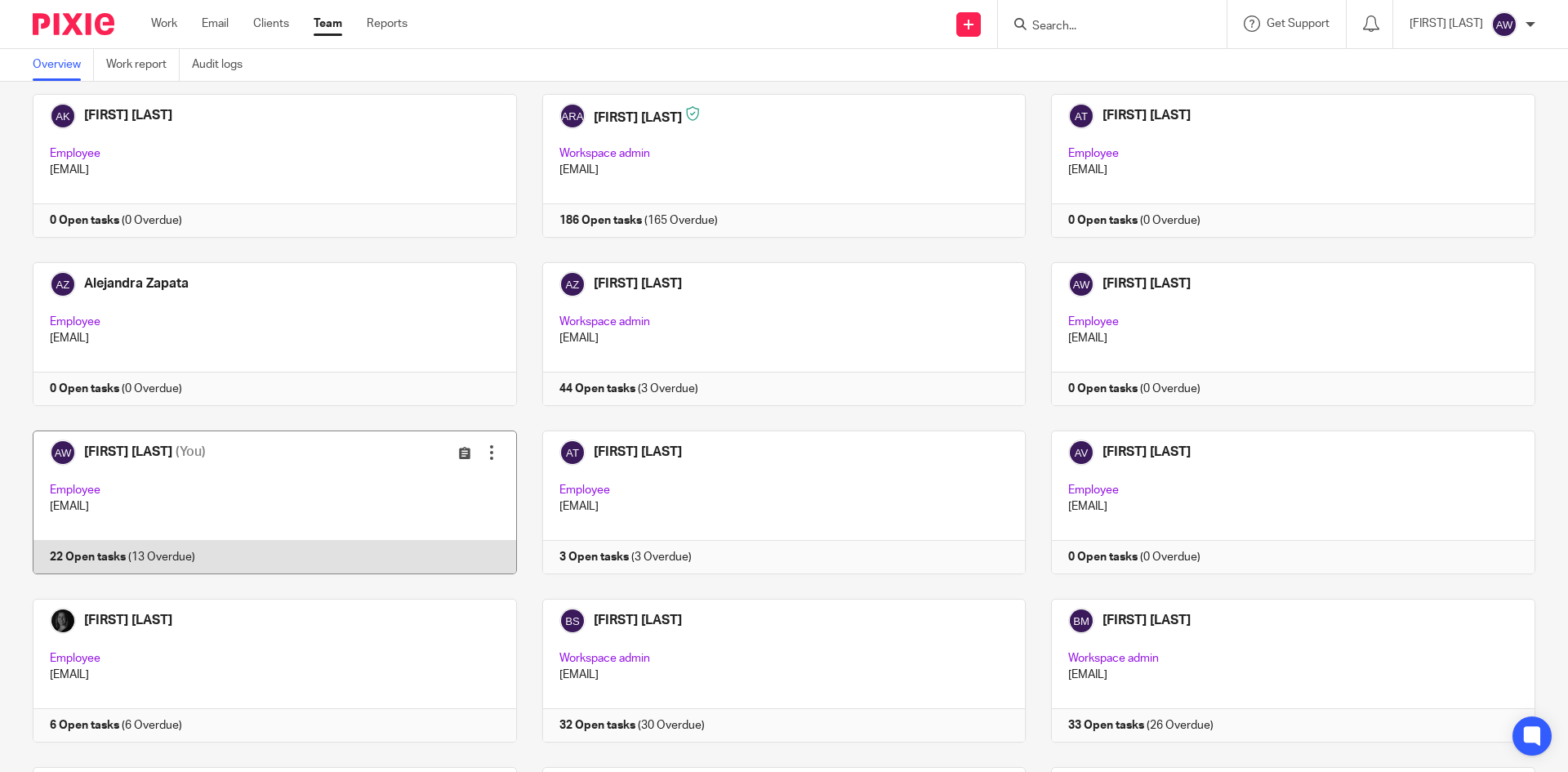 click at bounding box center [262, 502] 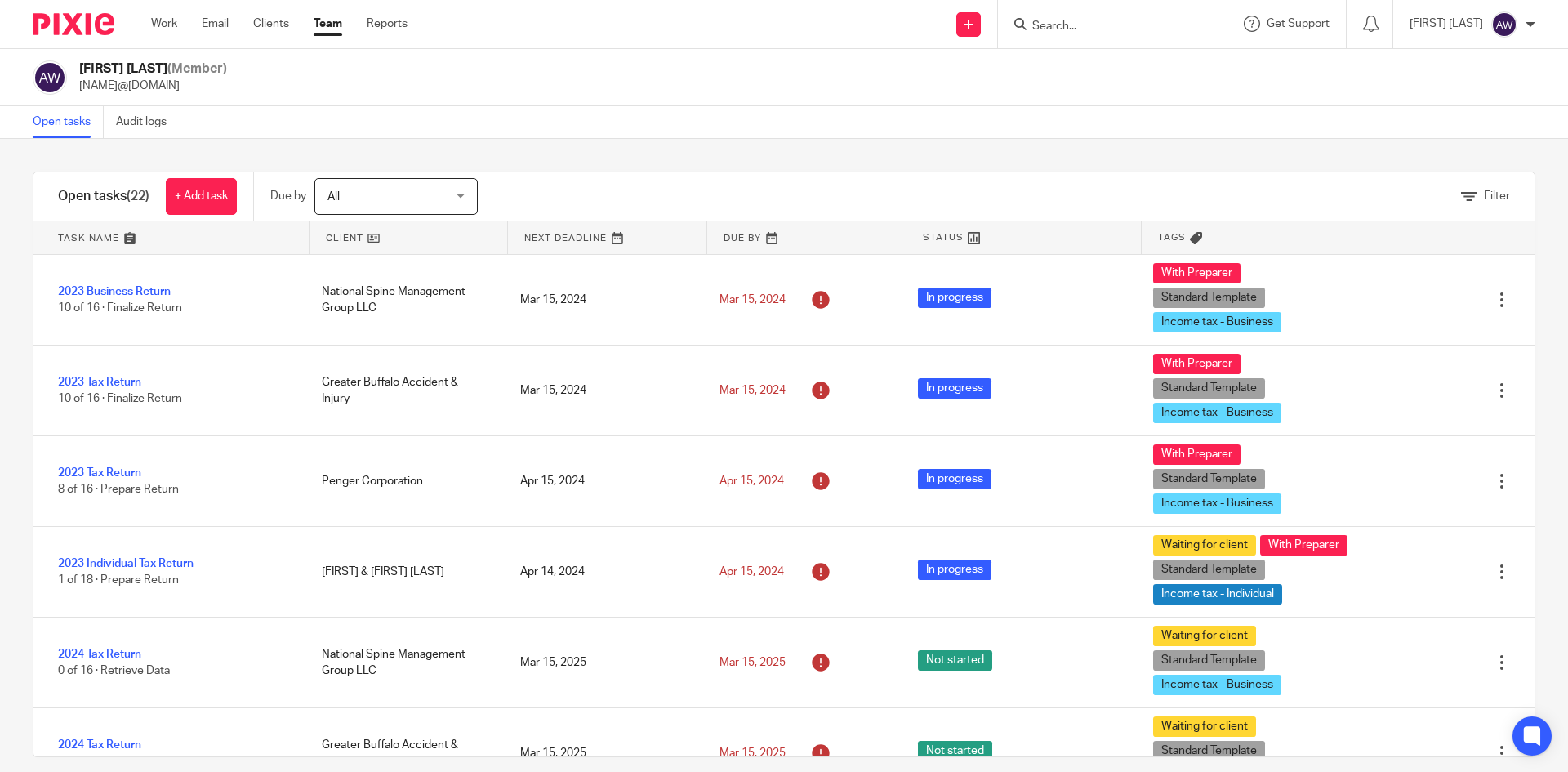 scroll, scrollTop: 0, scrollLeft: 0, axis: both 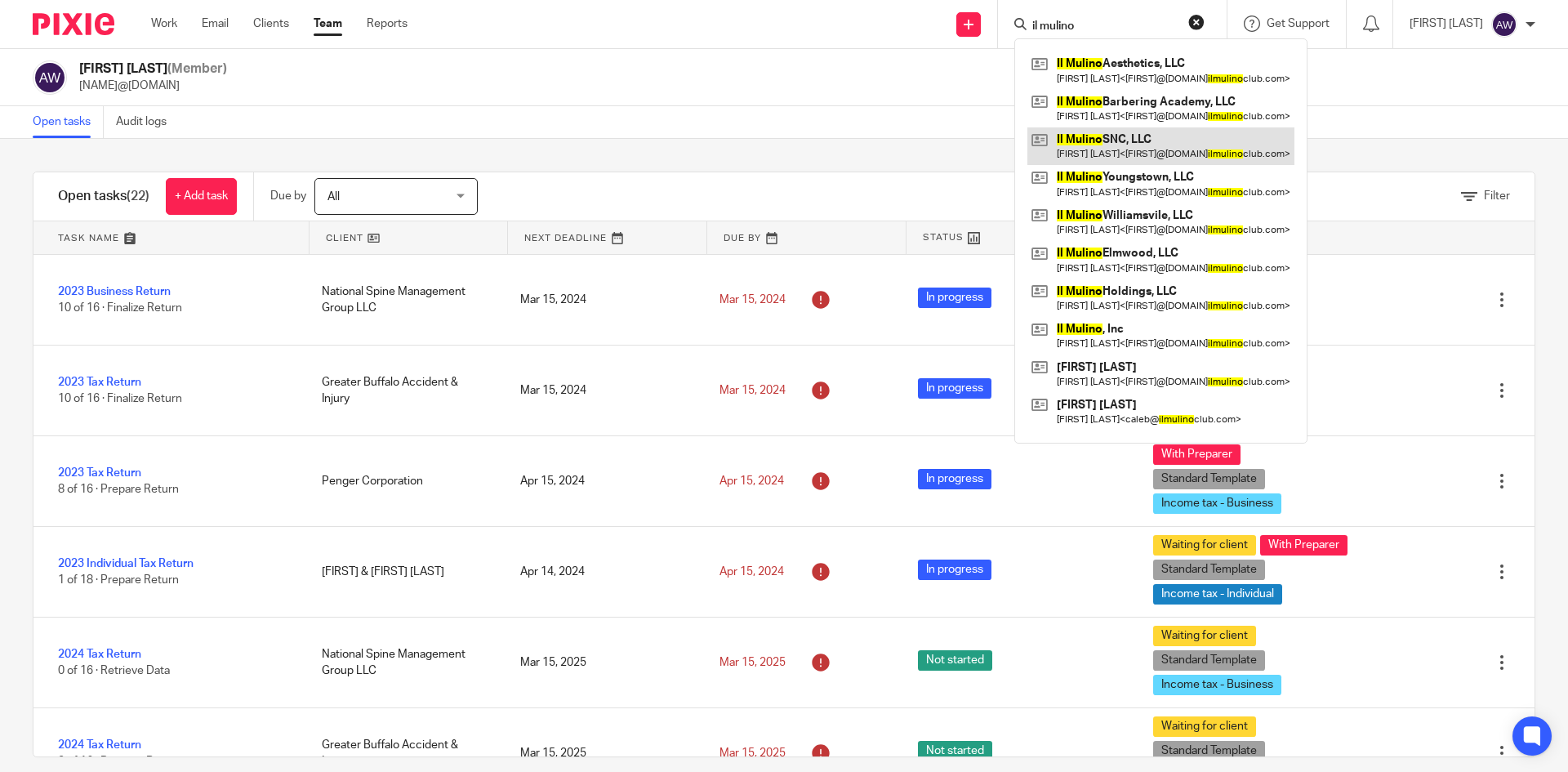type on "il mulino" 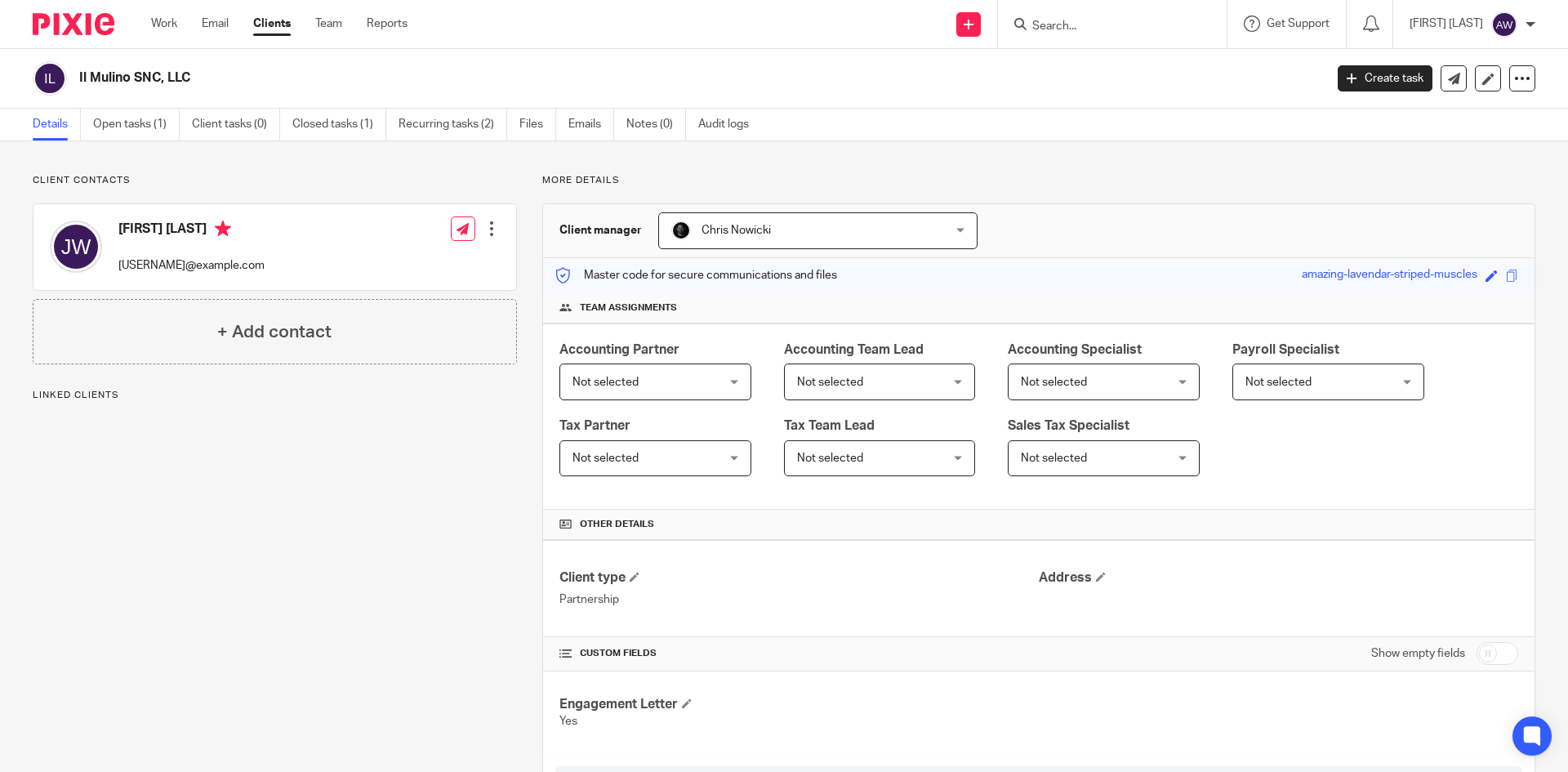 scroll, scrollTop: 0, scrollLeft: 0, axis: both 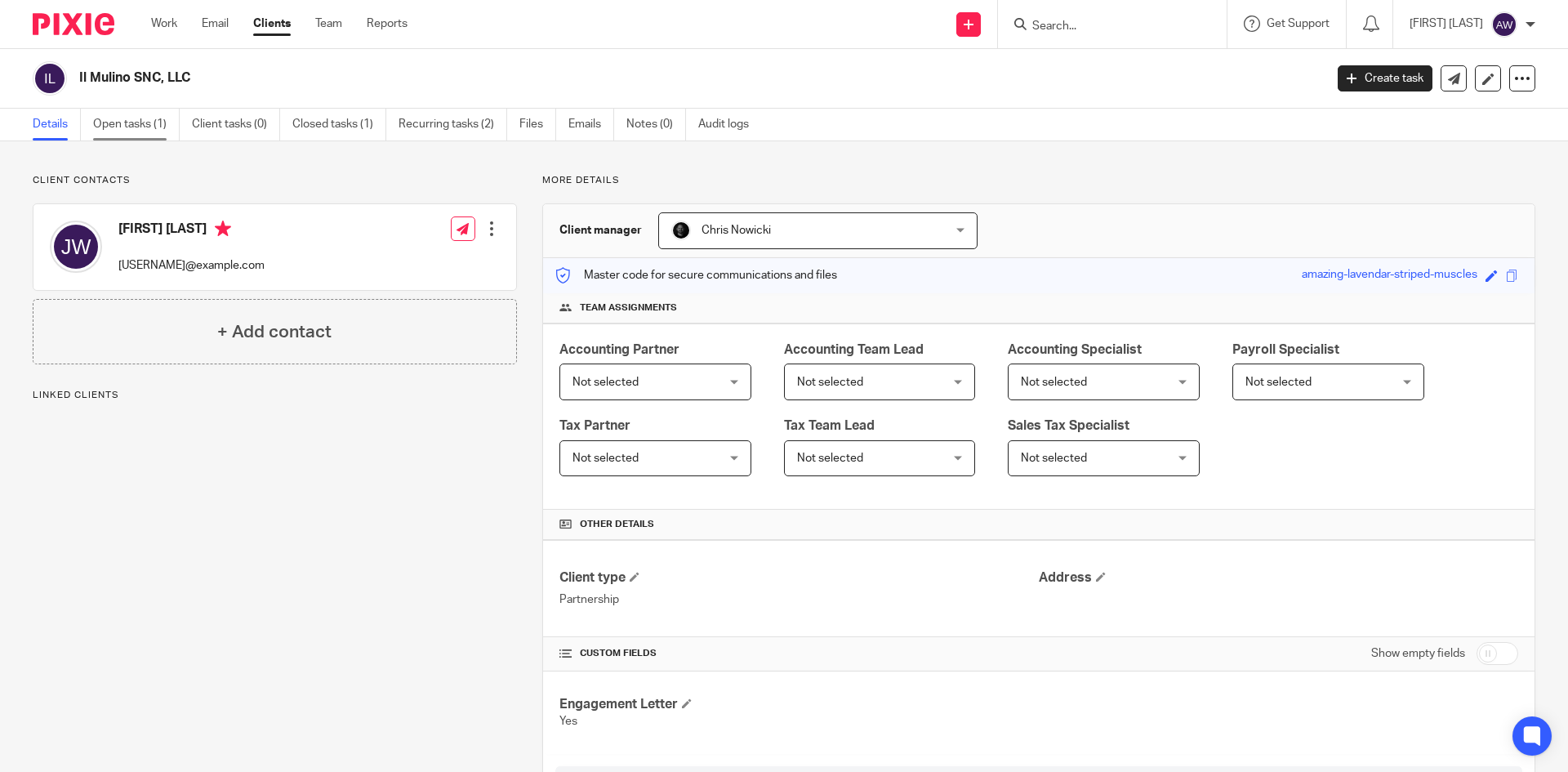 click on "Open tasks (1)" at bounding box center [136, 124] 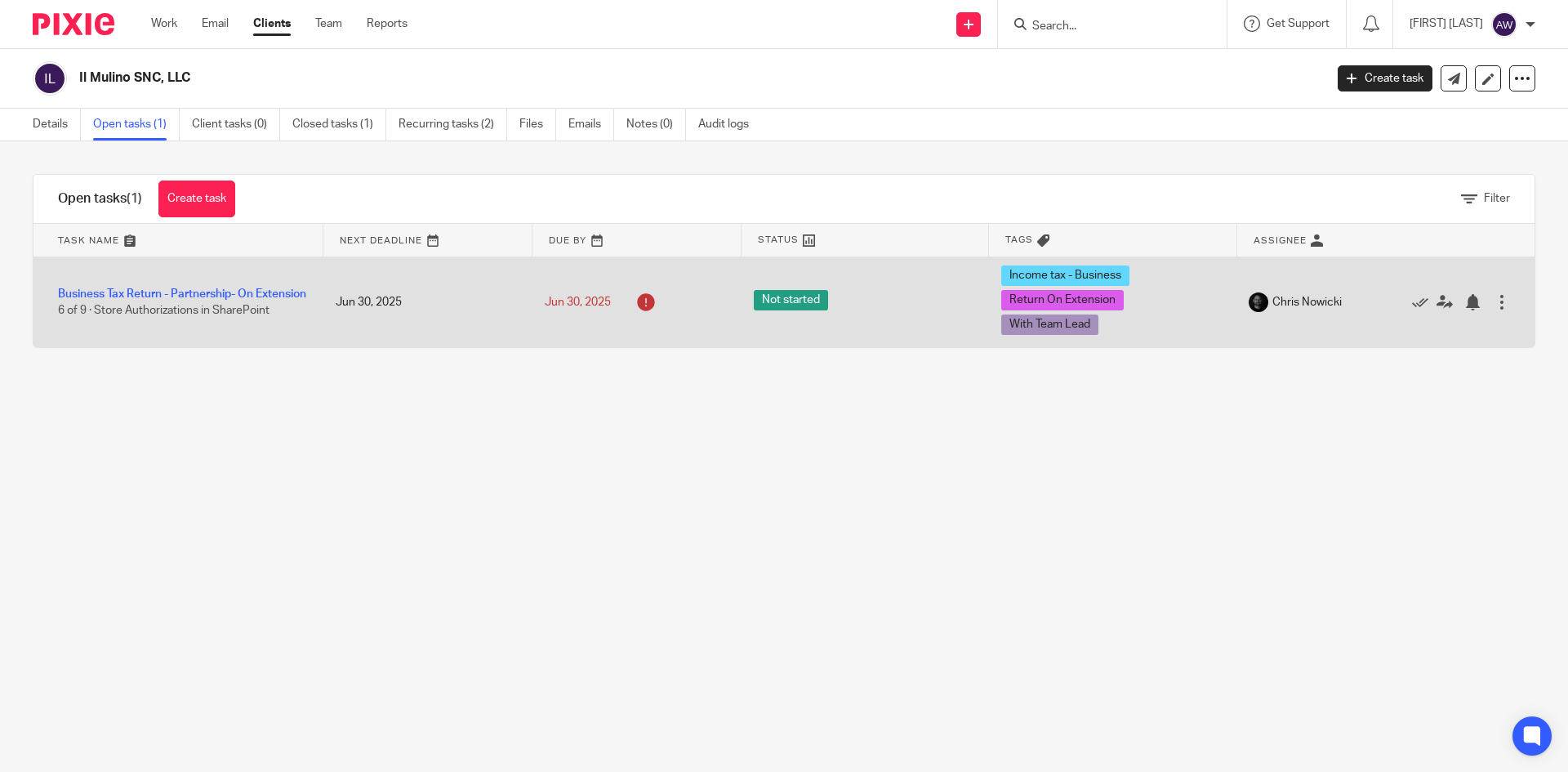 scroll, scrollTop: 0, scrollLeft: 0, axis: both 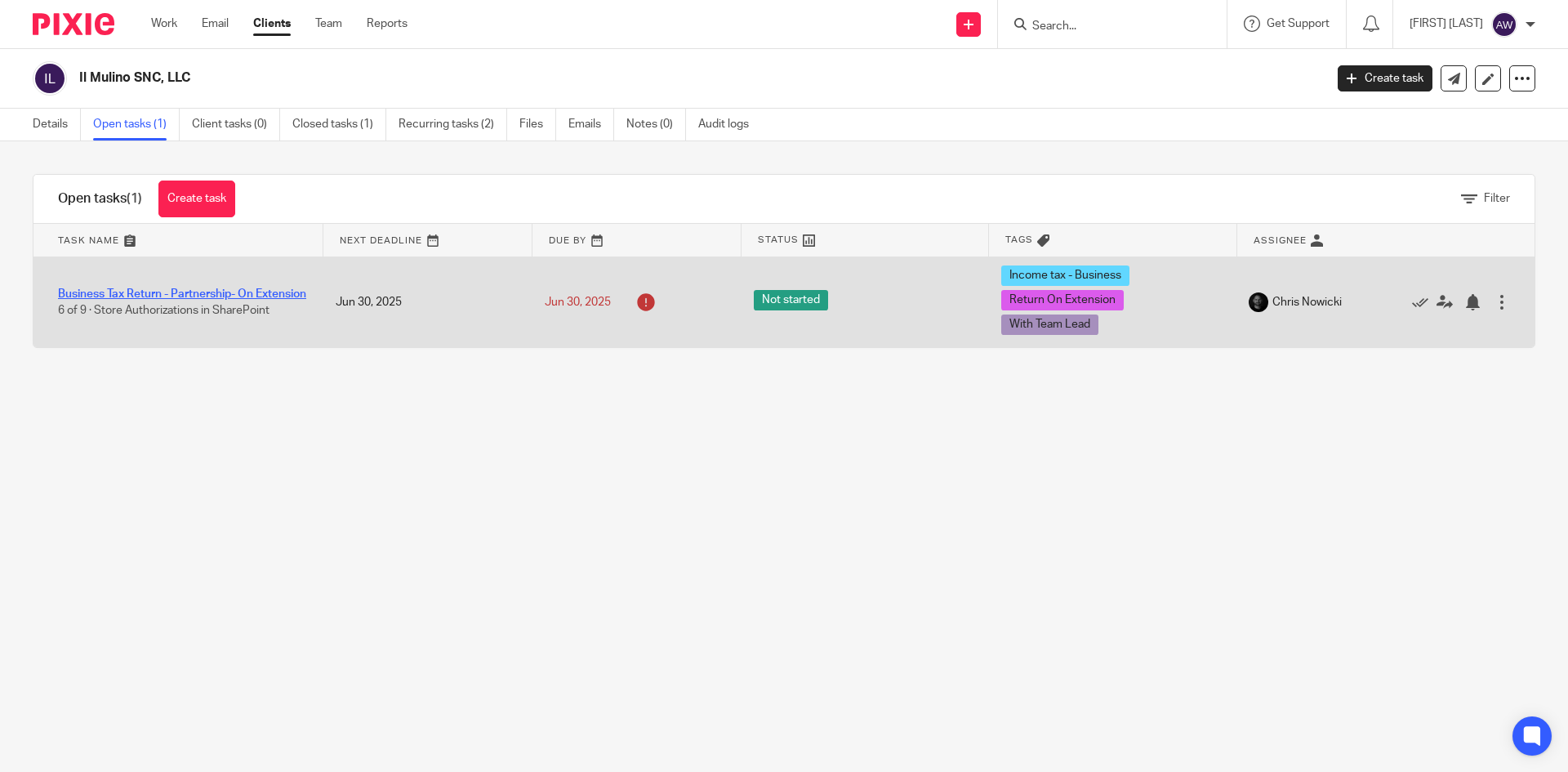 click on "Business Tax Return - Partnership- On Extension" at bounding box center (182, 294) 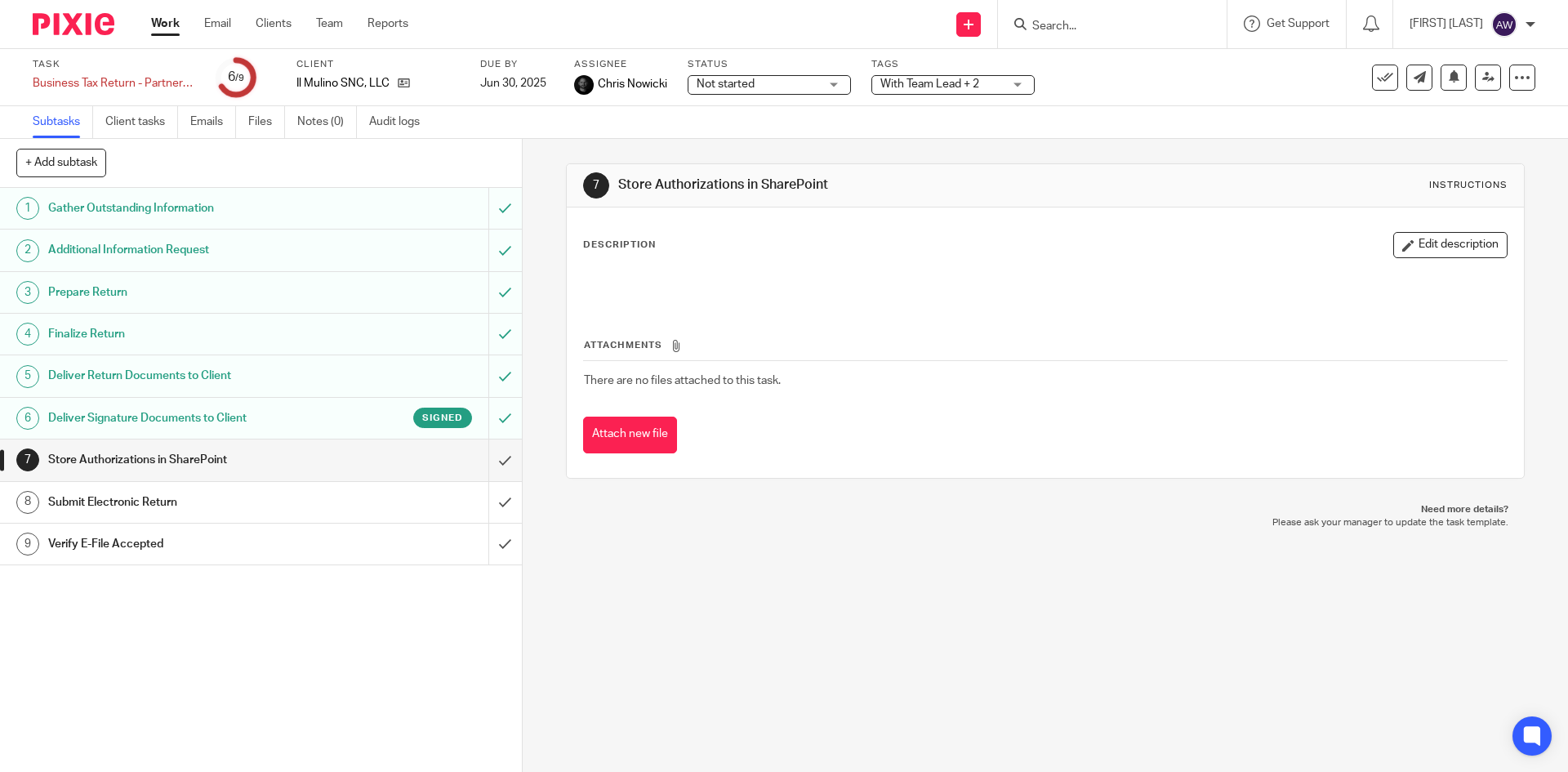 scroll, scrollTop: 0, scrollLeft: 0, axis: both 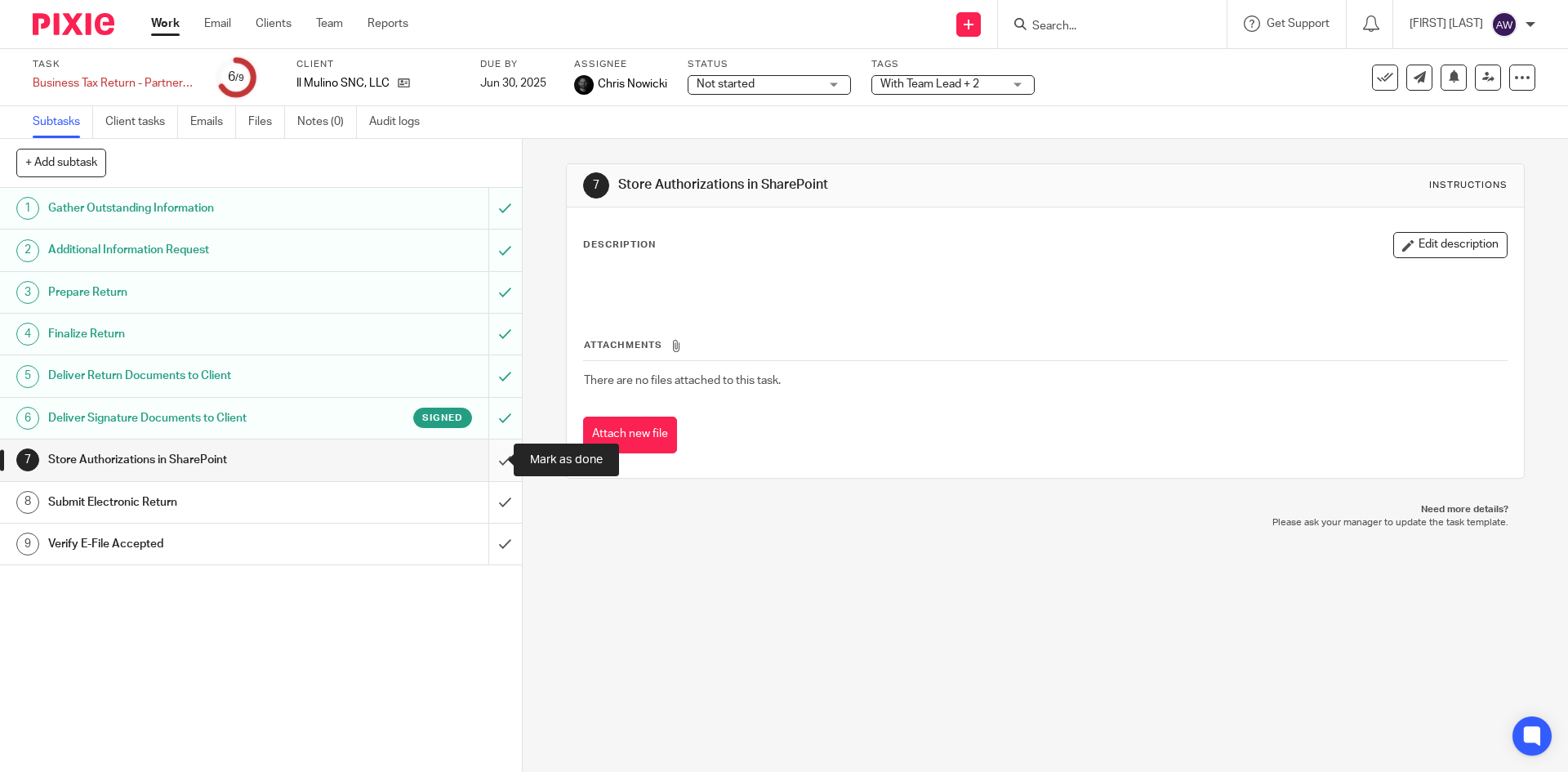 click at bounding box center (261, 460) 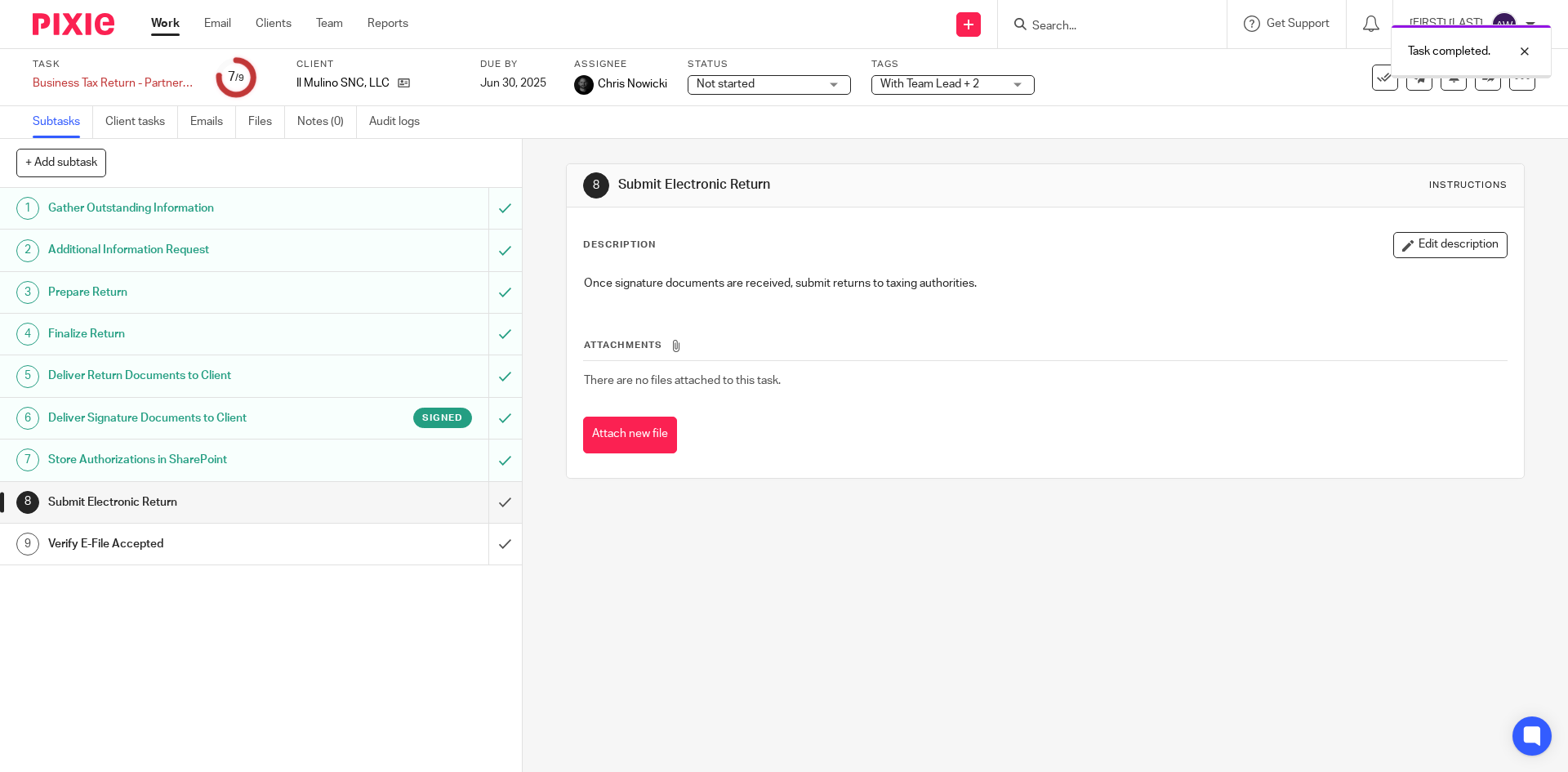 scroll, scrollTop: 0, scrollLeft: 0, axis: both 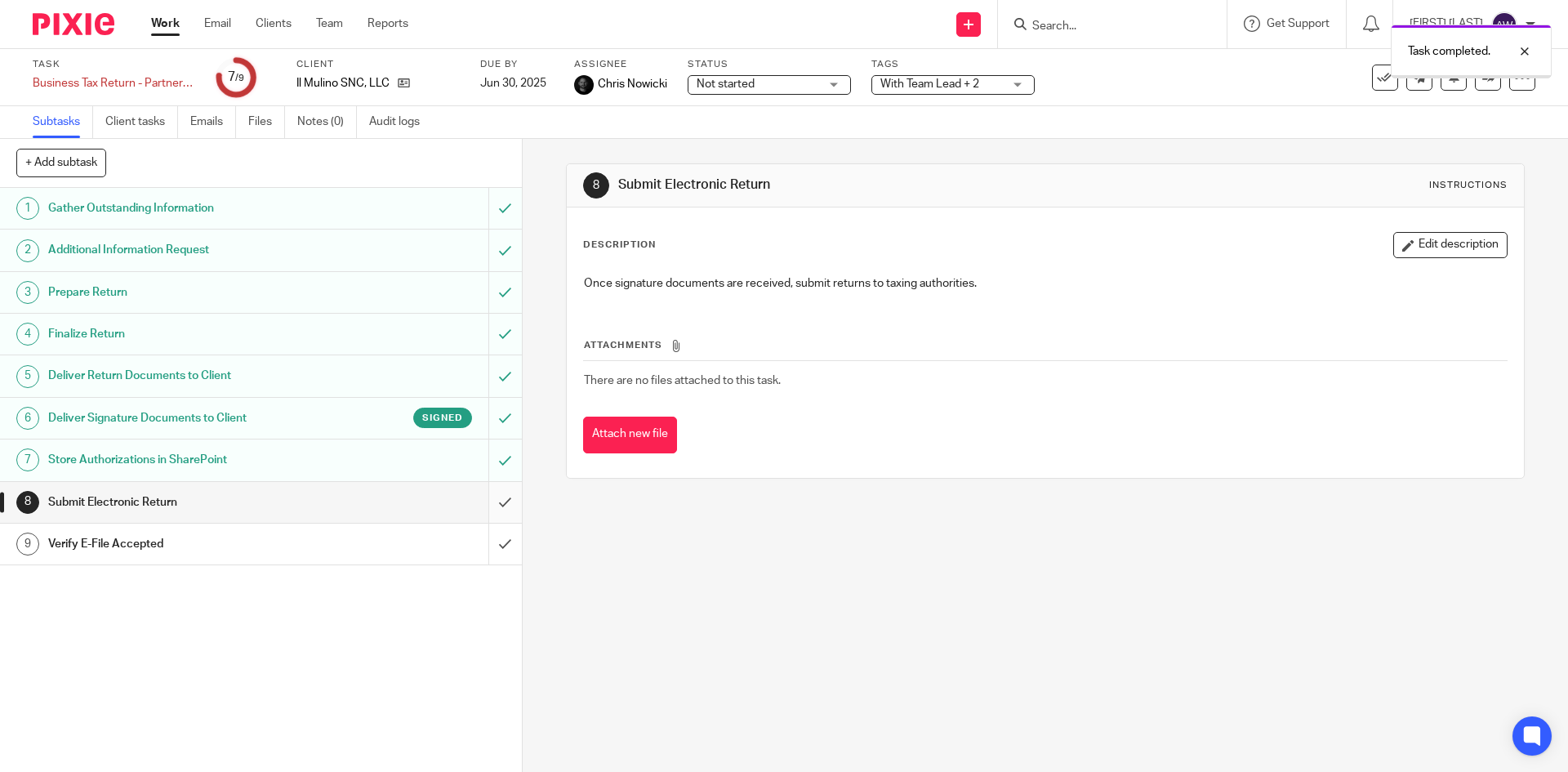 drag, startPoint x: 0, startPoint y: 0, endPoint x: 482, endPoint y: 511, distance: 702.4564 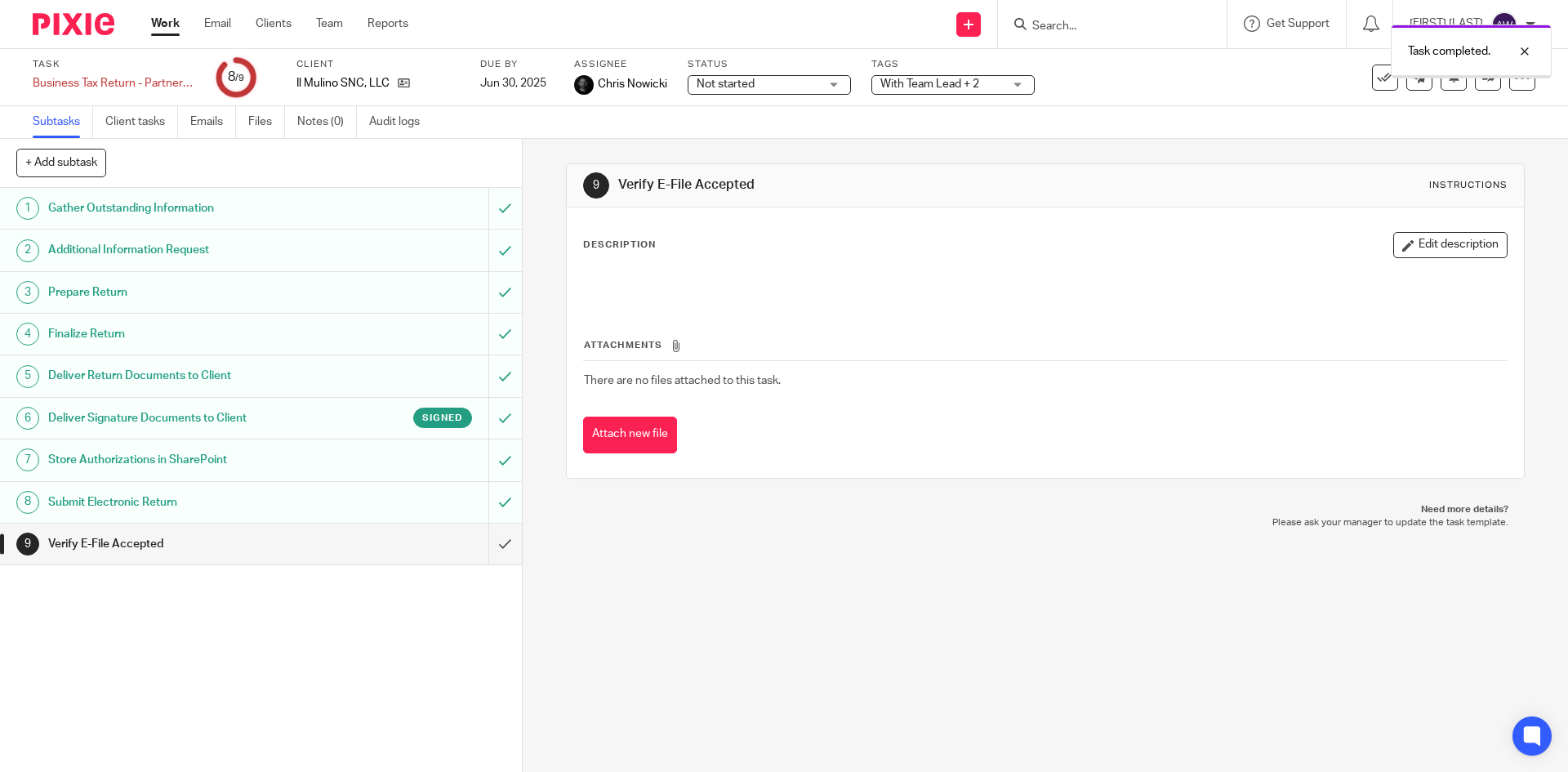 scroll, scrollTop: 0, scrollLeft: 0, axis: both 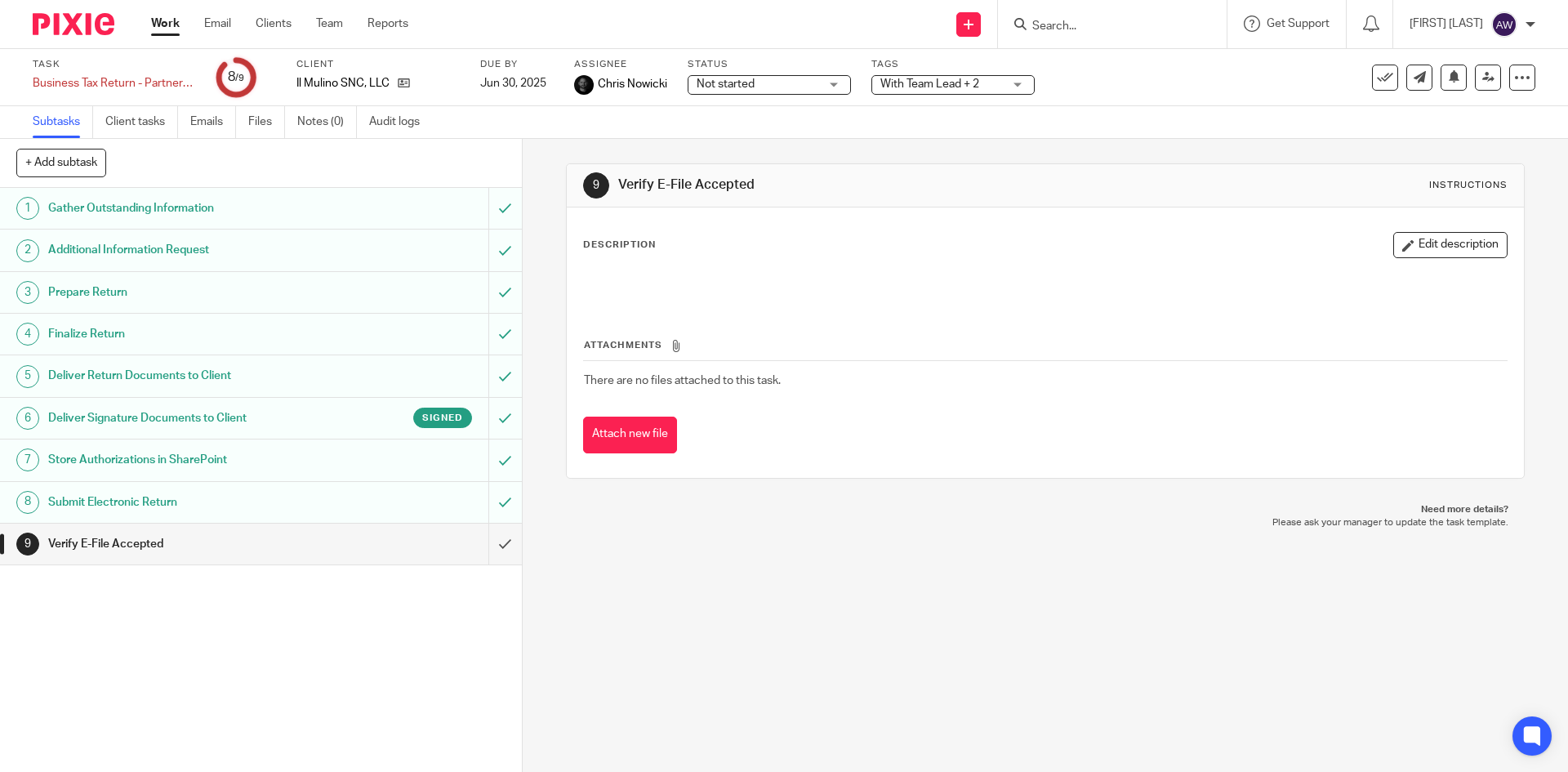 click at bounding box center (1104, 27) 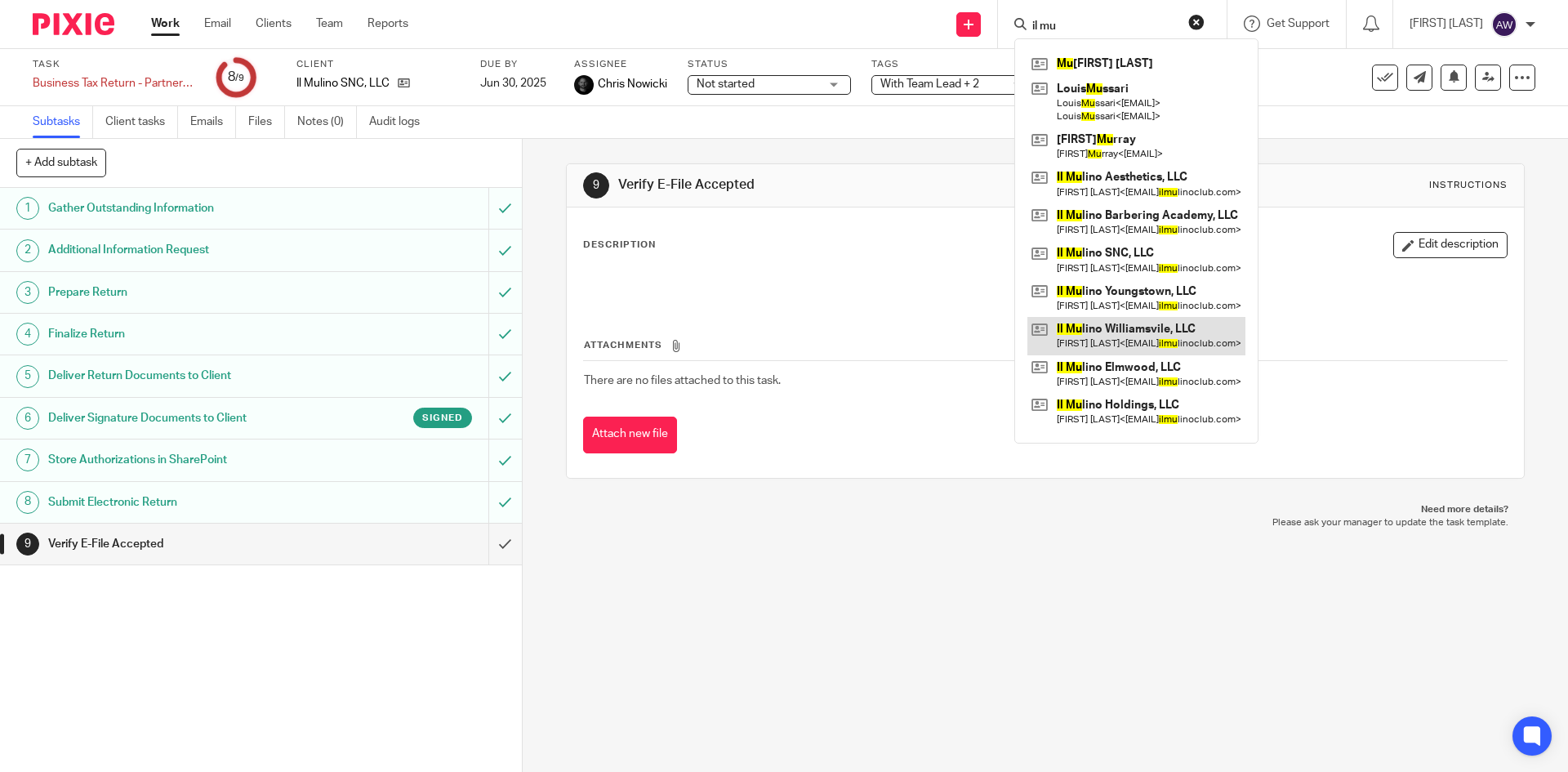 type on "il mu" 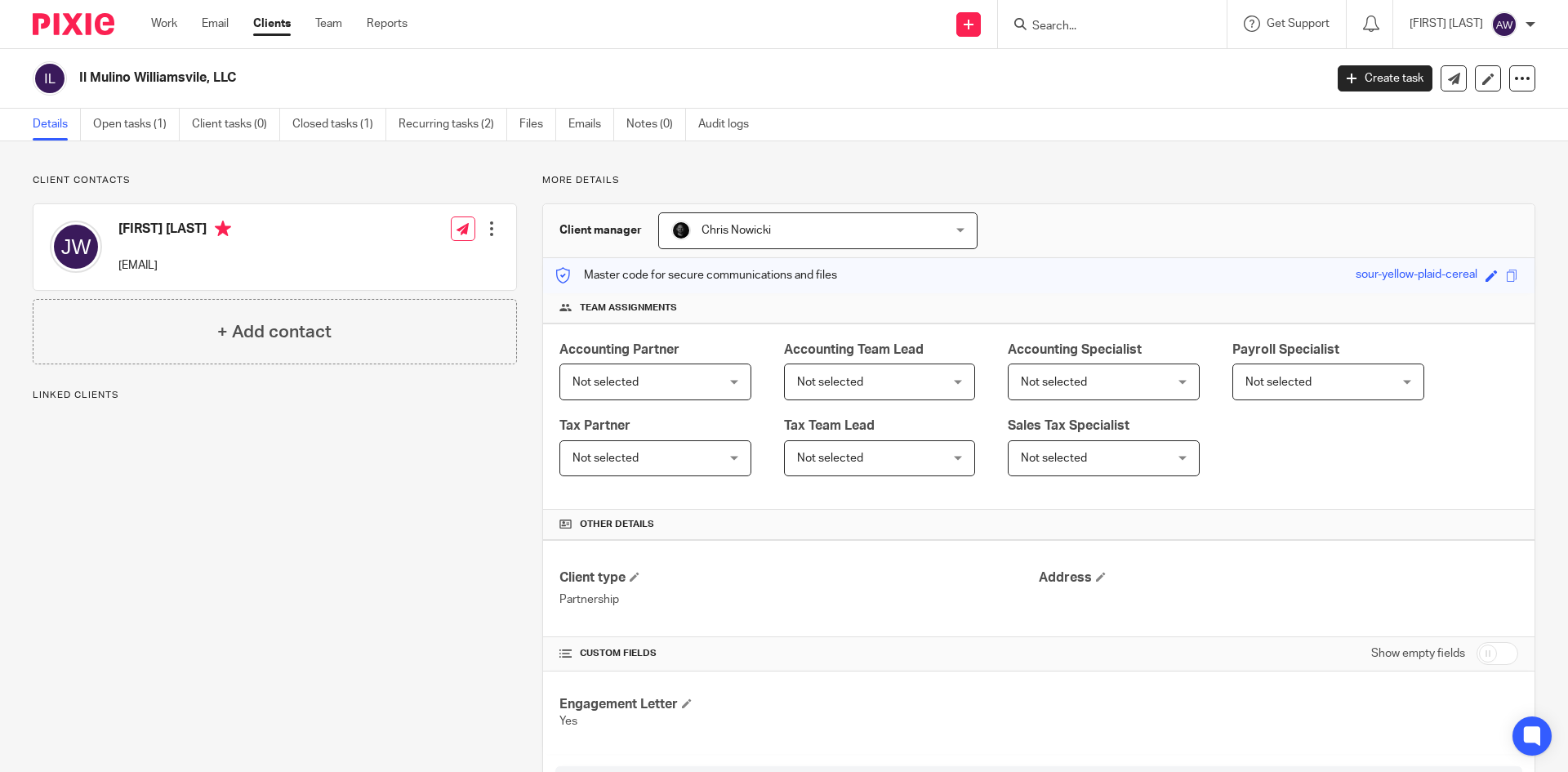 scroll, scrollTop: 0, scrollLeft: 0, axis: both 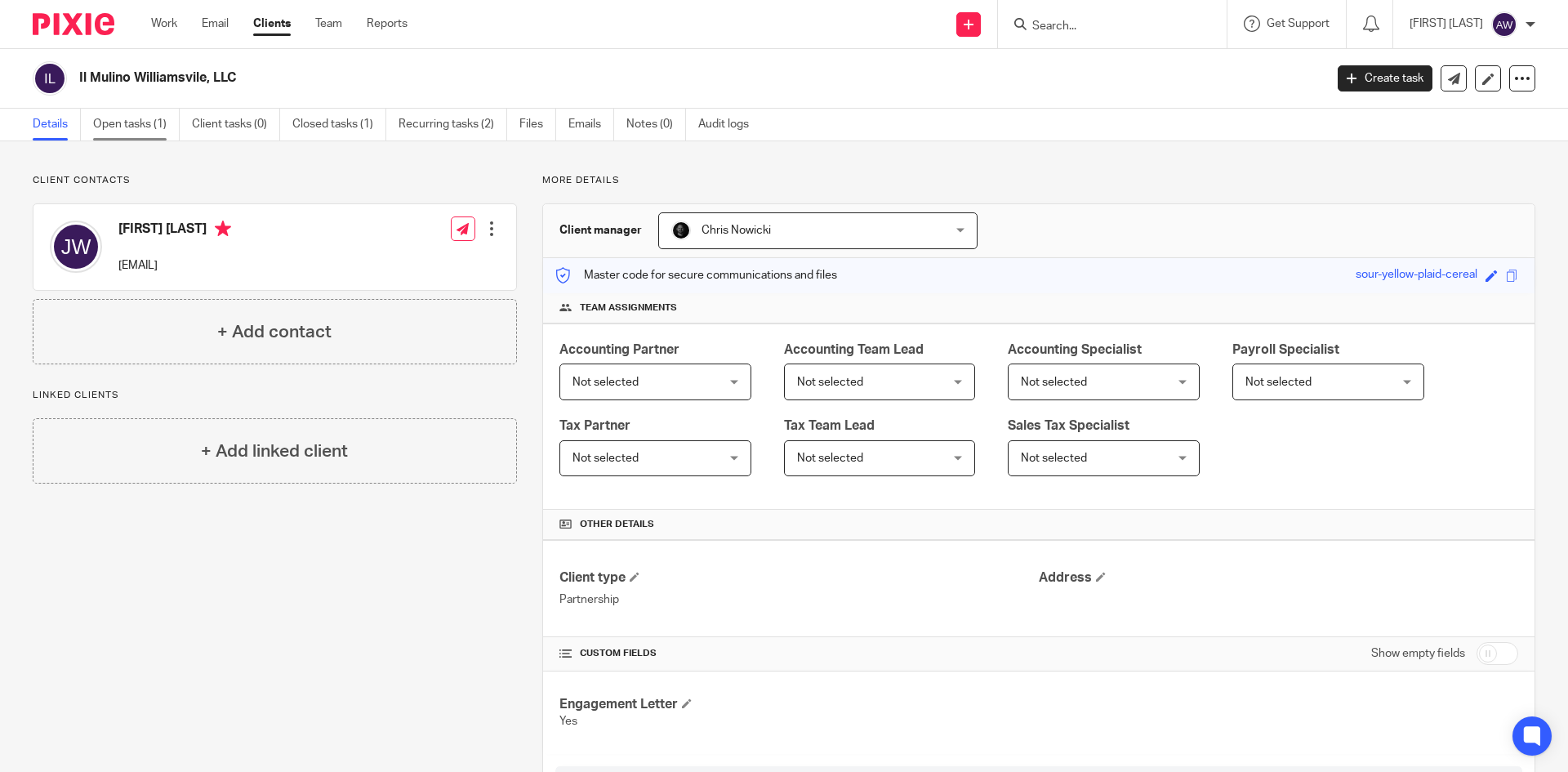 click on "Open tasks (1)" at bounding box center [136, 124] 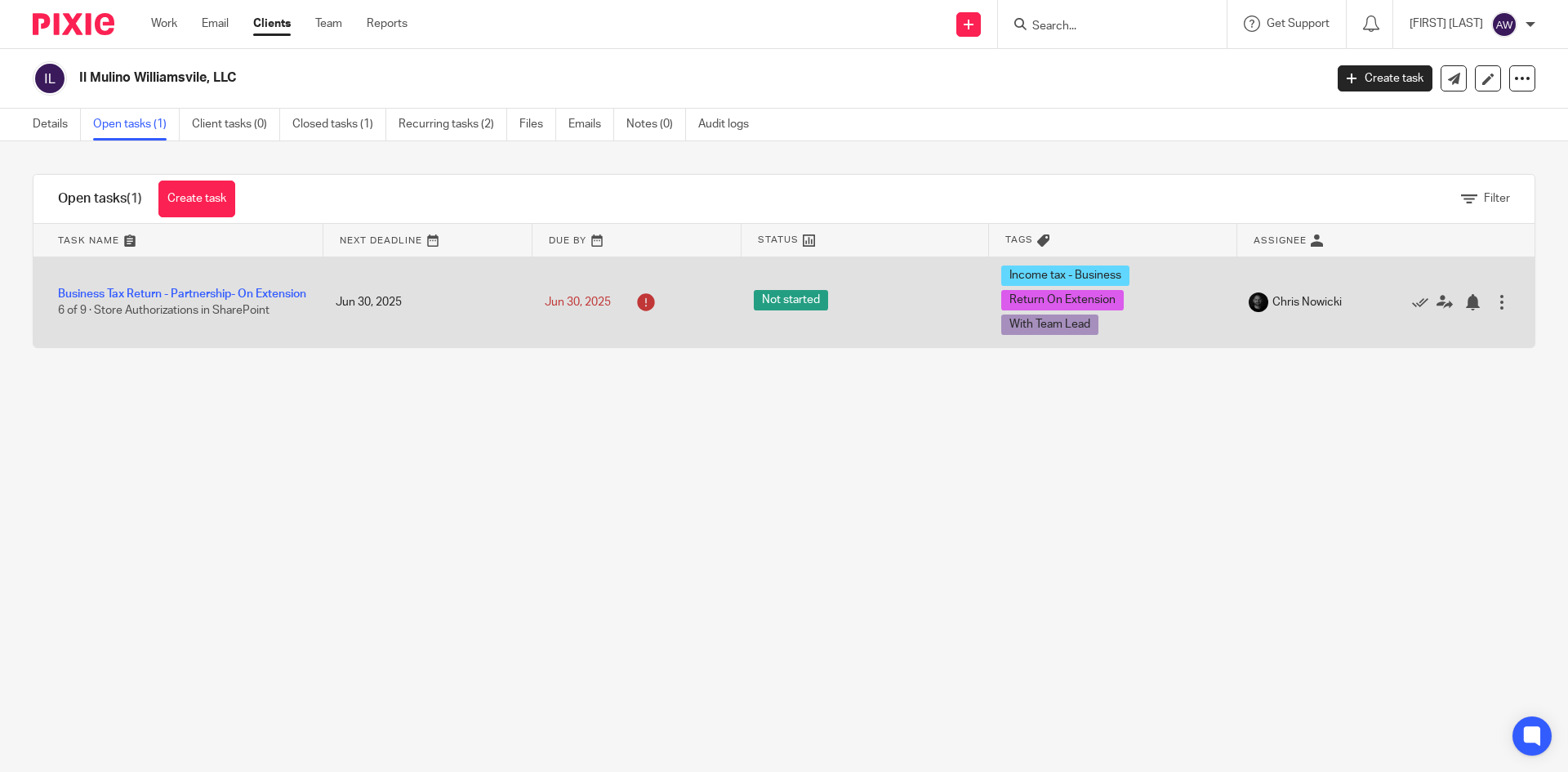 scroll, scrollTop: 0, scrollLeft: 0, axis: both 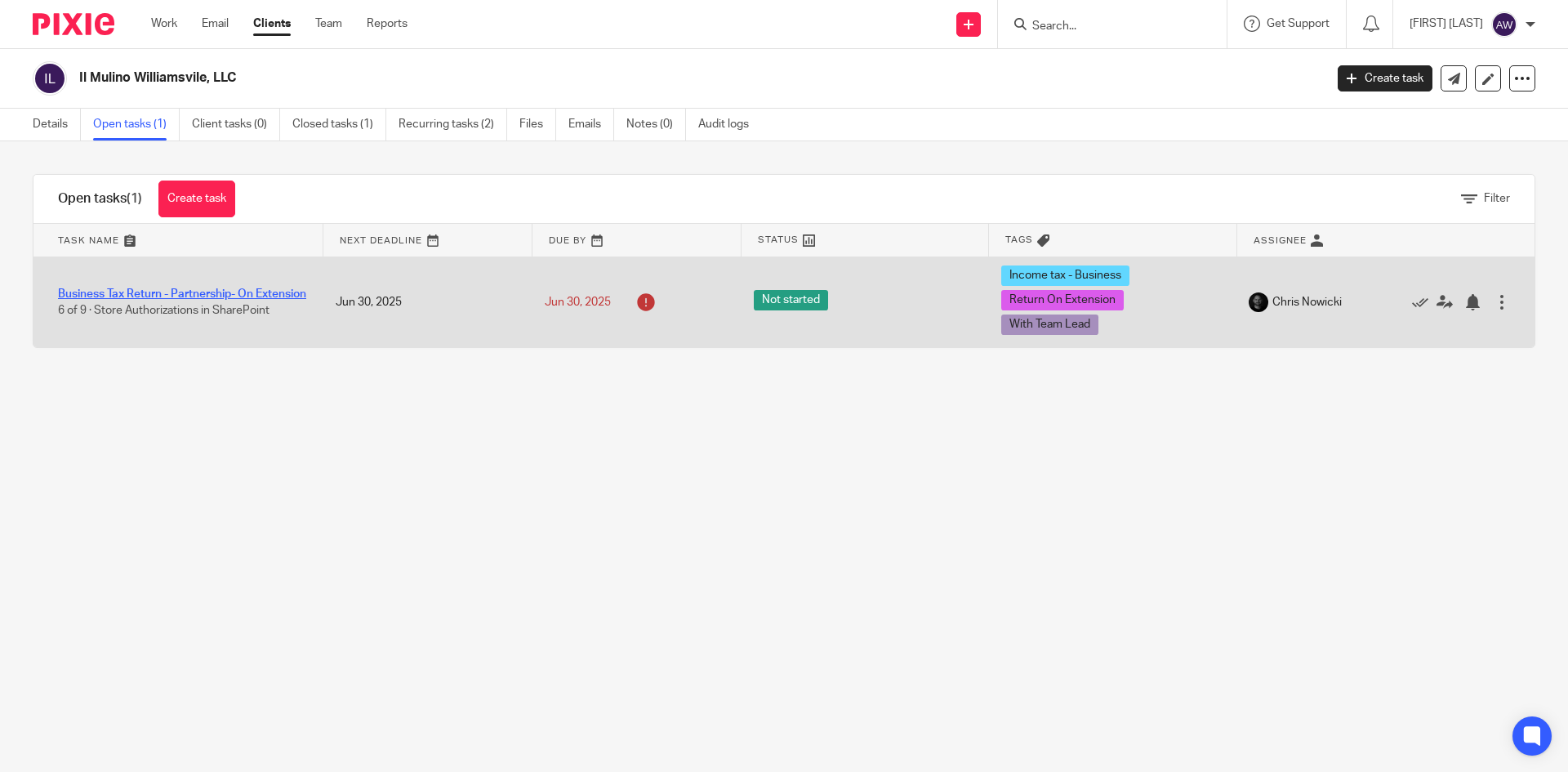 click on "Business Tax Return - Partnership- On Extension" at bounding box center (182, 294) 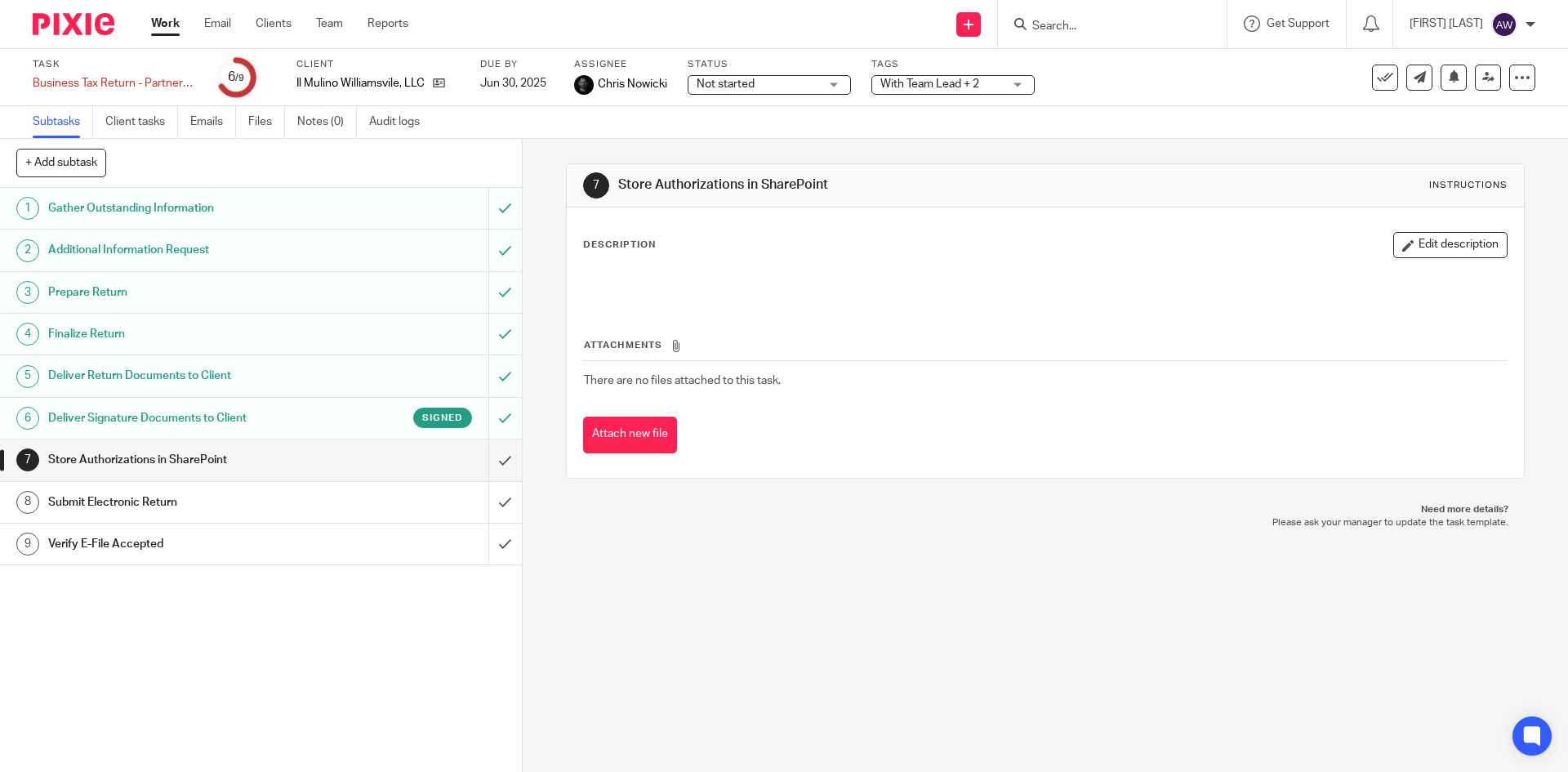 scroll, scrollTop: 0, scrollLeft: 0, axis: both 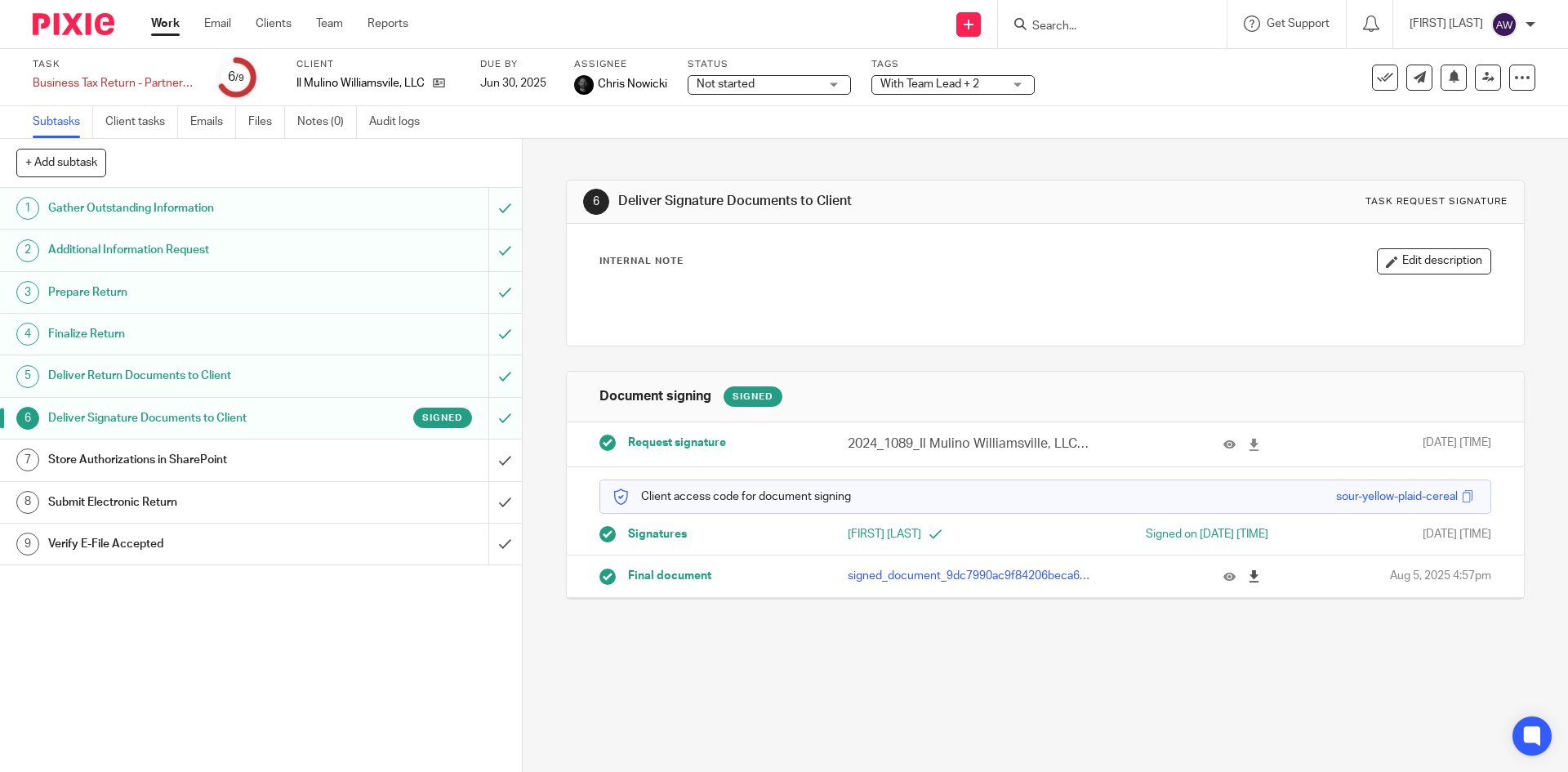 click at bounding box center [1254, 576] 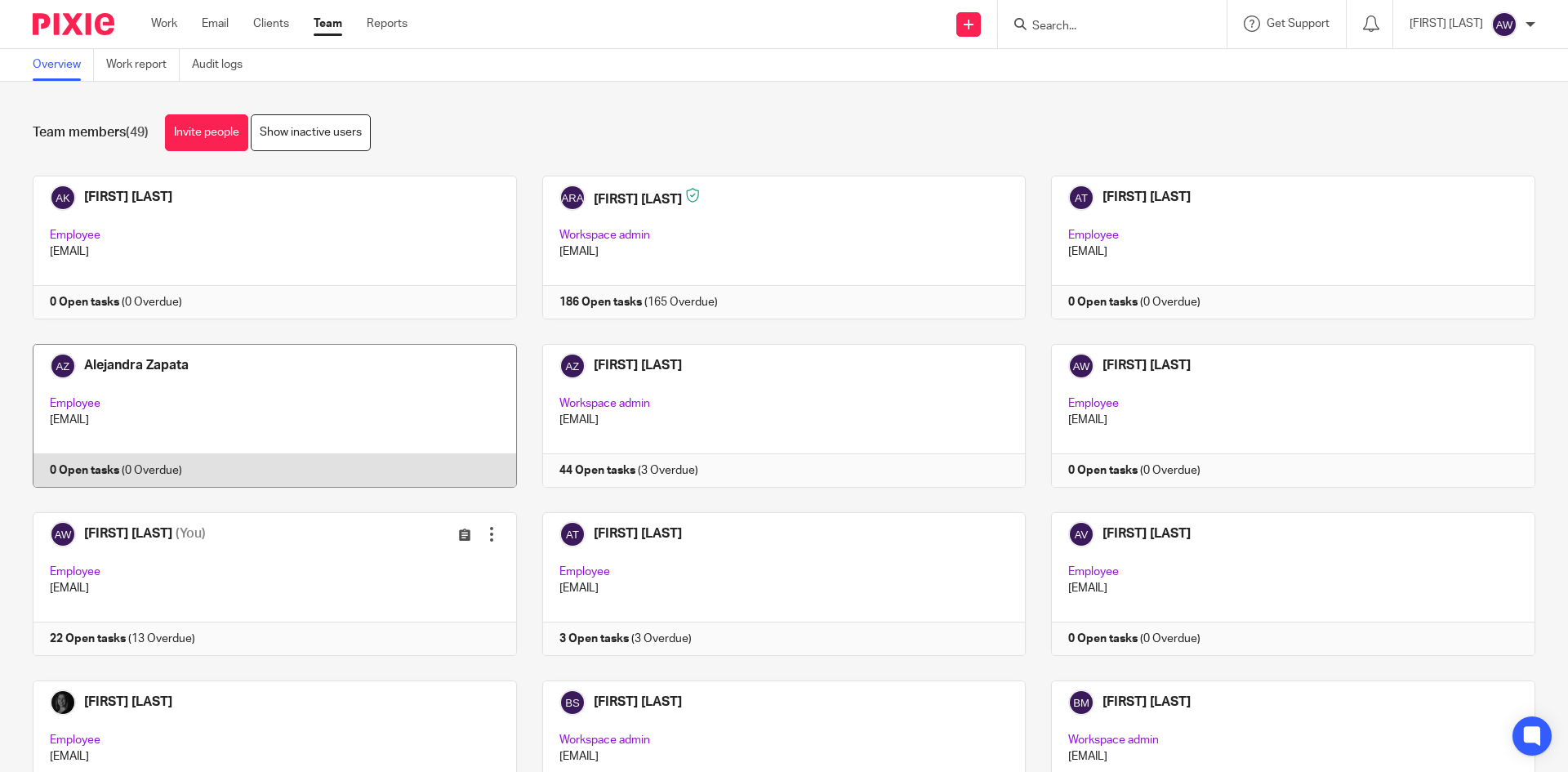 scroll, scrollTop: 0, scrollLeft: 0, axis: both 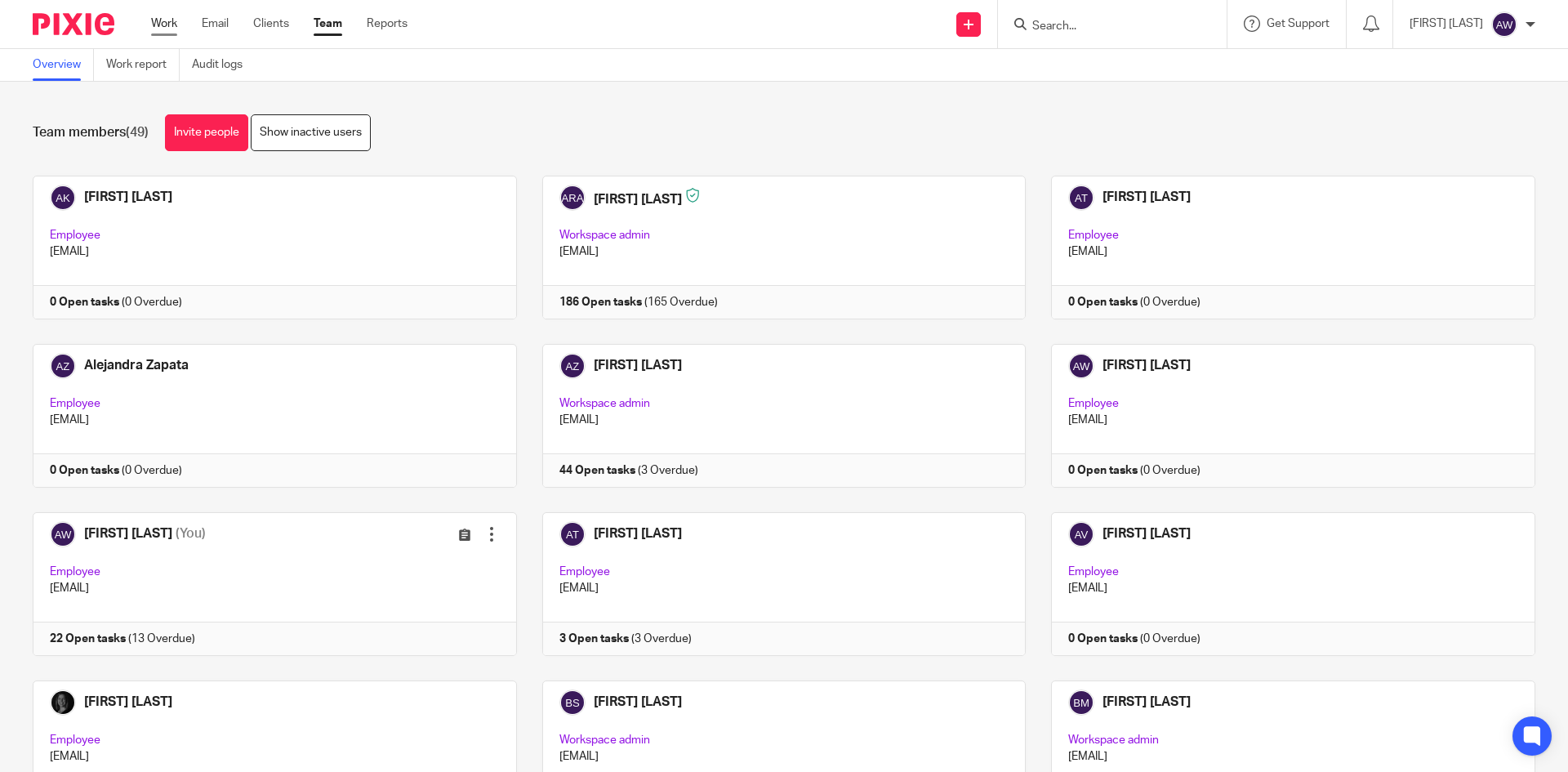 click on "Work" at bounding box center [164, 24] 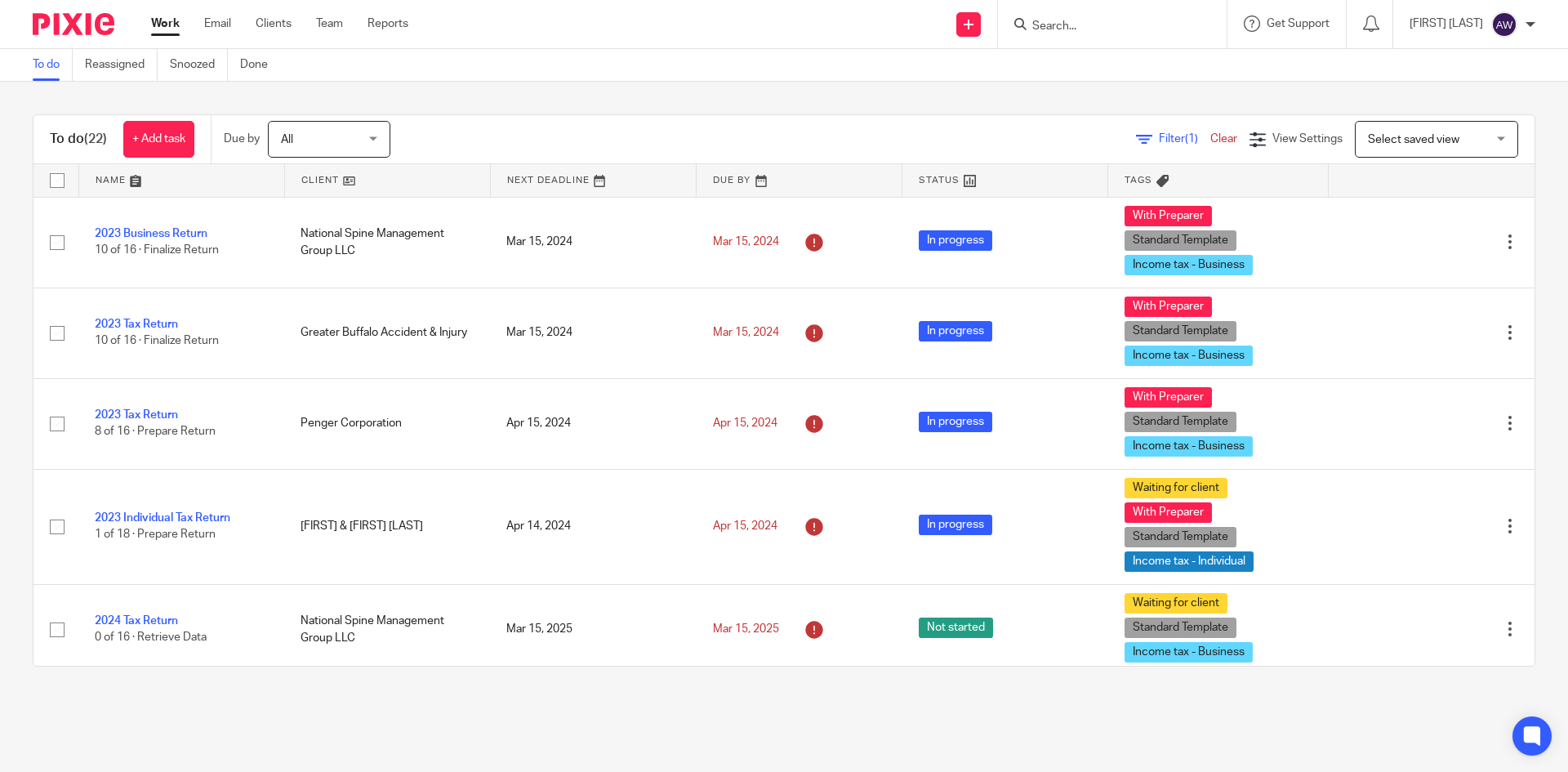 scroll, scrollTop: 0, scrollLeft: 0, axis: both 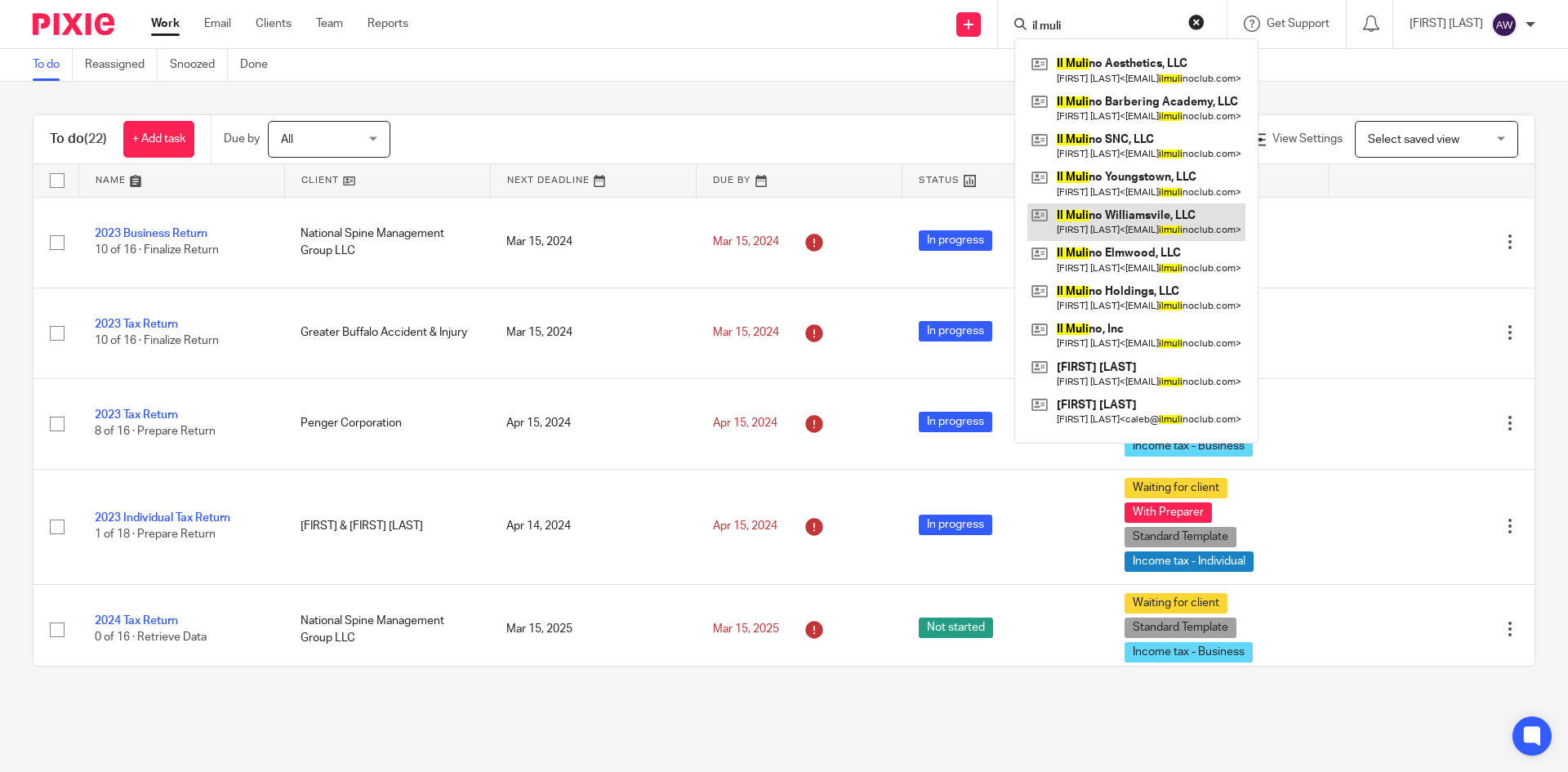type on "il muli" 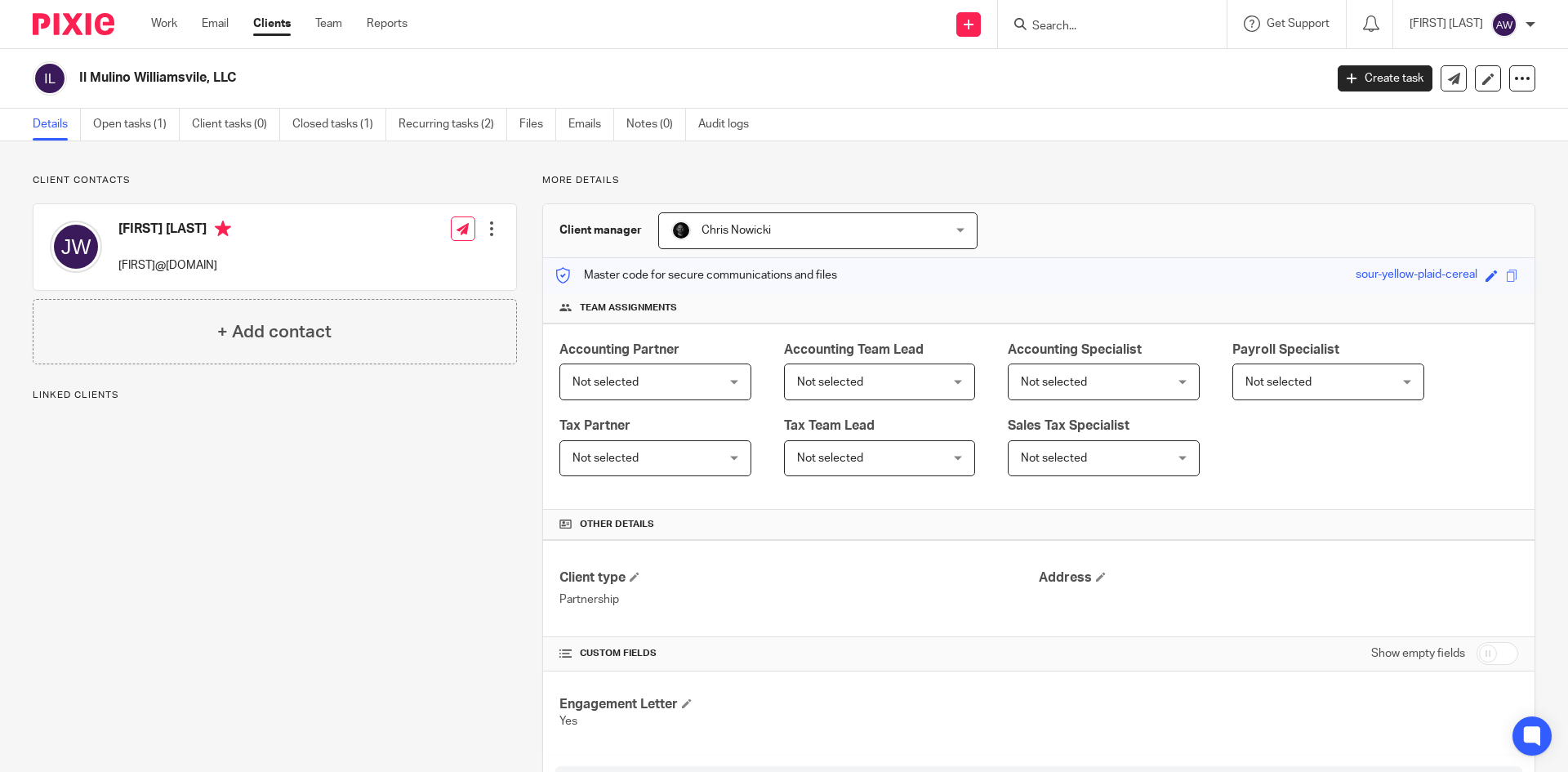 scroll, scrollTop: 0, scrollLeft: 0, axis: both 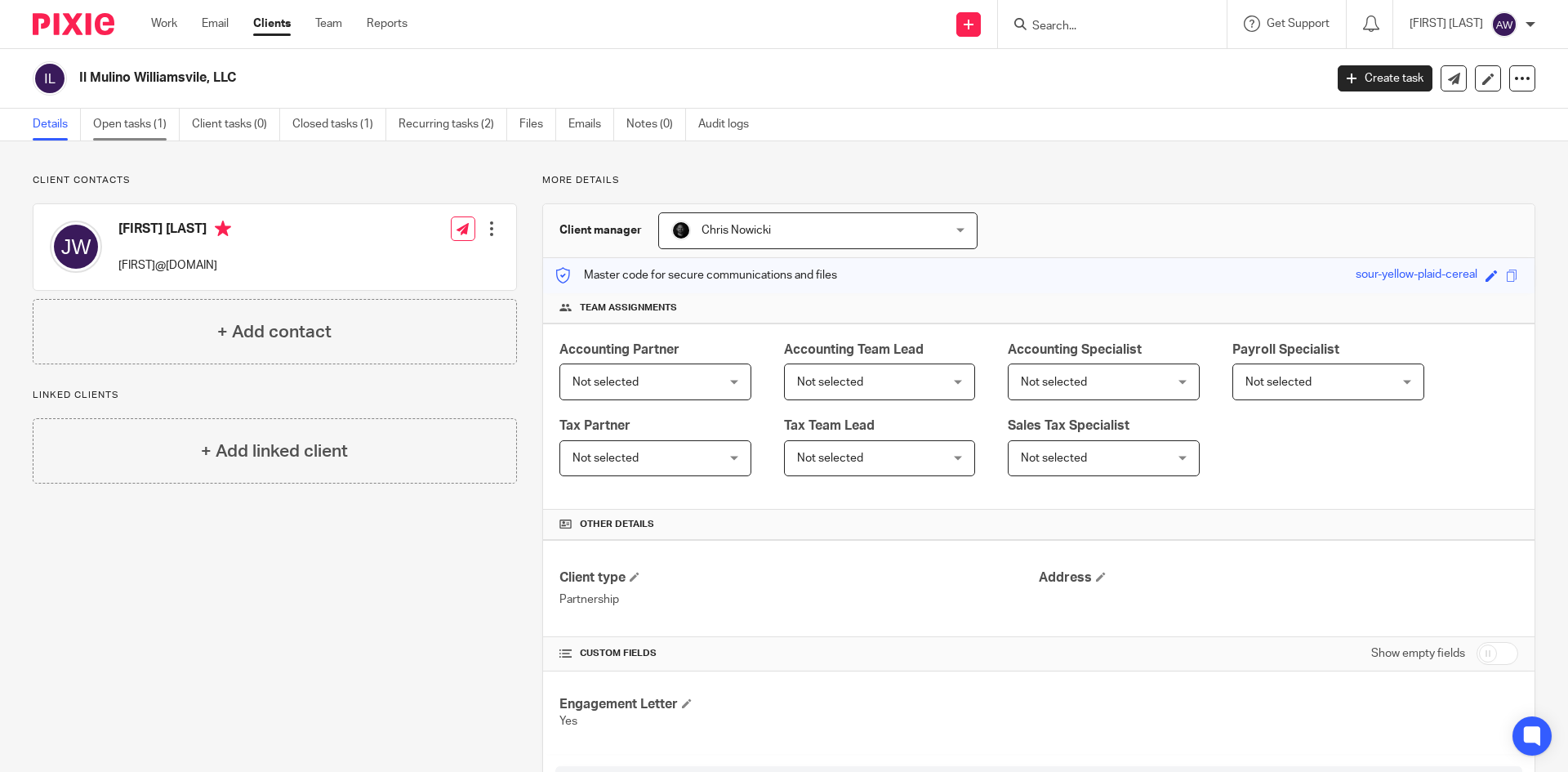 click on "Open tasks (1)" at bounding box center [136, 124] 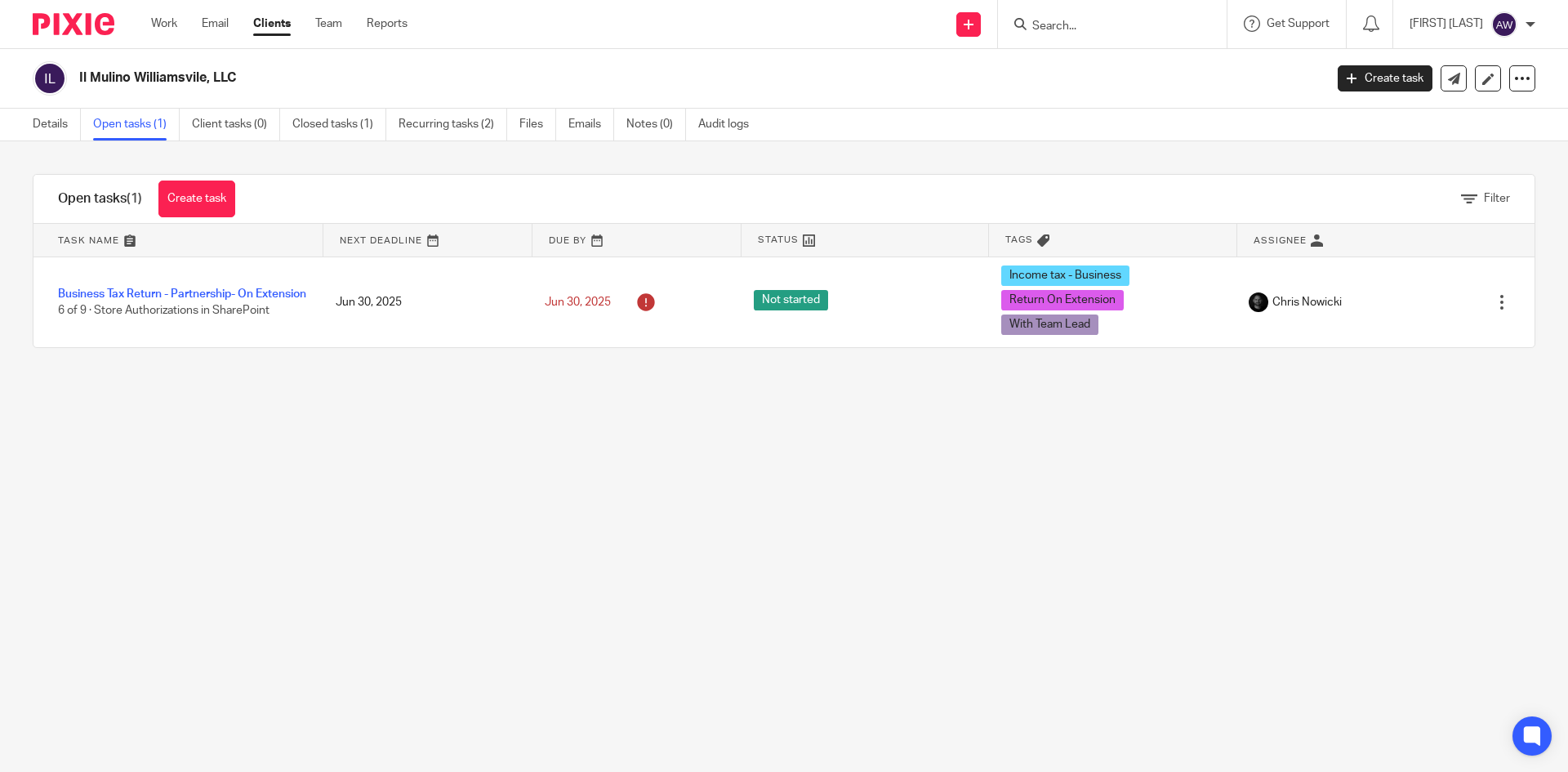 scroll, scrollTop: 0, scrollLeft: 0, axis: both 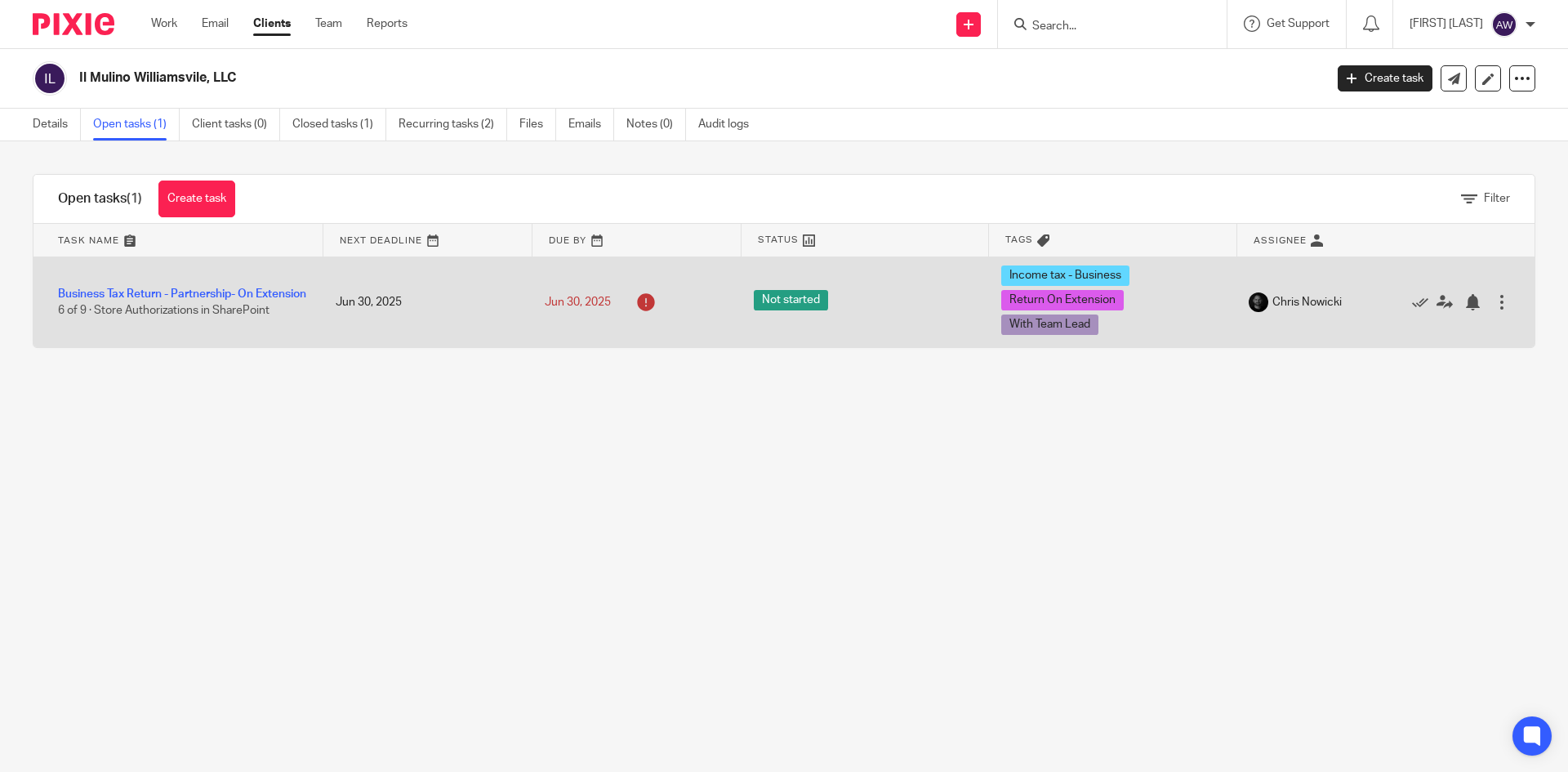 click on "Business Tax Return - Partnership- On Extension
6
of
9 ·
Store Authorizations in SharePoint" at bounding box center (176, 302) 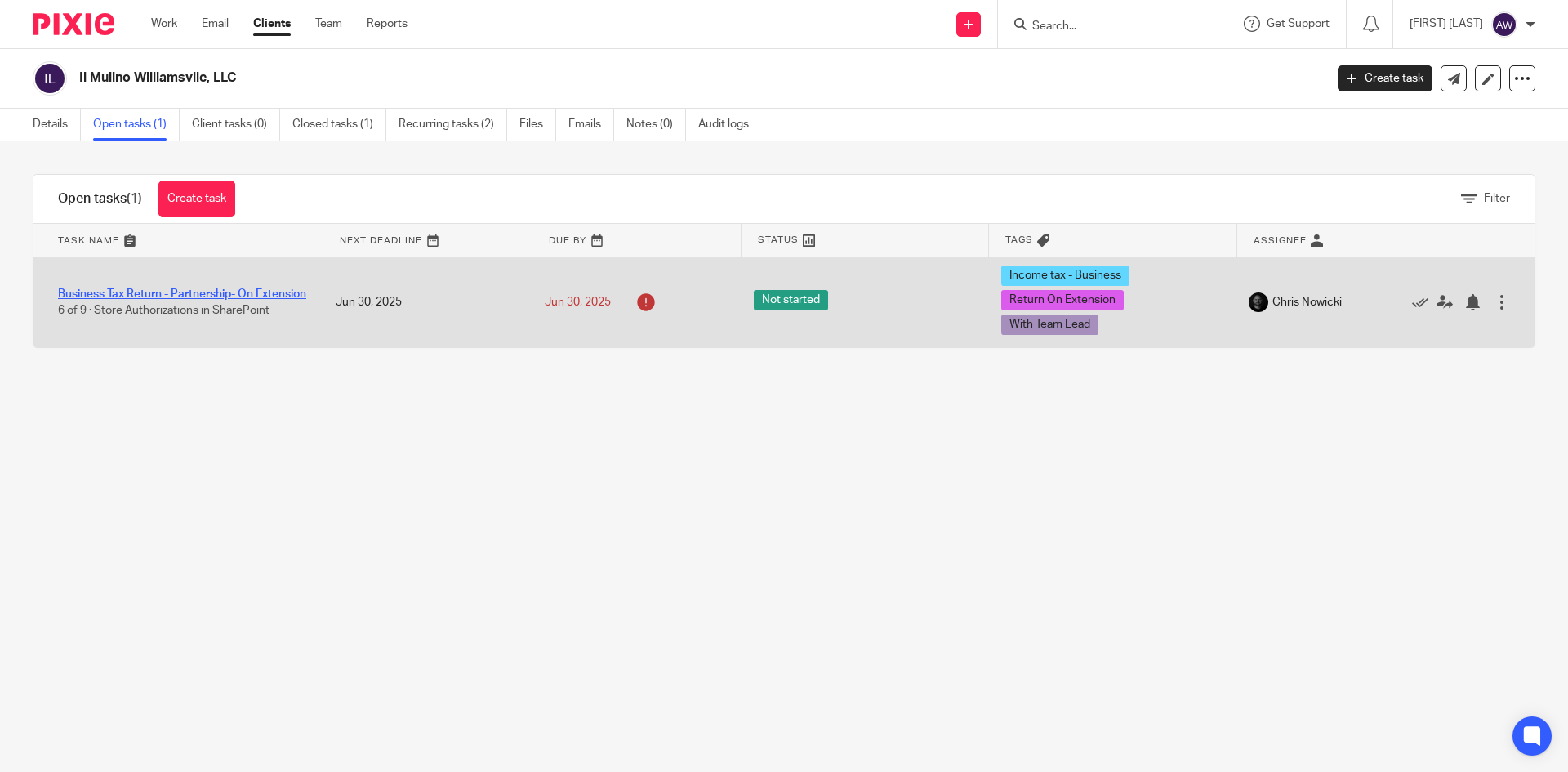 click on "Business Tax Return - Partnership- On Extension" at bounding box center [182, 294] 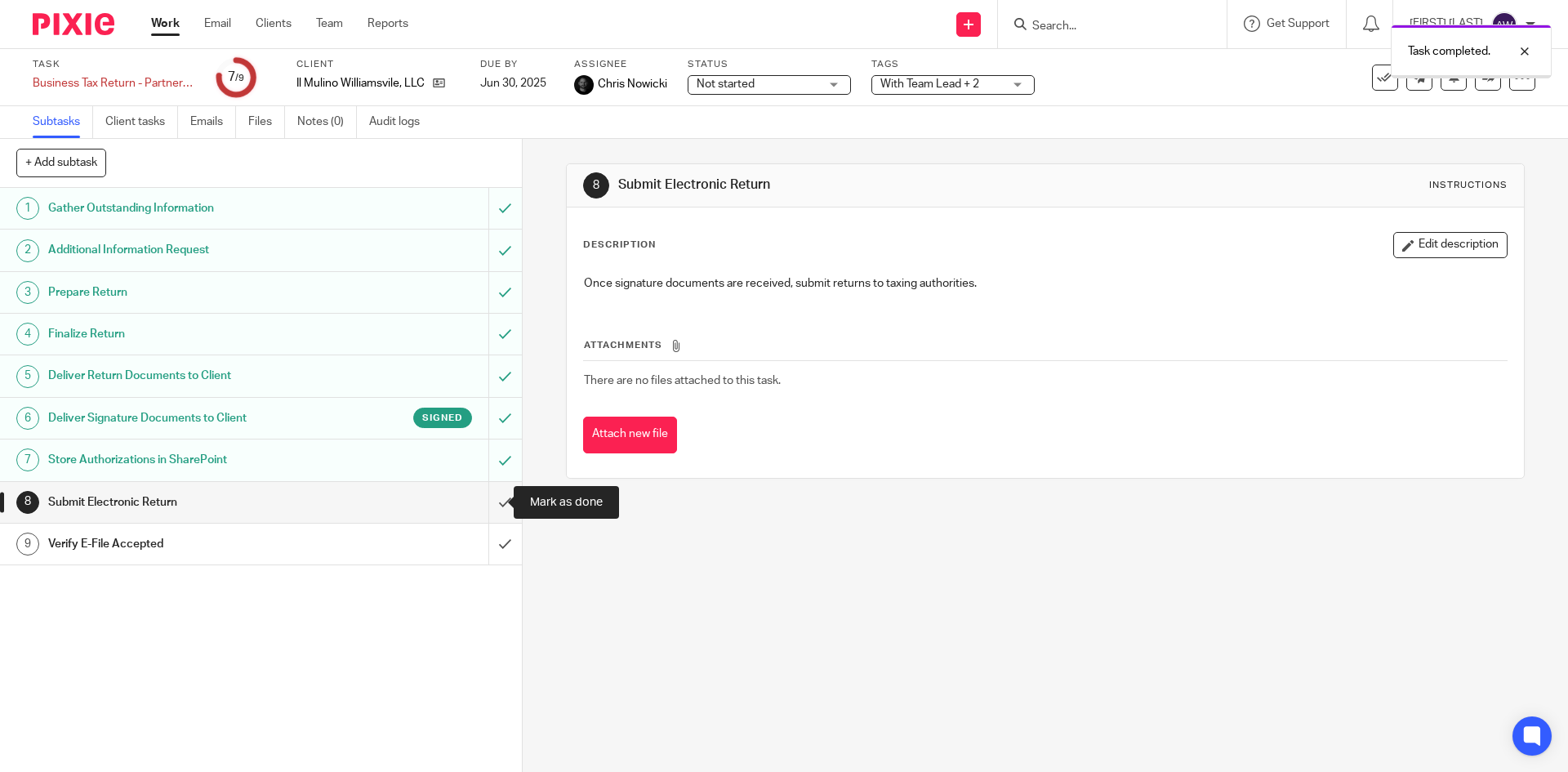 scroll, scrollTop: 0, scrollLeft: 0, axis: both 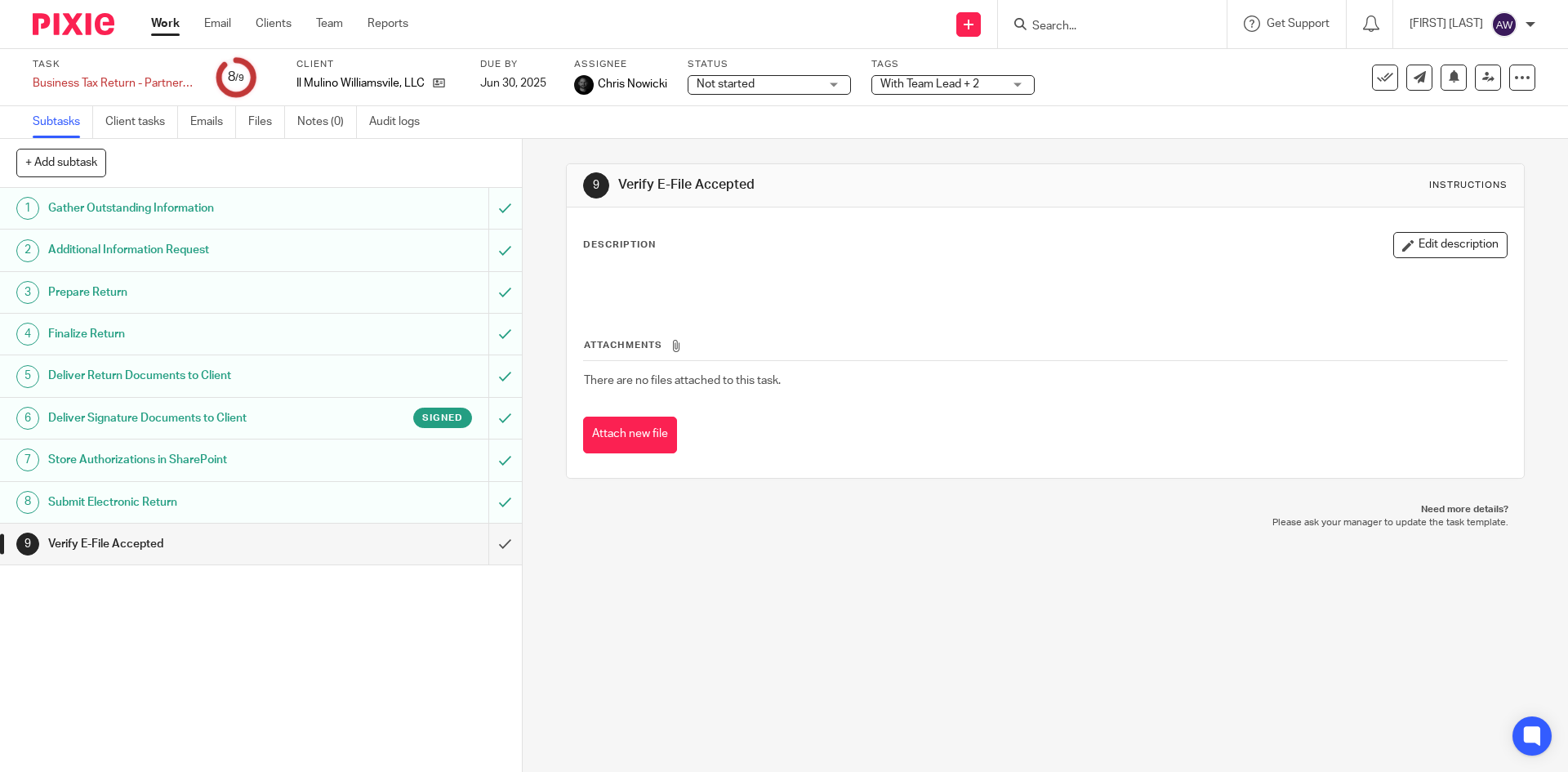 click on "Work" at bounding box center [165, 24] 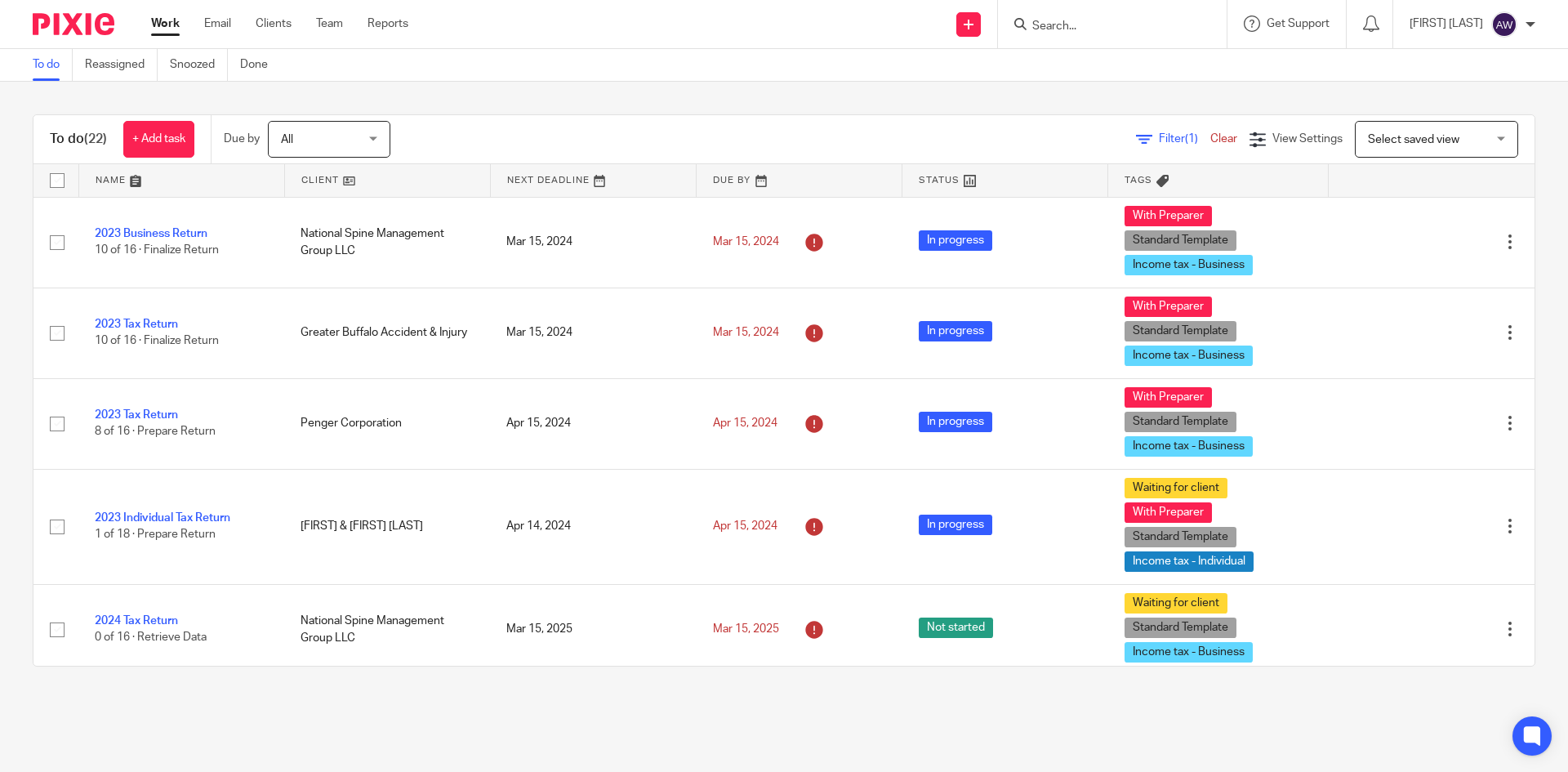 scroll, scrollTop: 0, scrollLeft: 0, axis: both 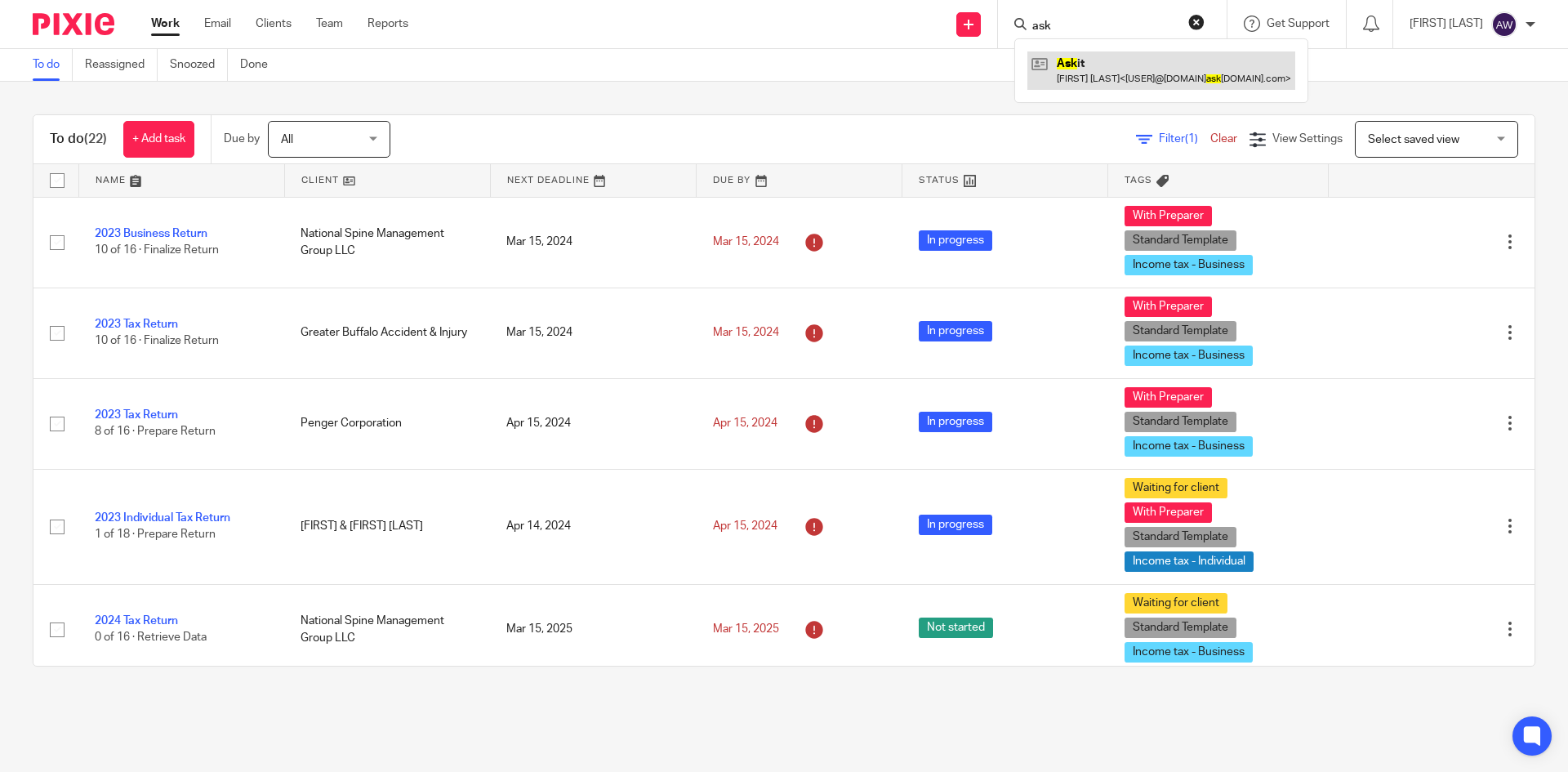 type on "ask" 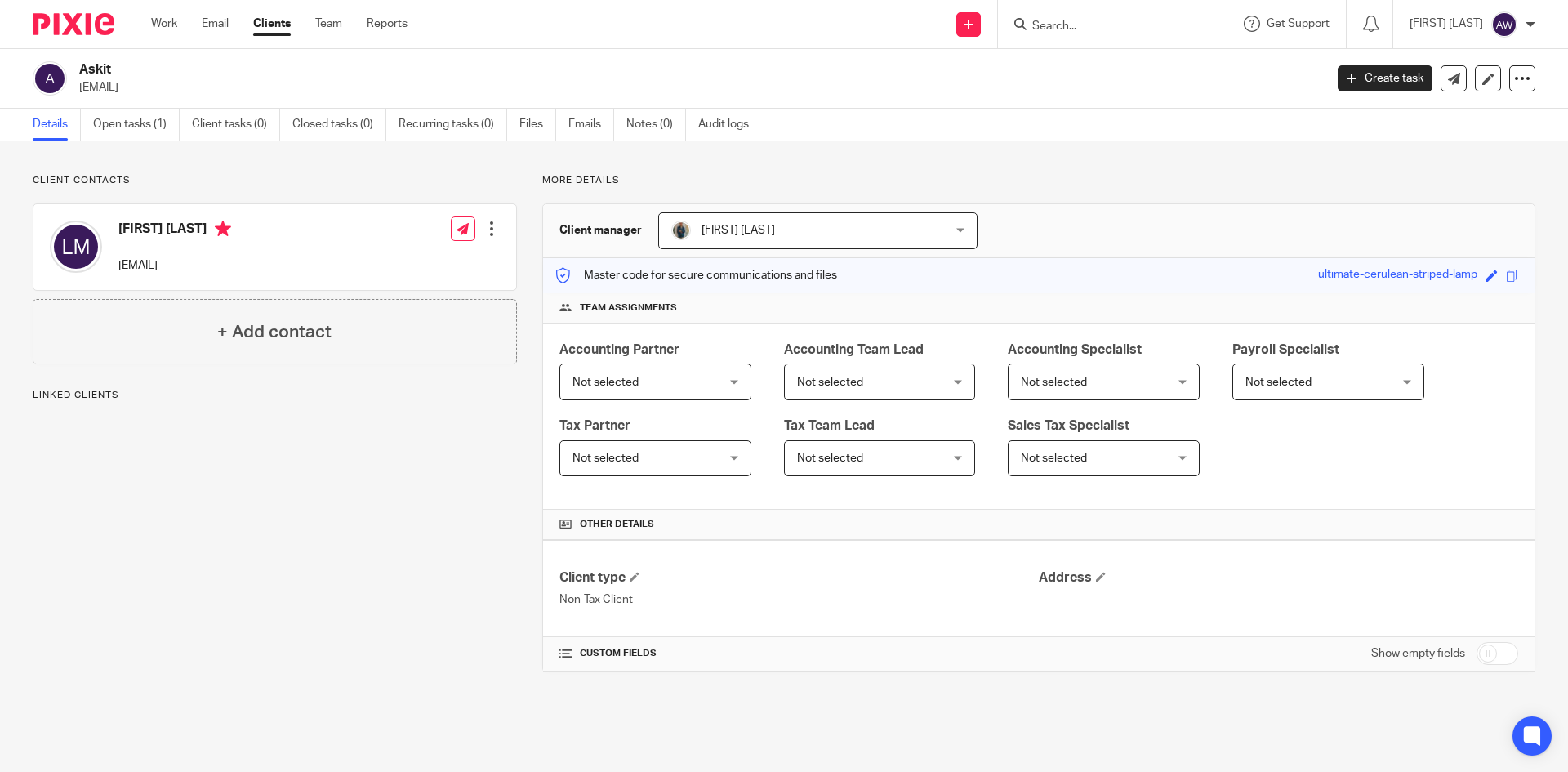 scroll, scrollTop: 0, scrollLeft: 0, axis: both 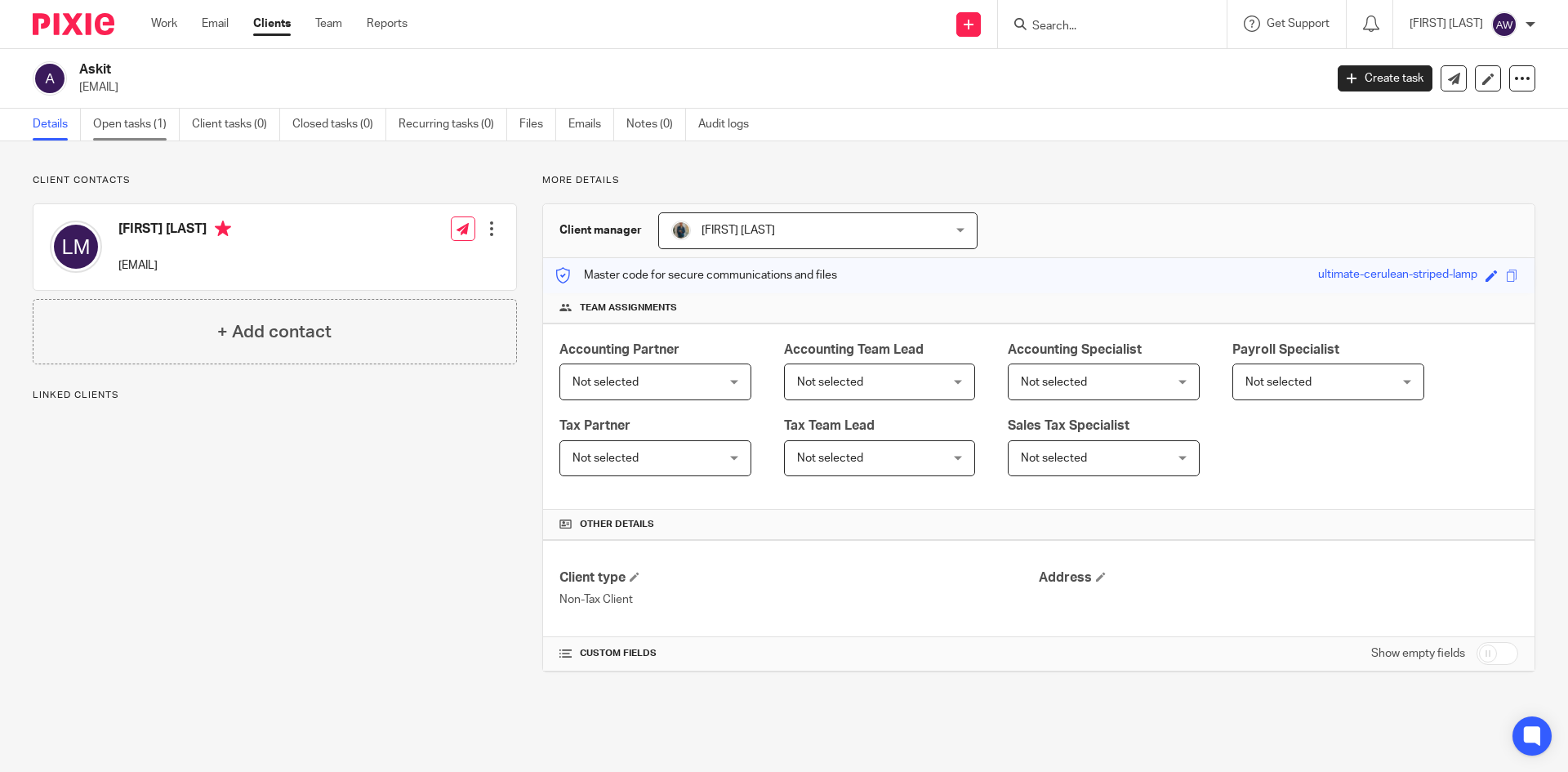 click on "Open tasks (1)" at bounding box center [136, 124] 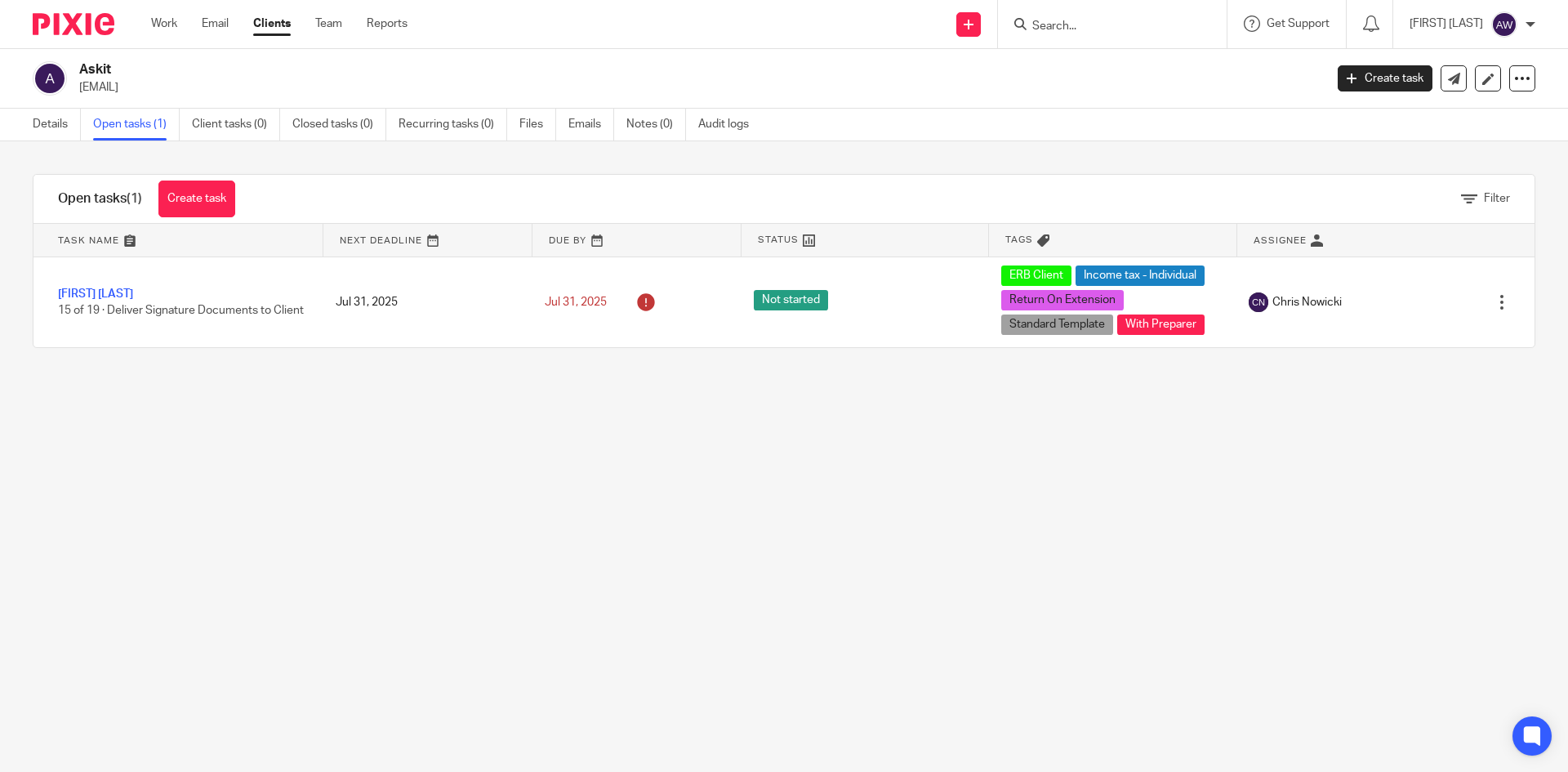 scroll, scrollTop: 0, scrollLeft: 0, axis: both 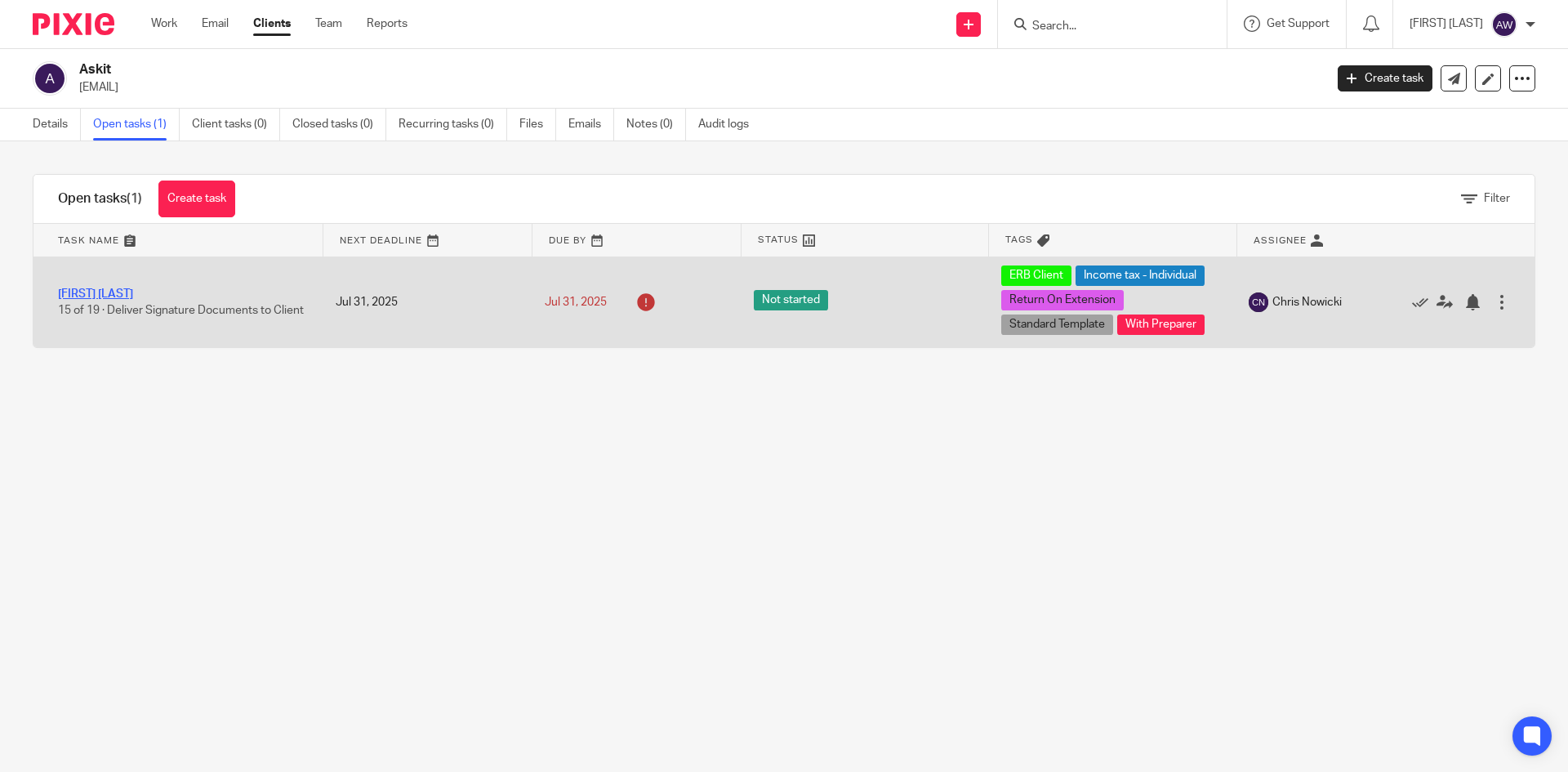 click on "Alexander Meshoulam" at bounding box center [96, 294] 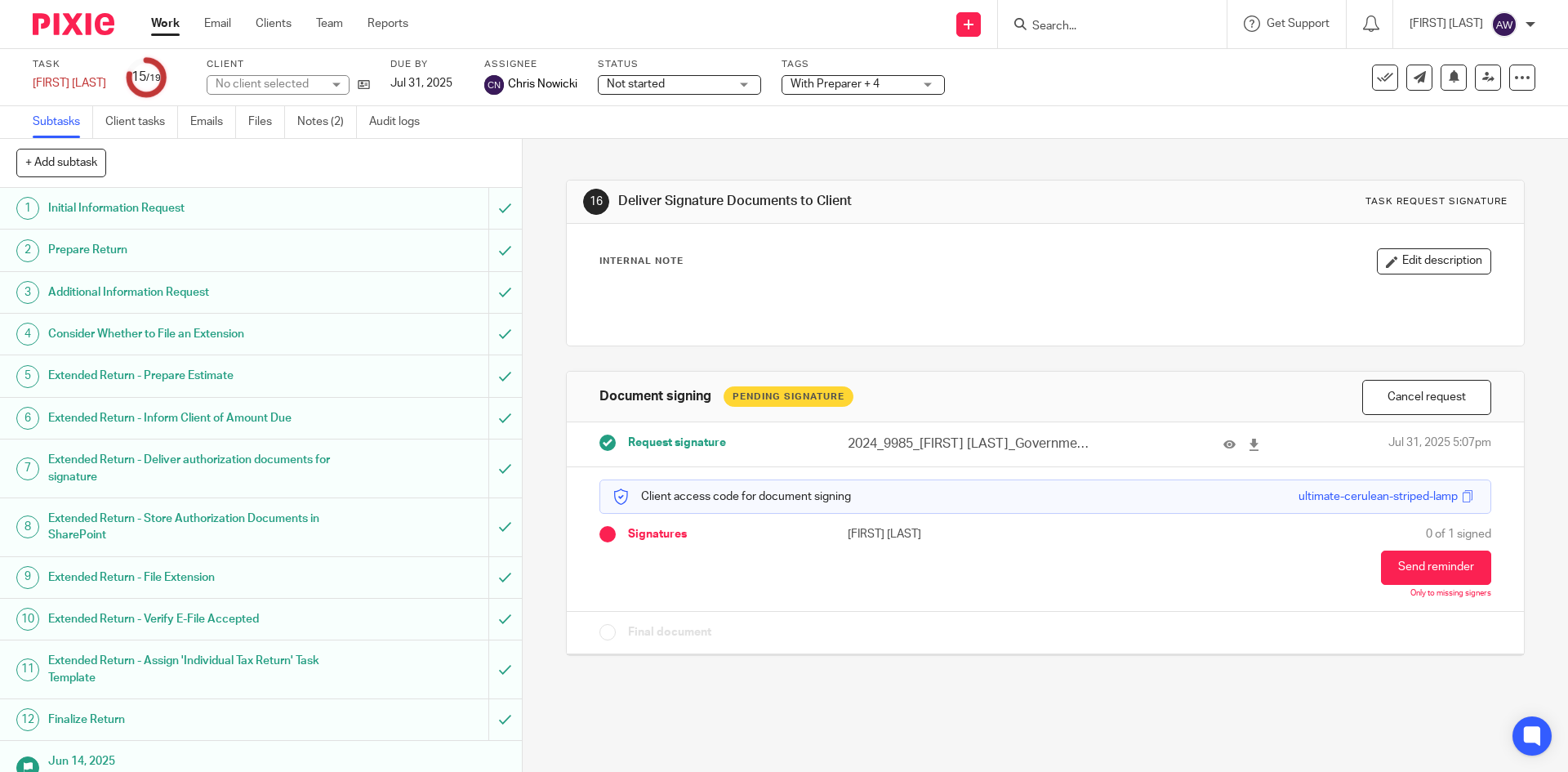 scroll, scrollTop: 0, scrollLeft: 0, axis: both 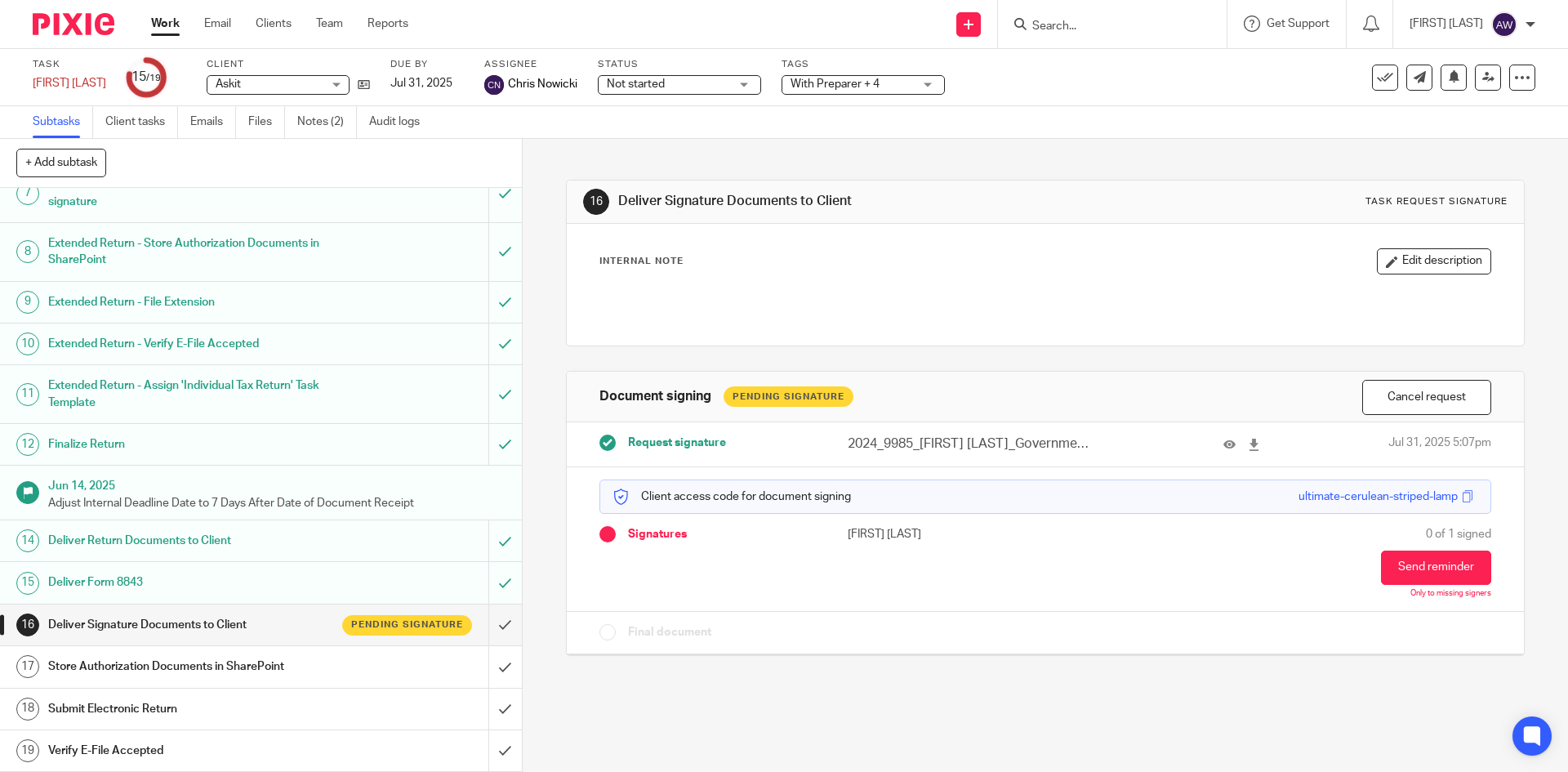 click on "Work" at bounding box center [165, 24] 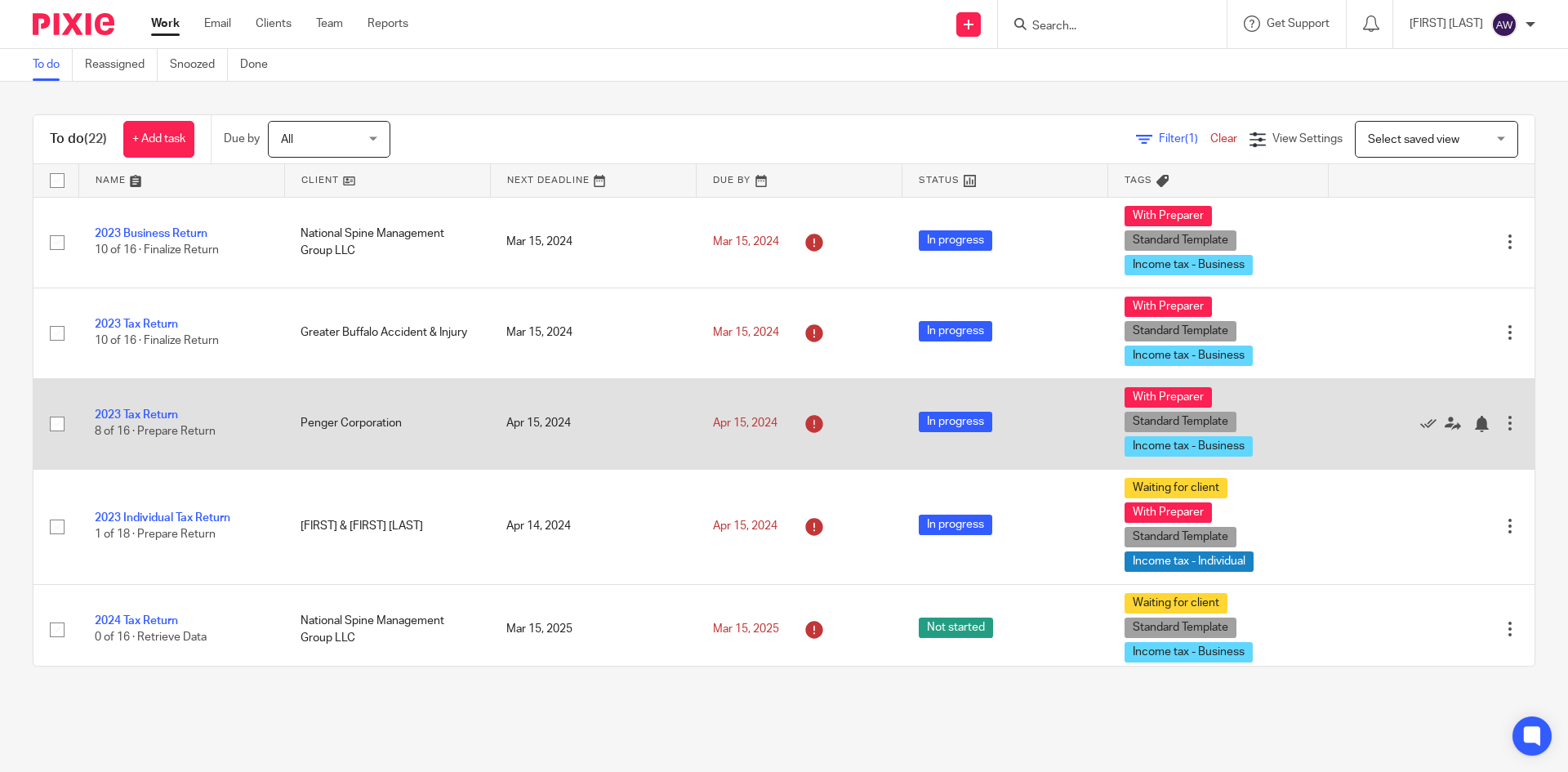 scroll, scrollTop: 0, scrollLeft: 0, axis: both 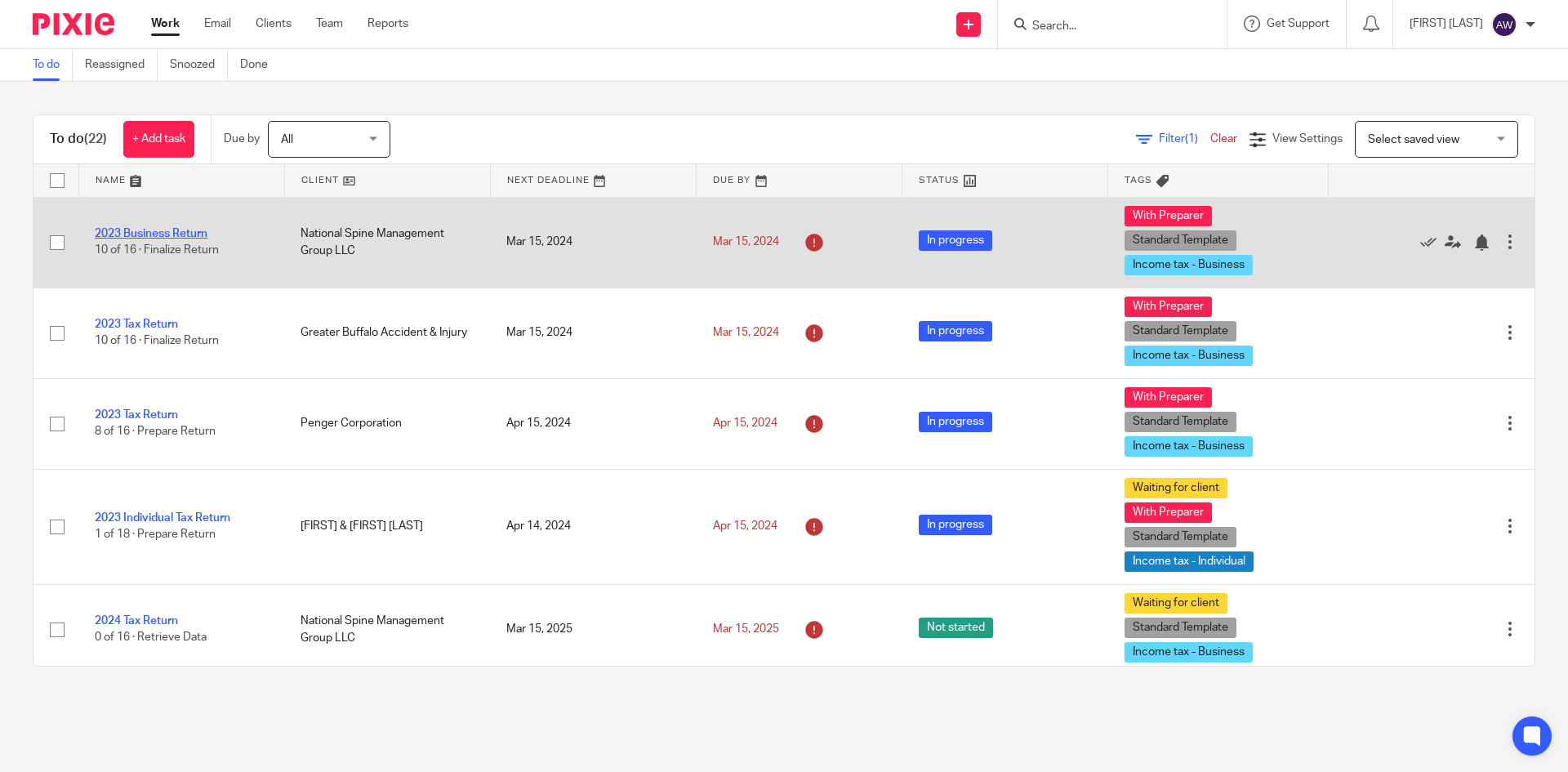 click on "2023 Business Return" at bounding box center [151, 234] 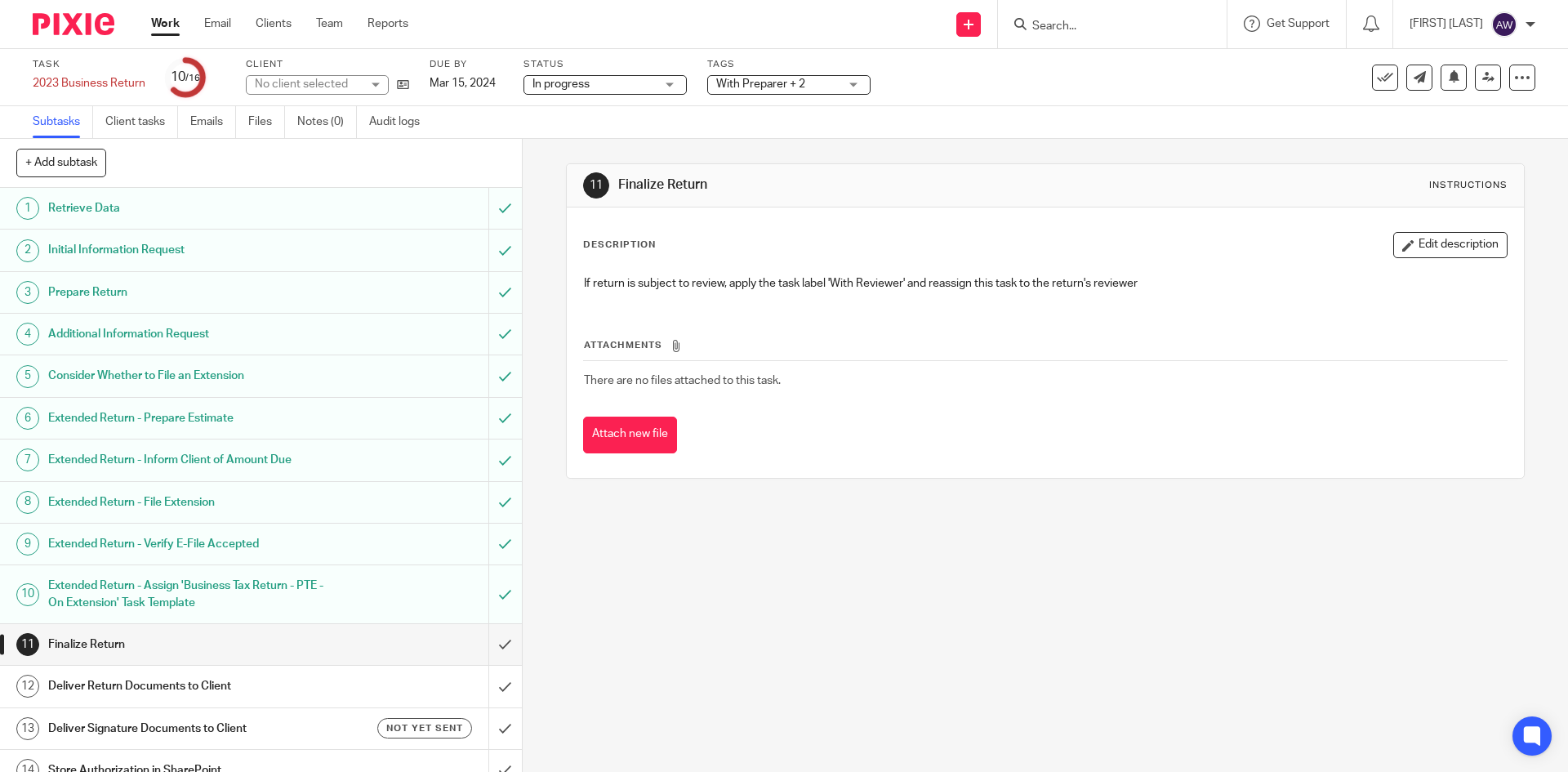 scroll, scrollTop: 0, scrollLeft: 0, axis: both 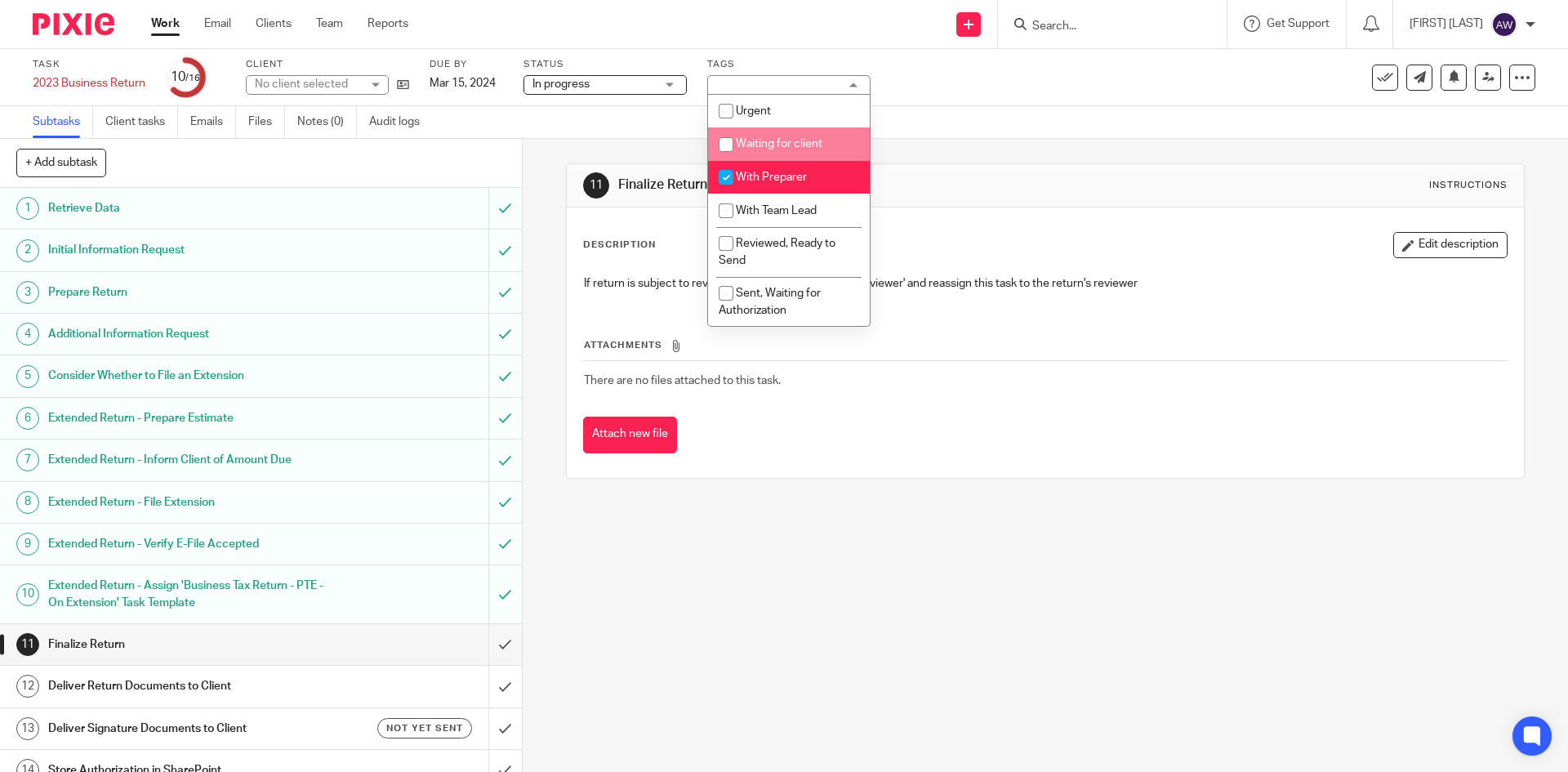 click on "Waiting for client" at bounding box center (779, 144) 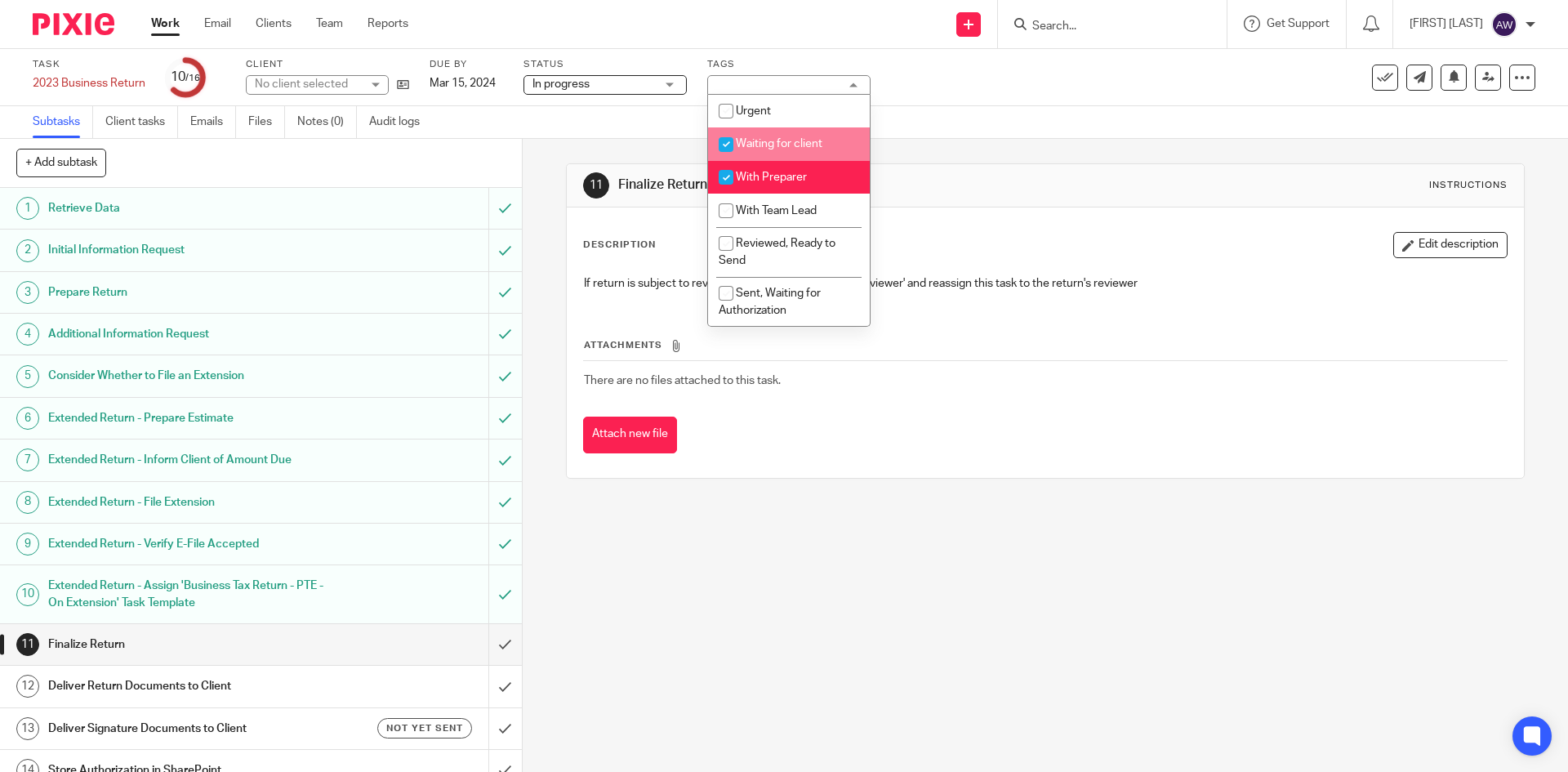 checkbox on "true" 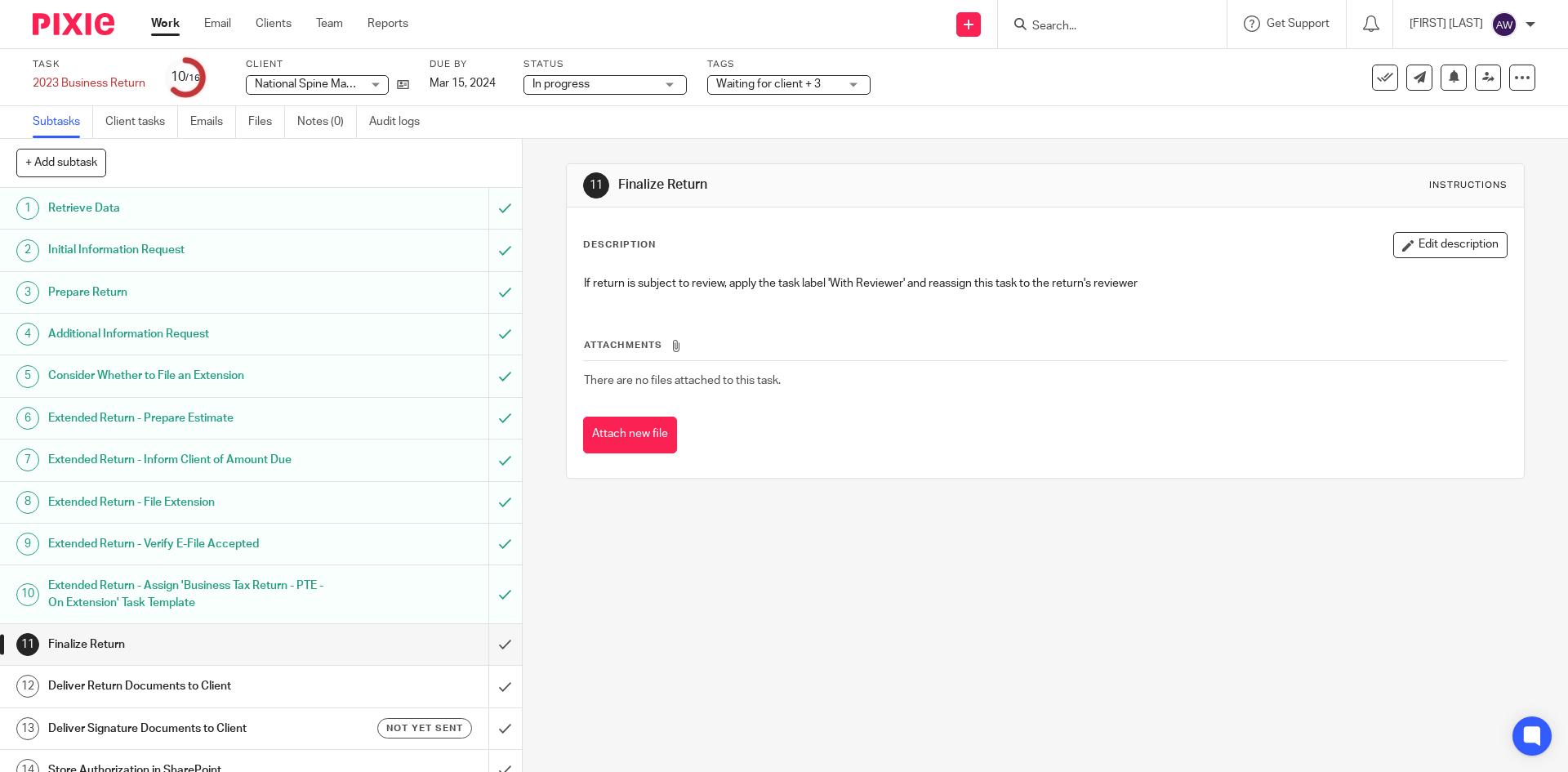 click on "Work" at bounding box center [165, 24] 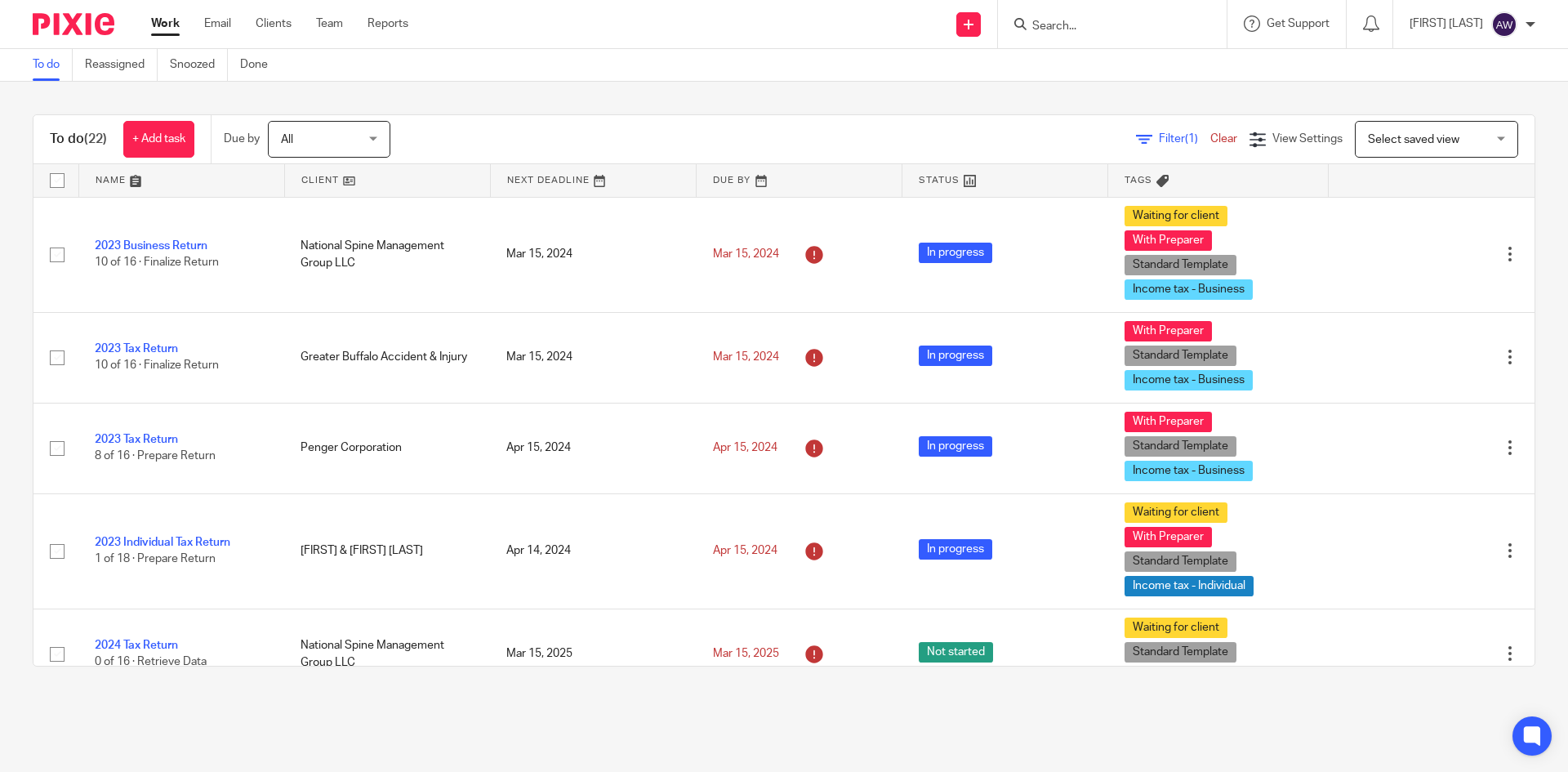 scroll, scrollTop: 0, scrollLeft: 0, axis: both 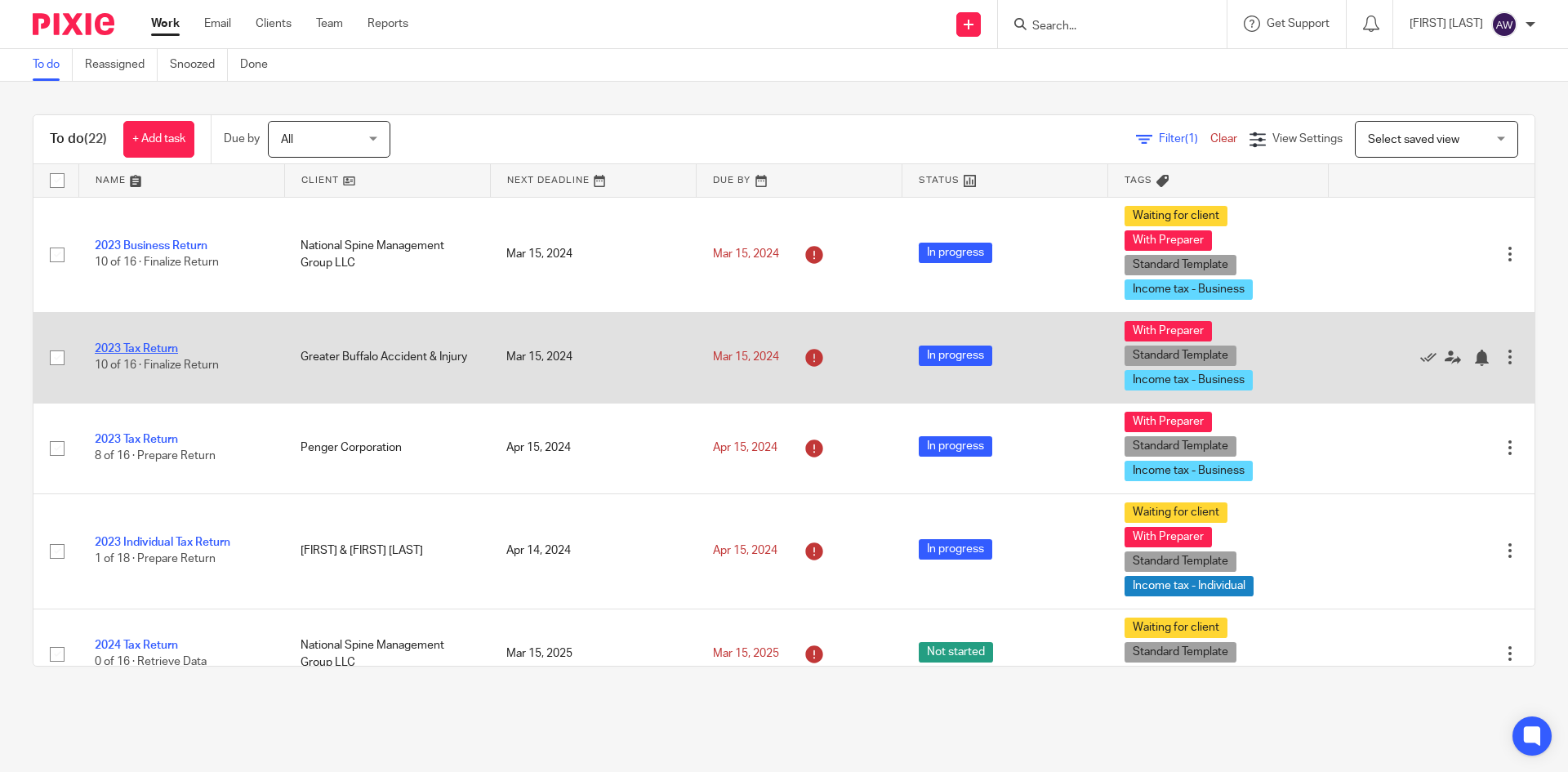 click on "2023 Tax Return" at bounding box center [136, 349] 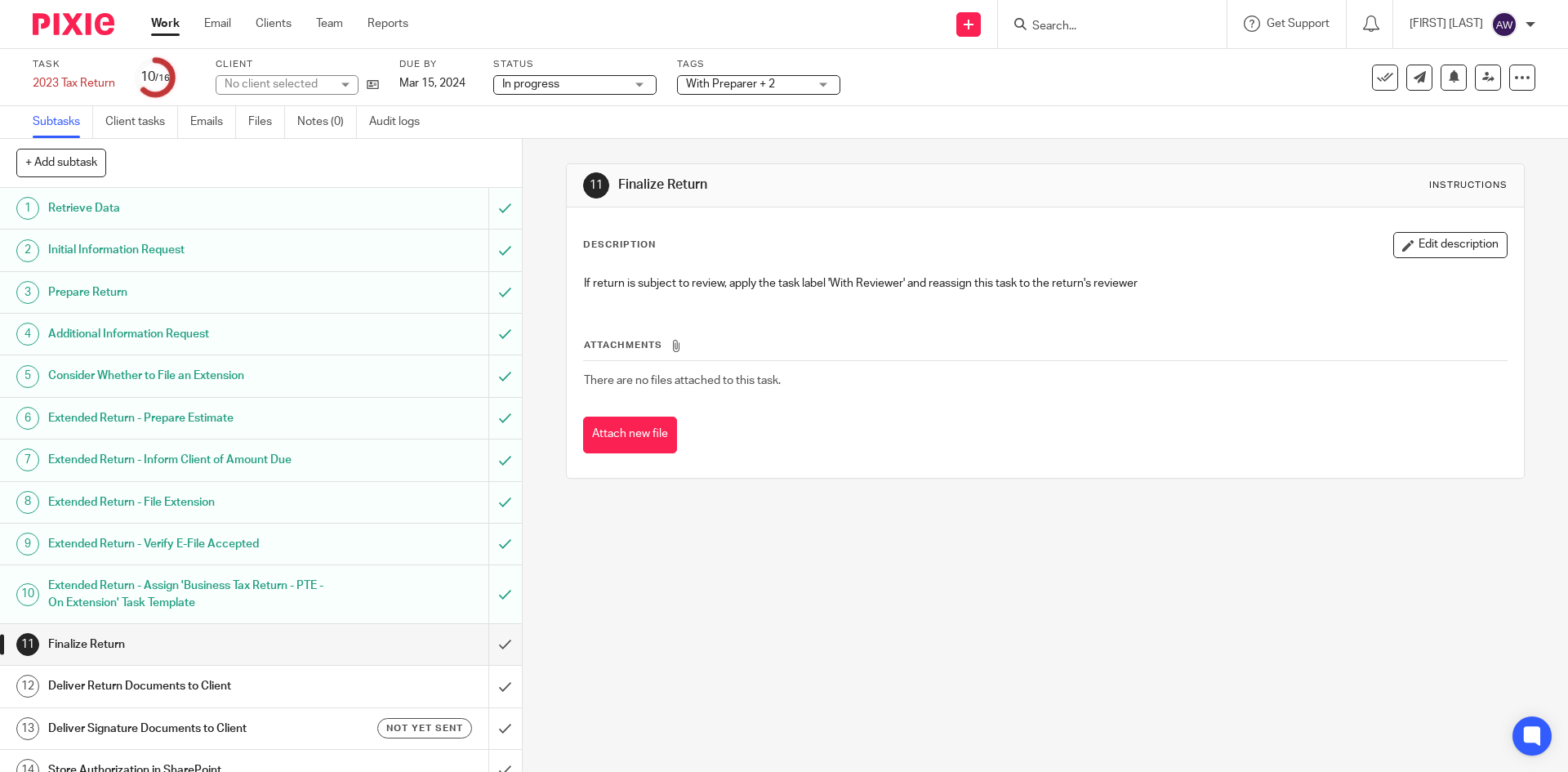 scroll, scrollTop: 0, scrollLeft: 0, axis: both 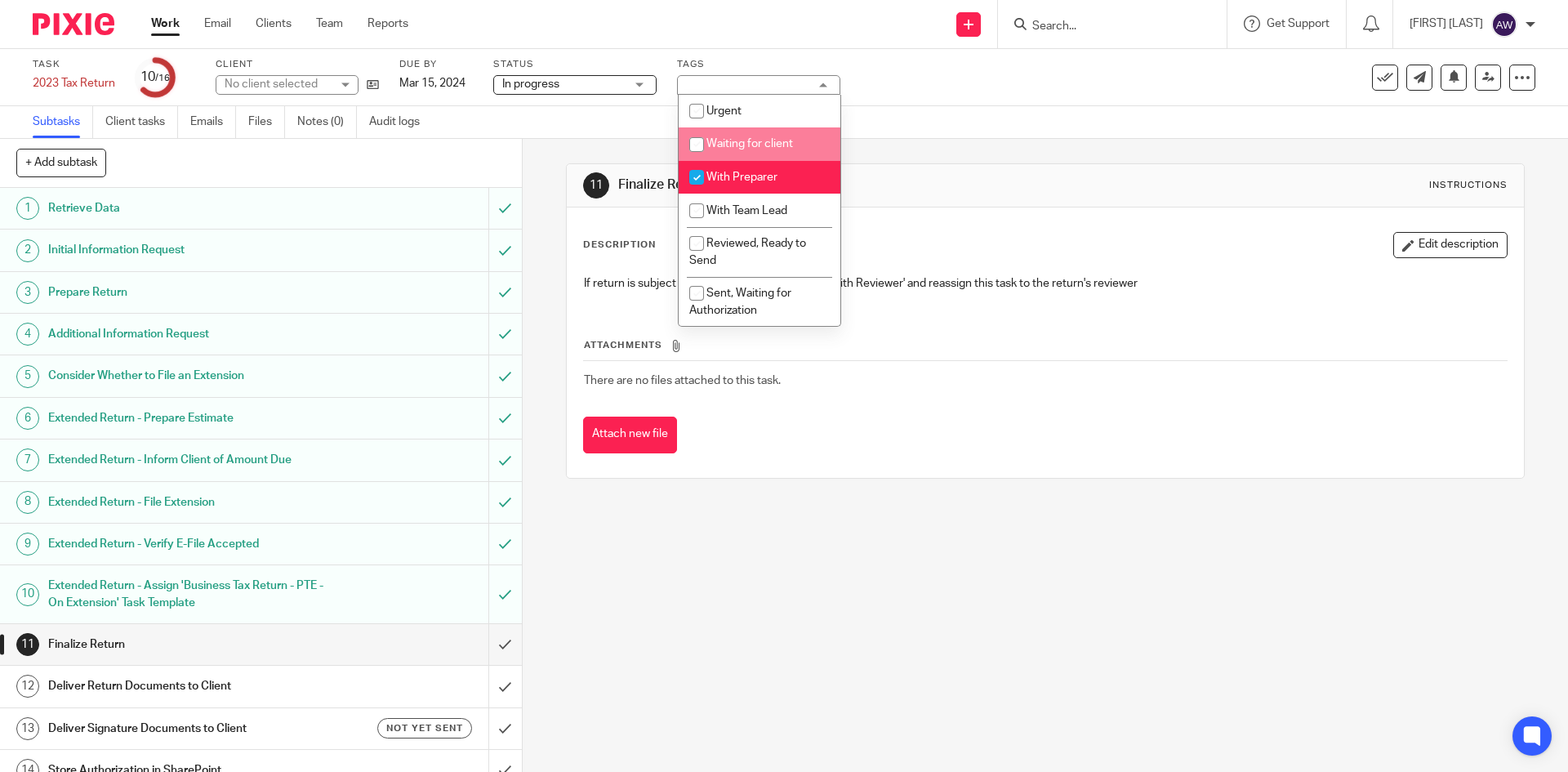click on "Waiting for client" at bounding box center [760, 144] 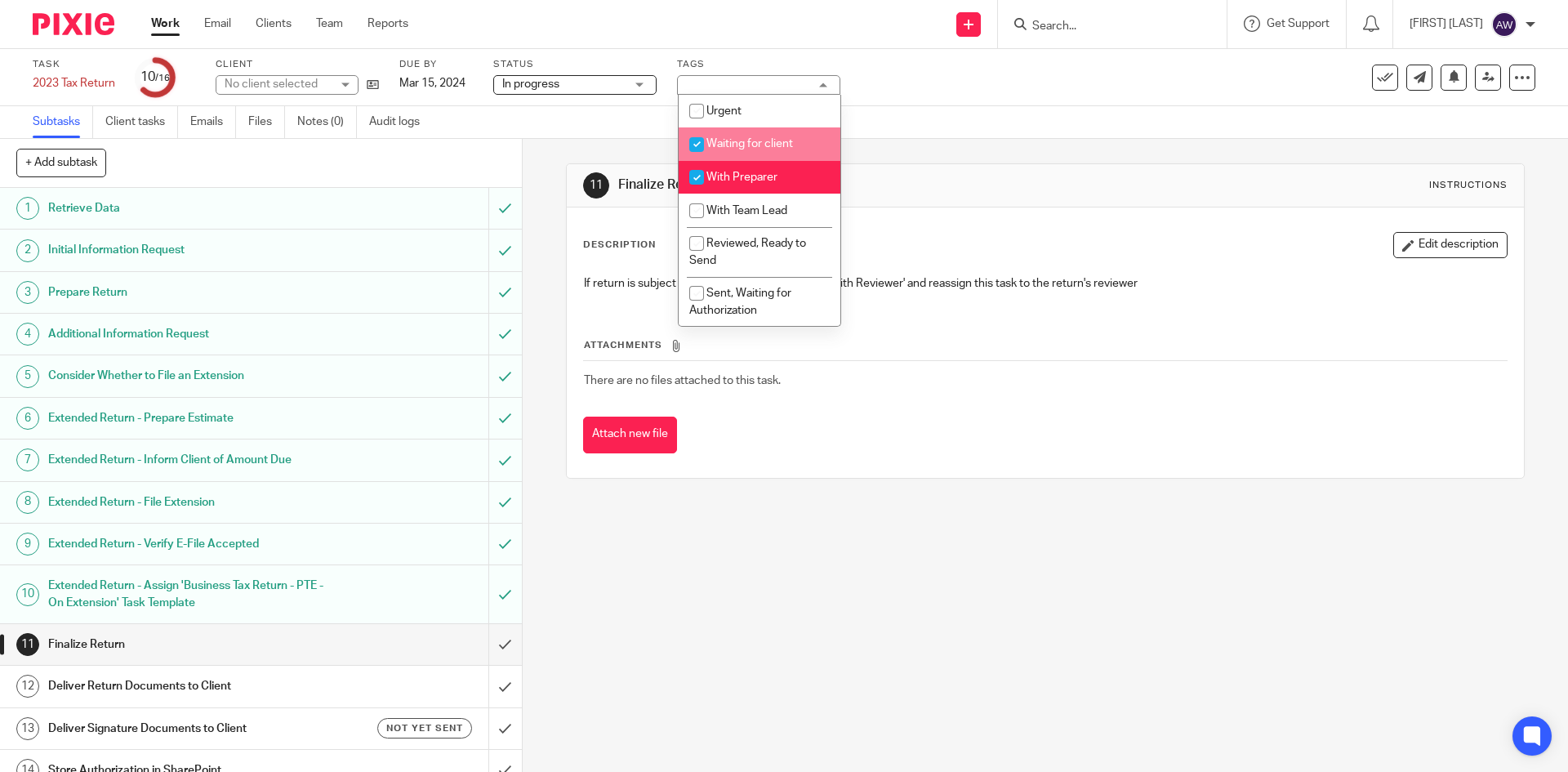 checkbox on "true" 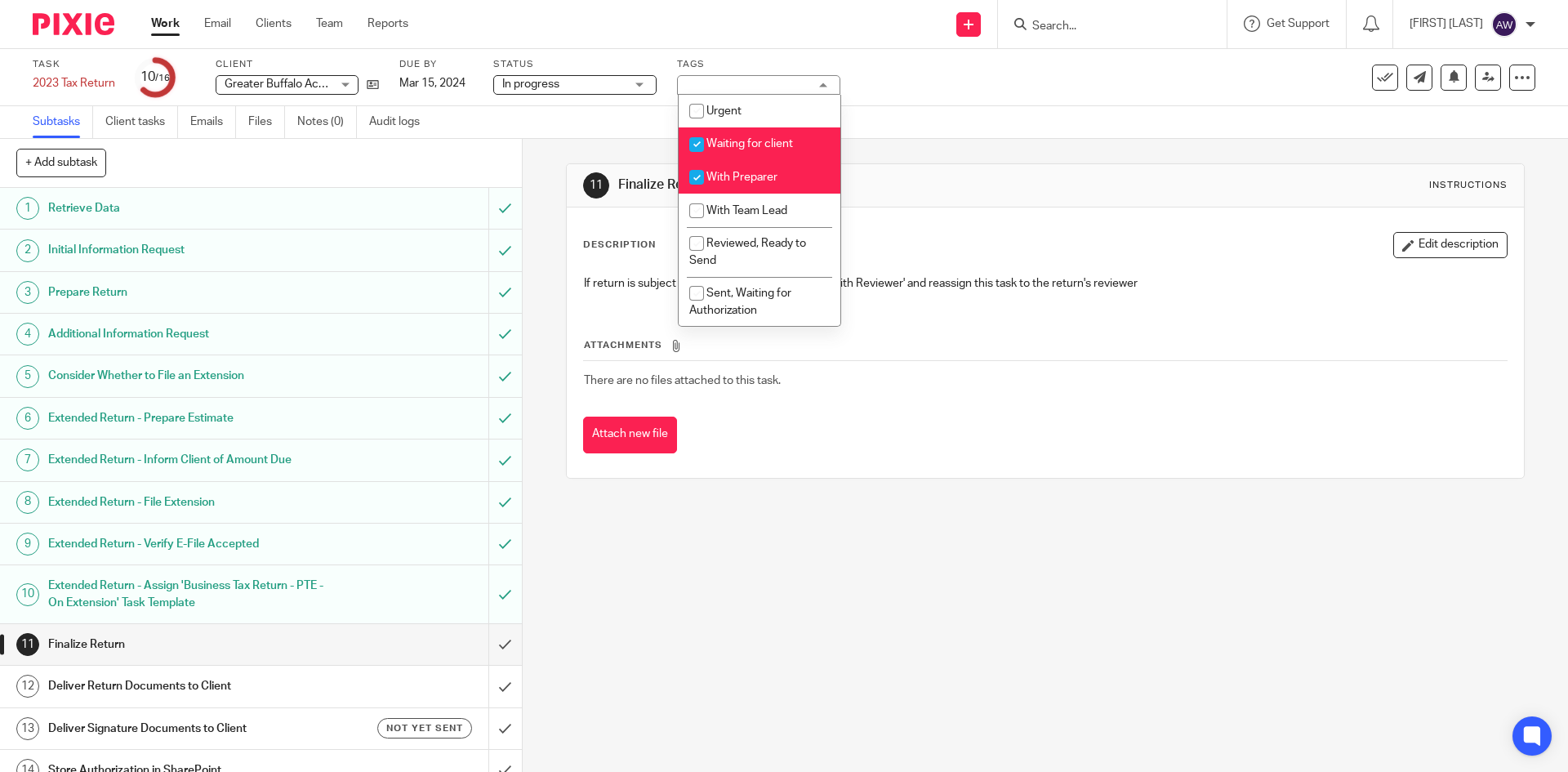 click on "Work" at bounding box center (165, 24) 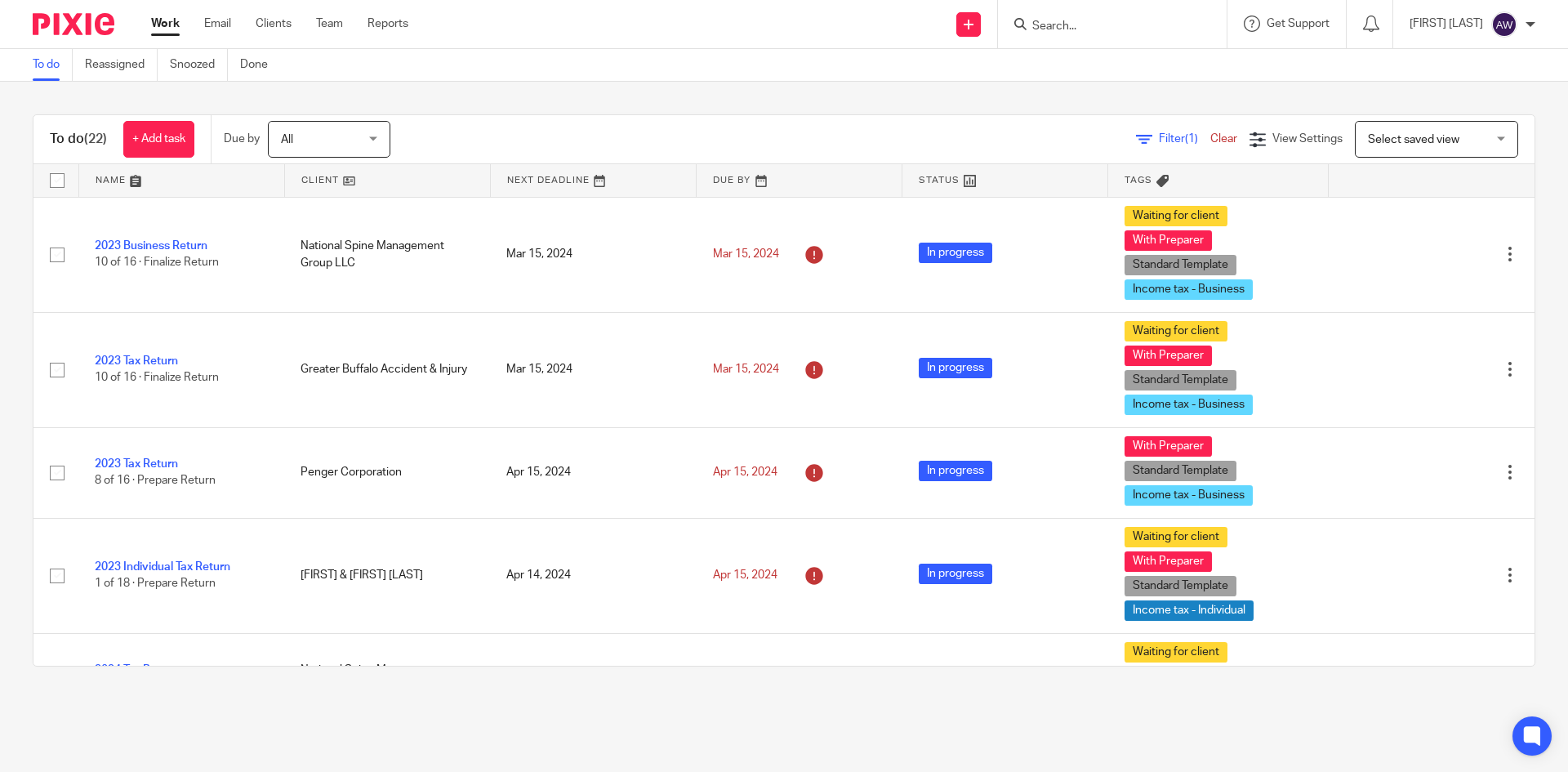 scroll, scrollTop: 0, scrollLeft: 0, axis: both 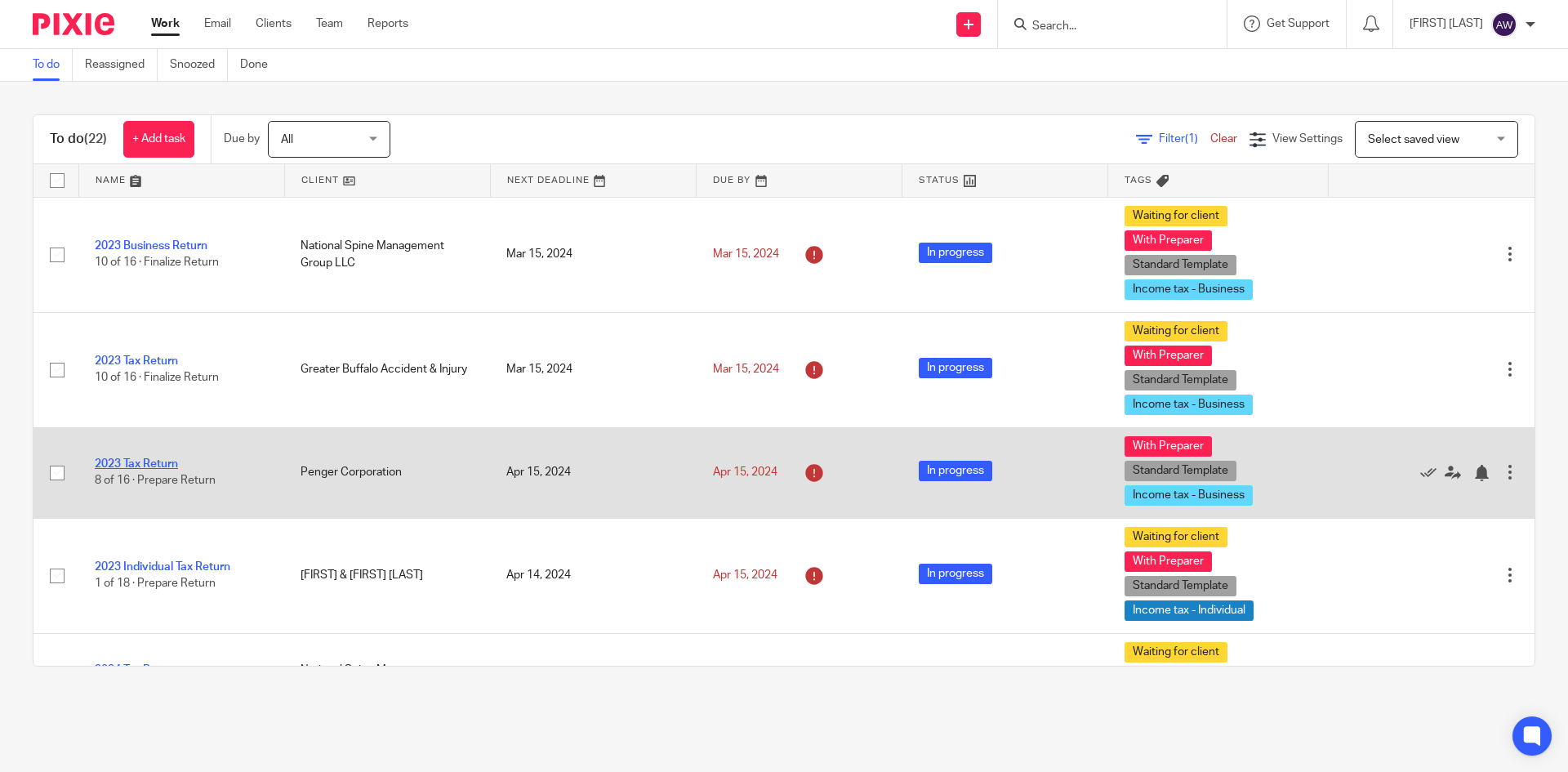 click on "2023 Tax Return" at bounding box center [136, 464] 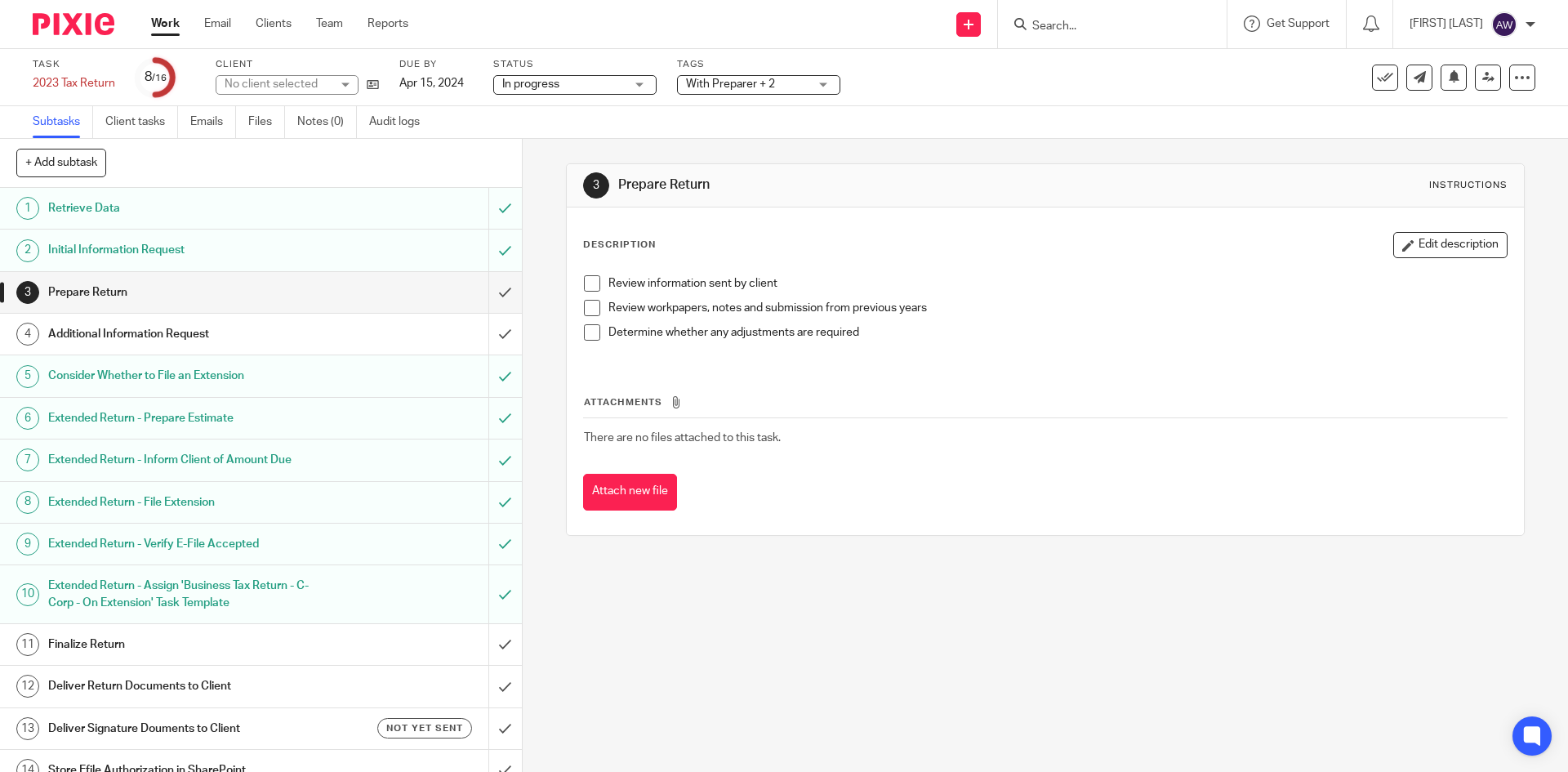 scroll, scrollTop: 0, scrollLeft: 0, axis: both 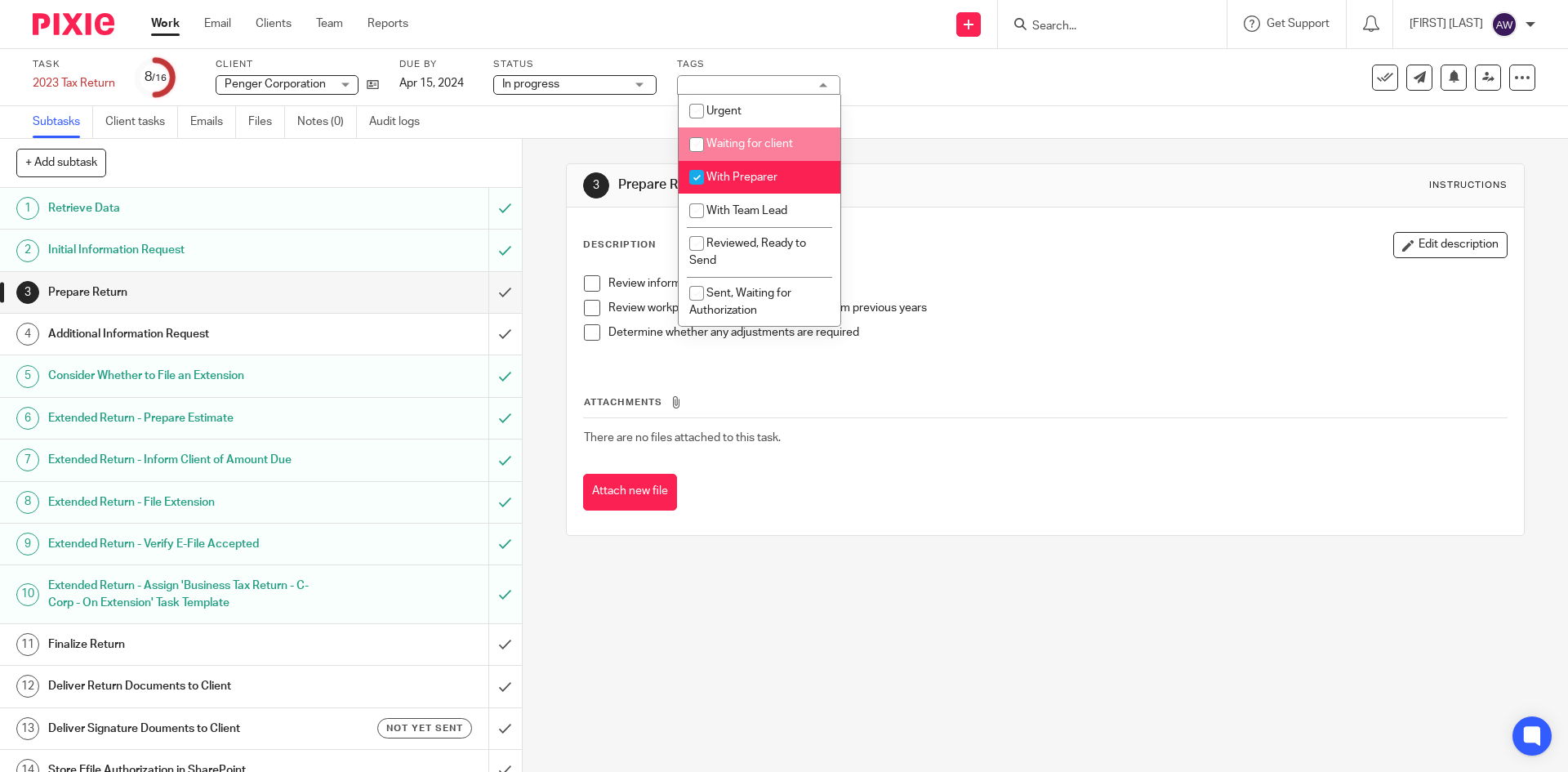 click on "Waiting for client" at bounding box center (750, 144) 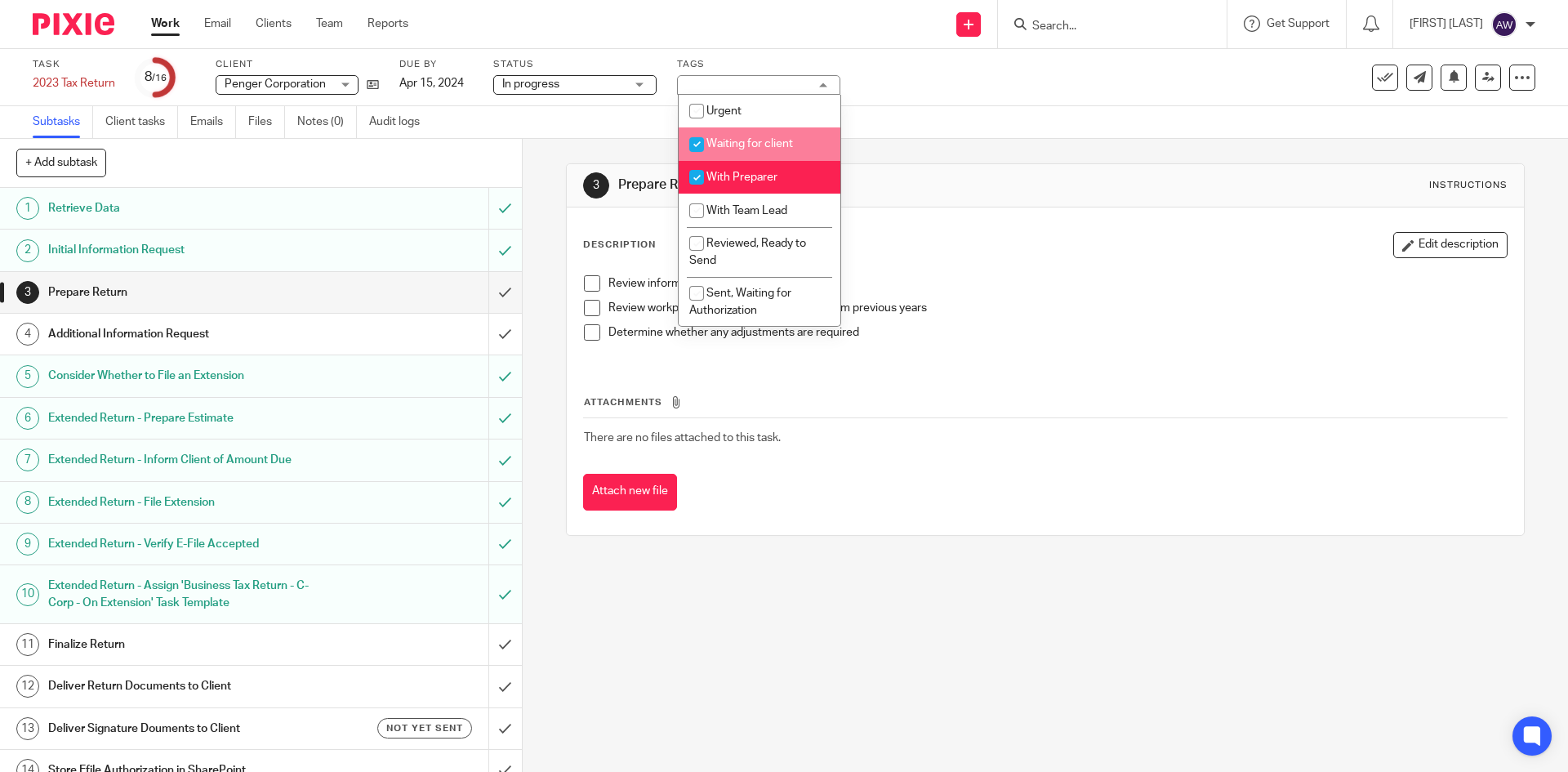 checkbox on "true" 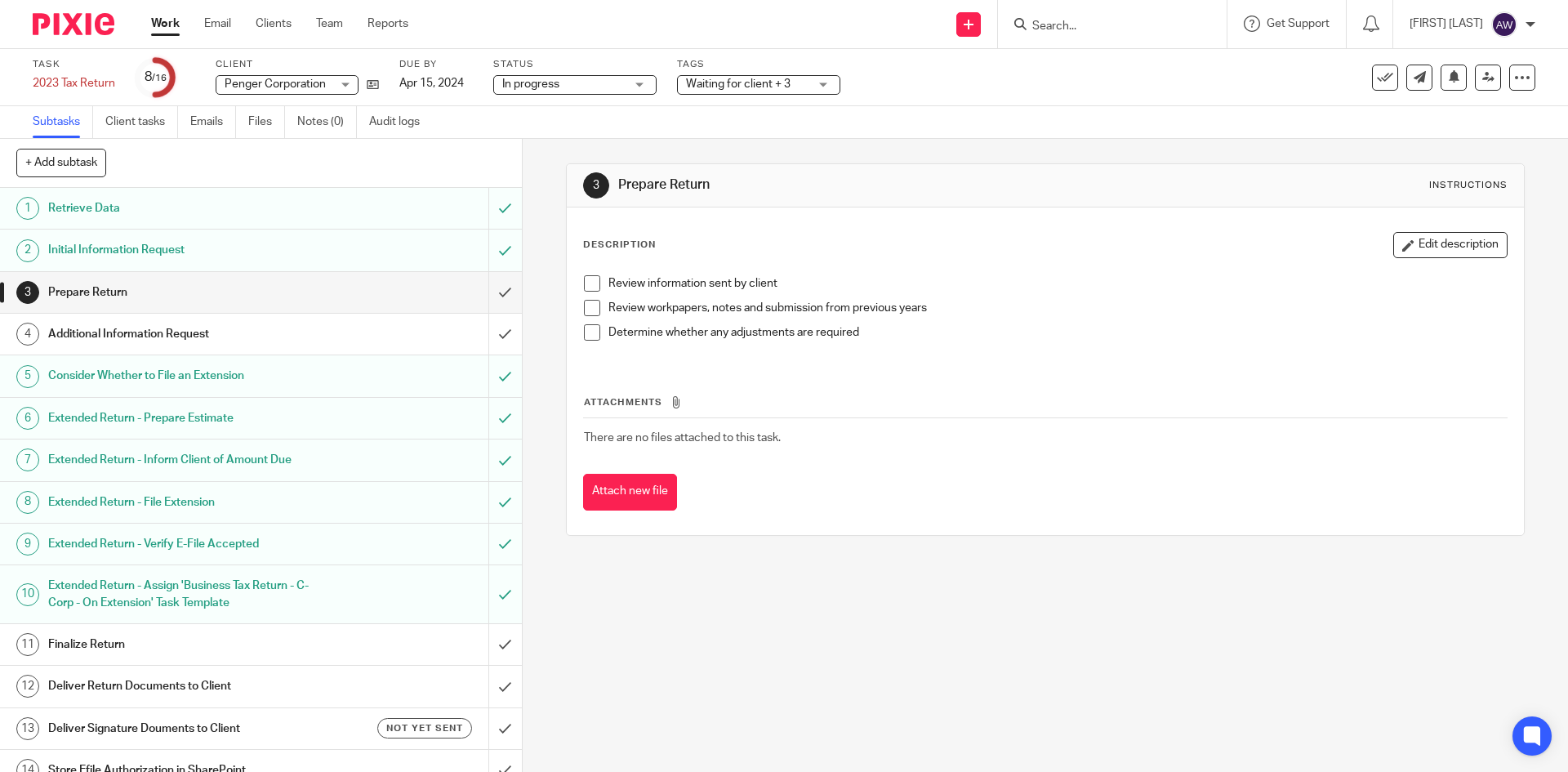 click on "Work" at bounding box center (165, 24) 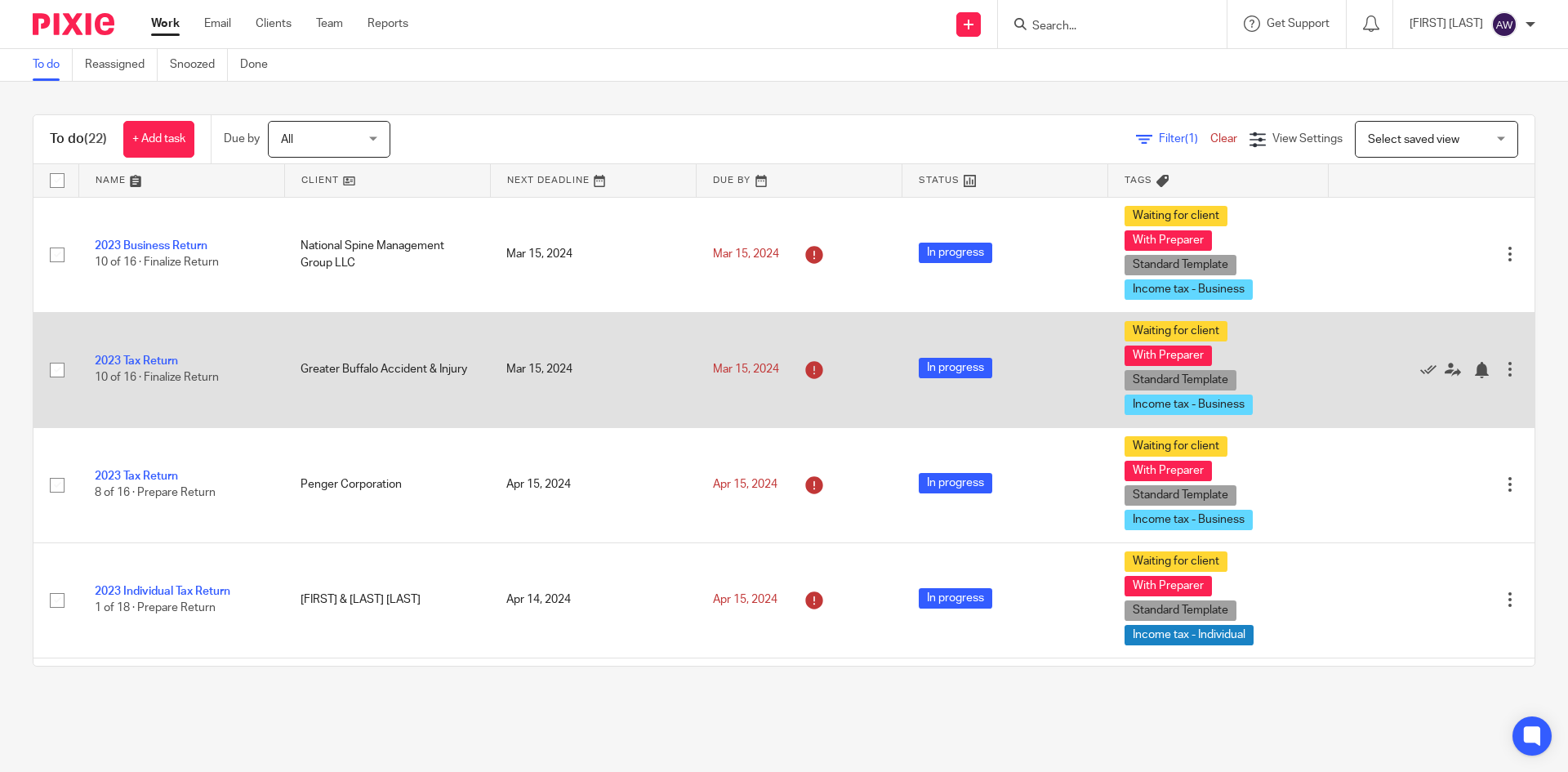 scroll, scrollTop: 0, scrollLeft: 0, axis: both 